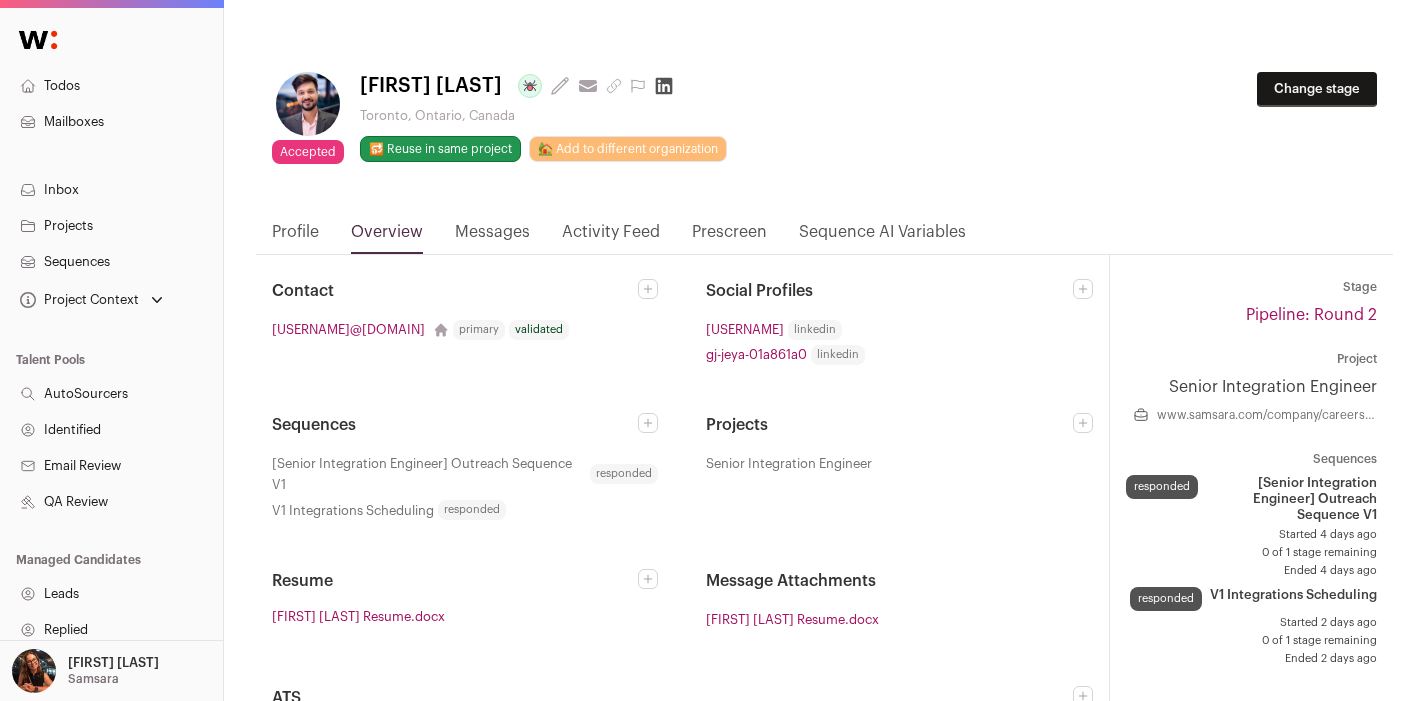 scroll, scrollTop: 0, scrollLeft: 0, axis: both 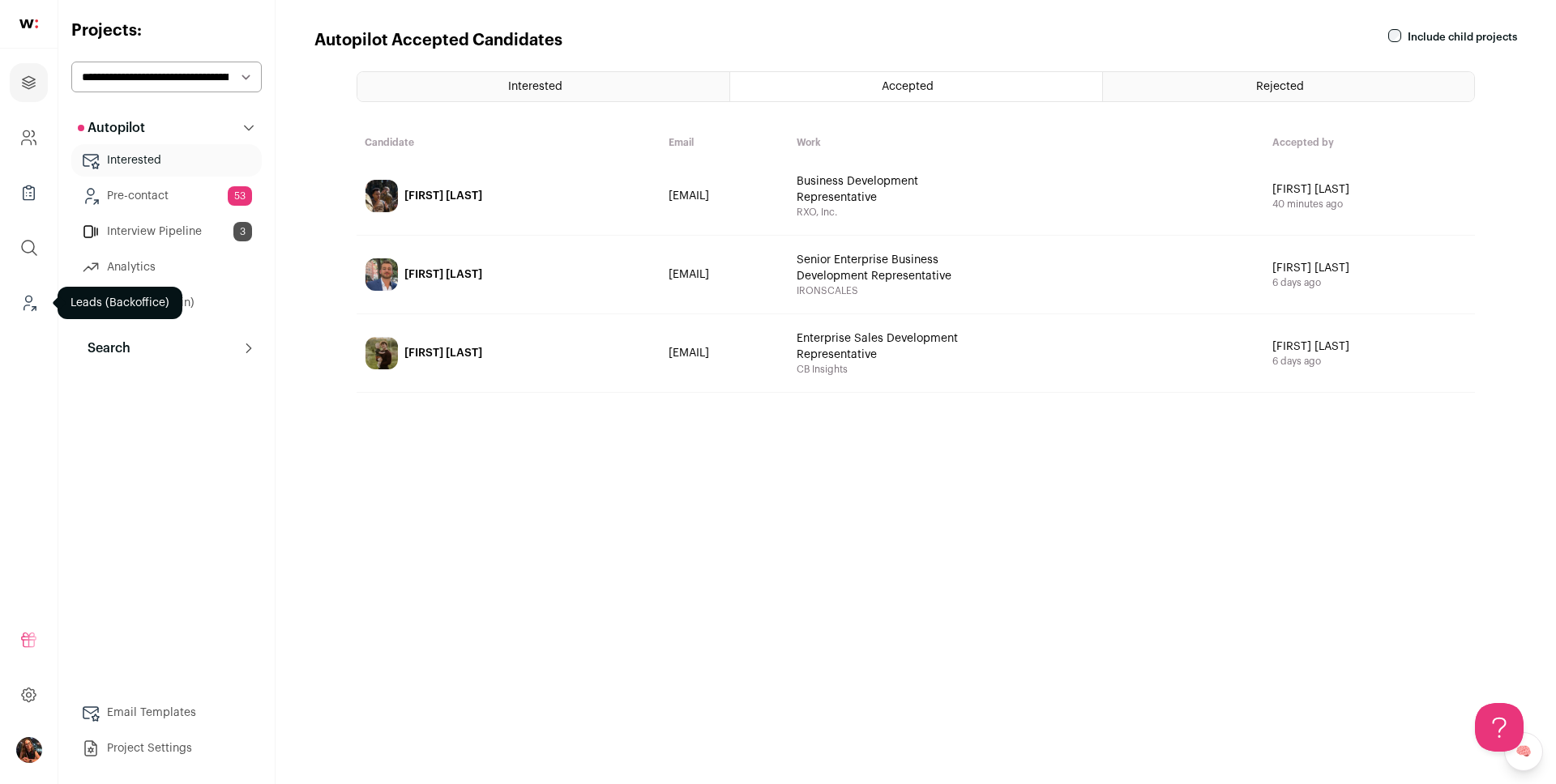 click 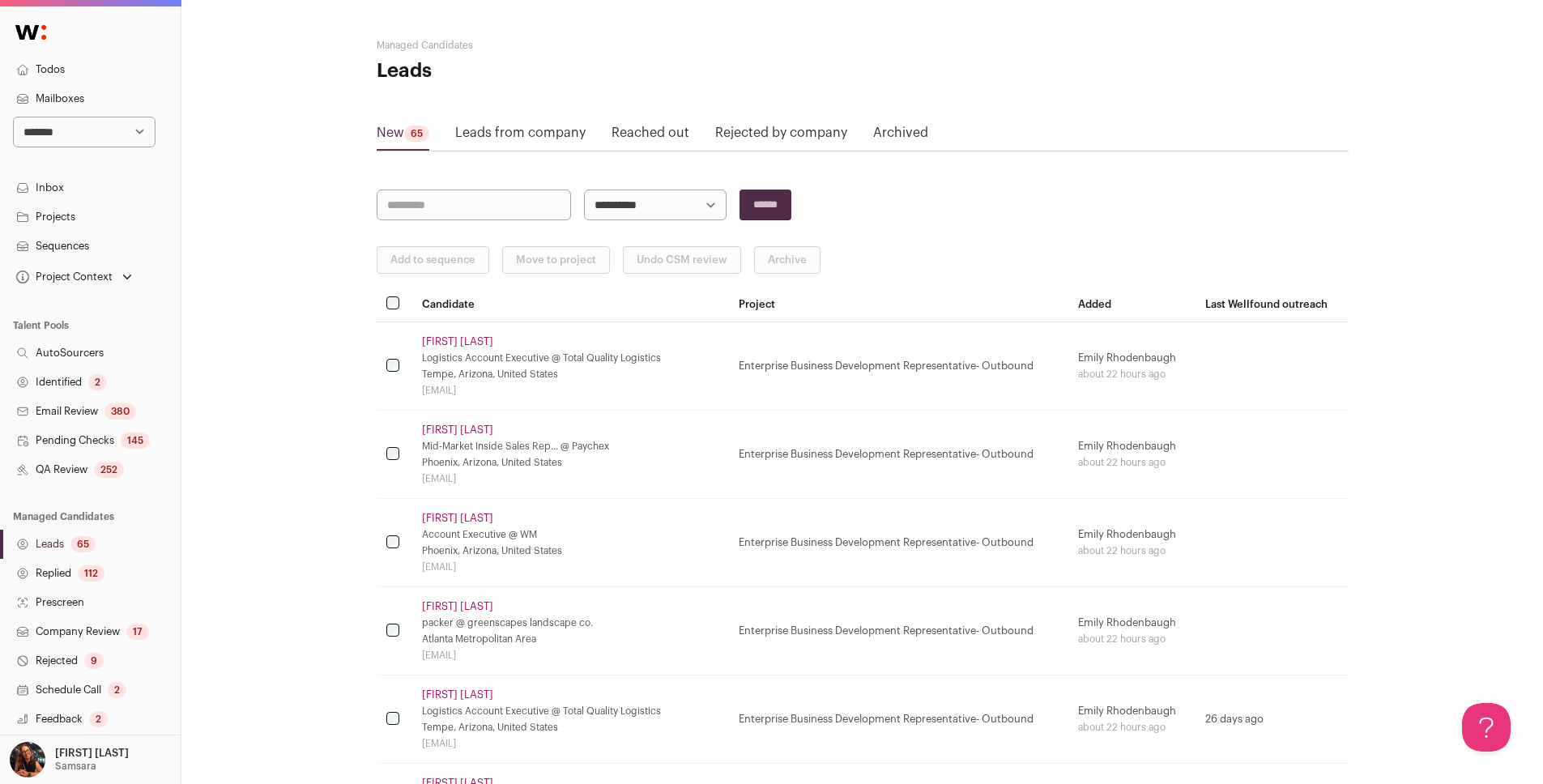 scroll, scrollTop: 0, scrollLeft: 0, axis: both 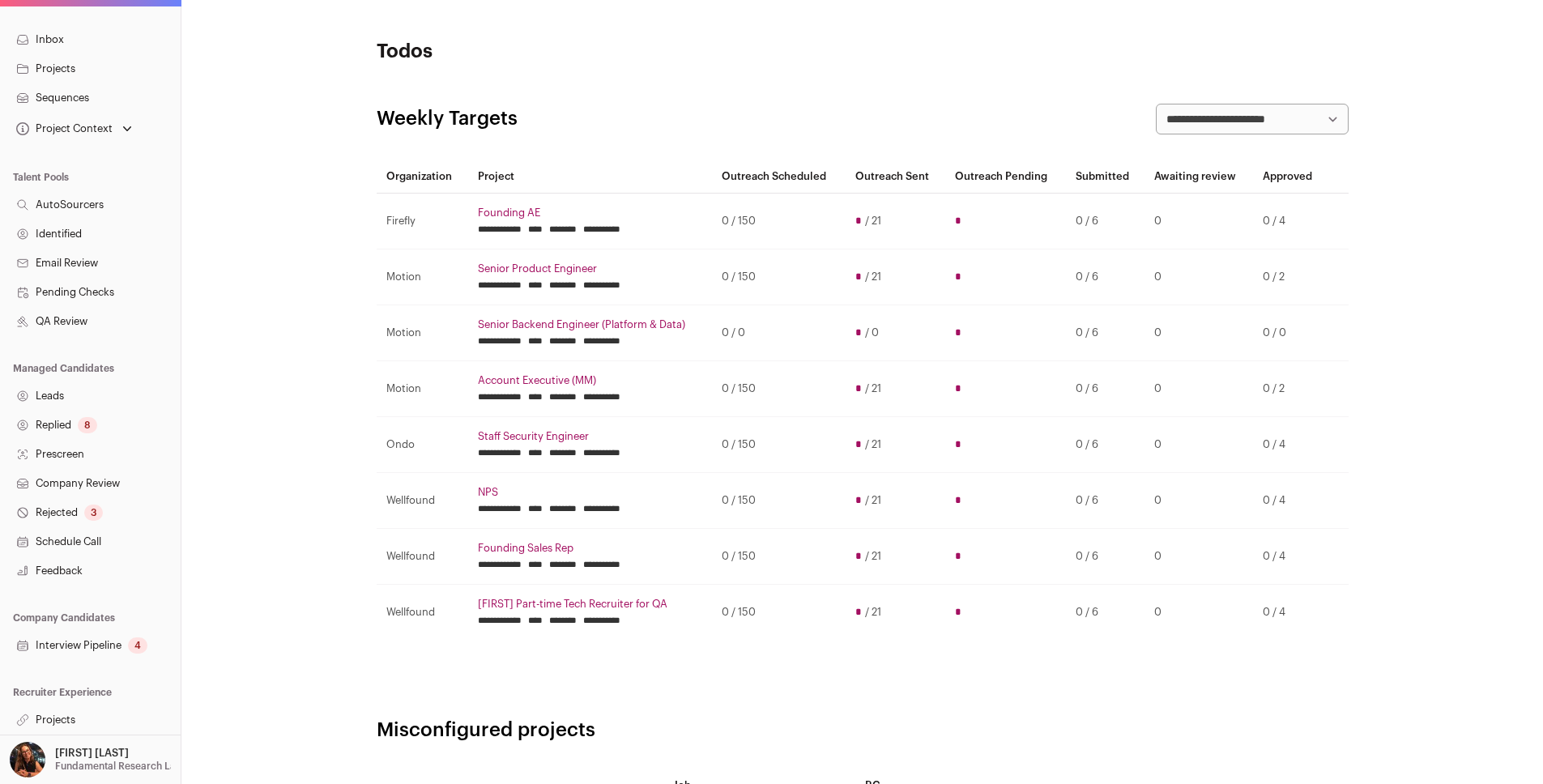 click on "Projects" at bounding box center [90, 720] 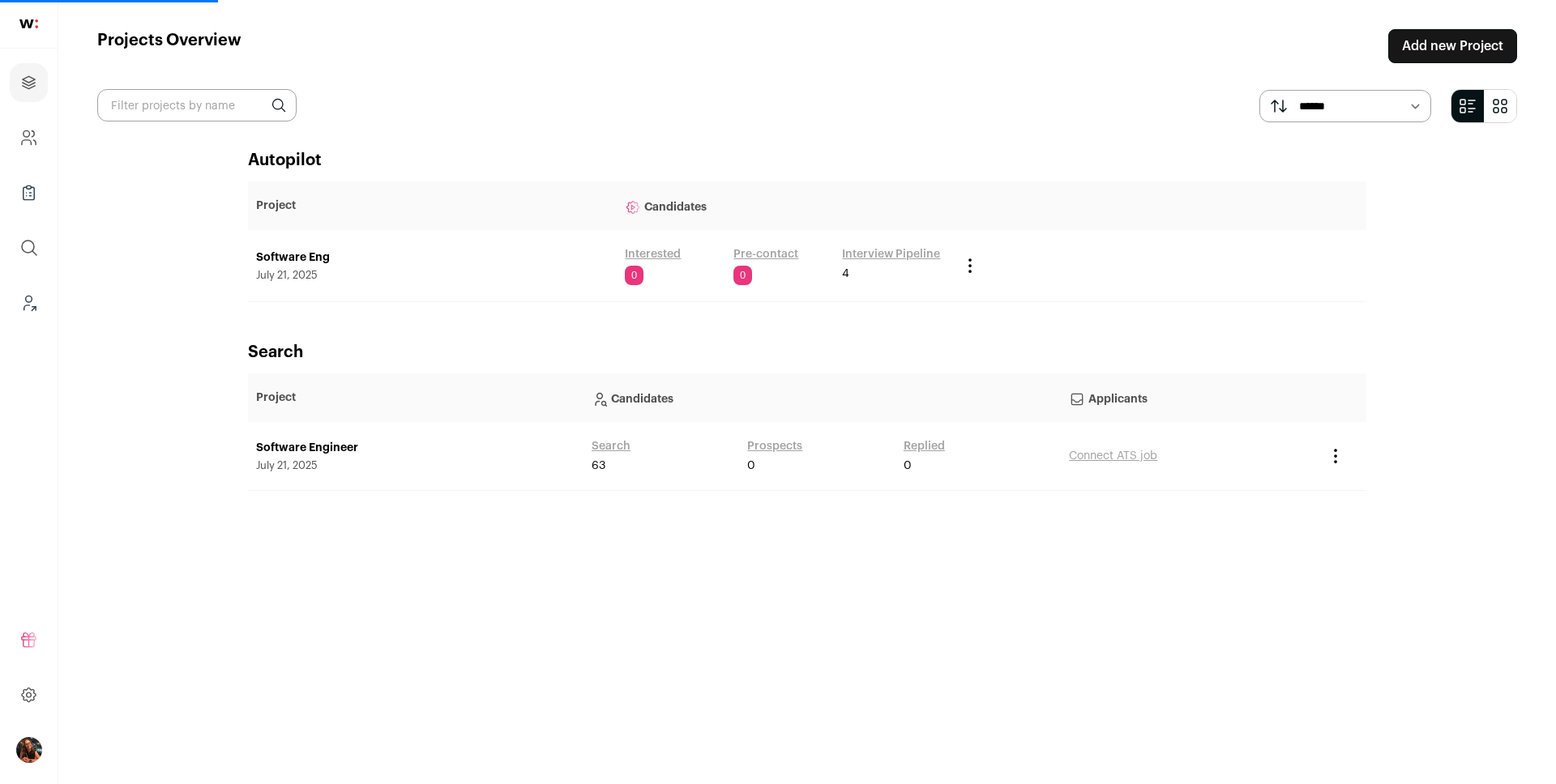 click on "Software Engineer" at bounding box center (416, 448) 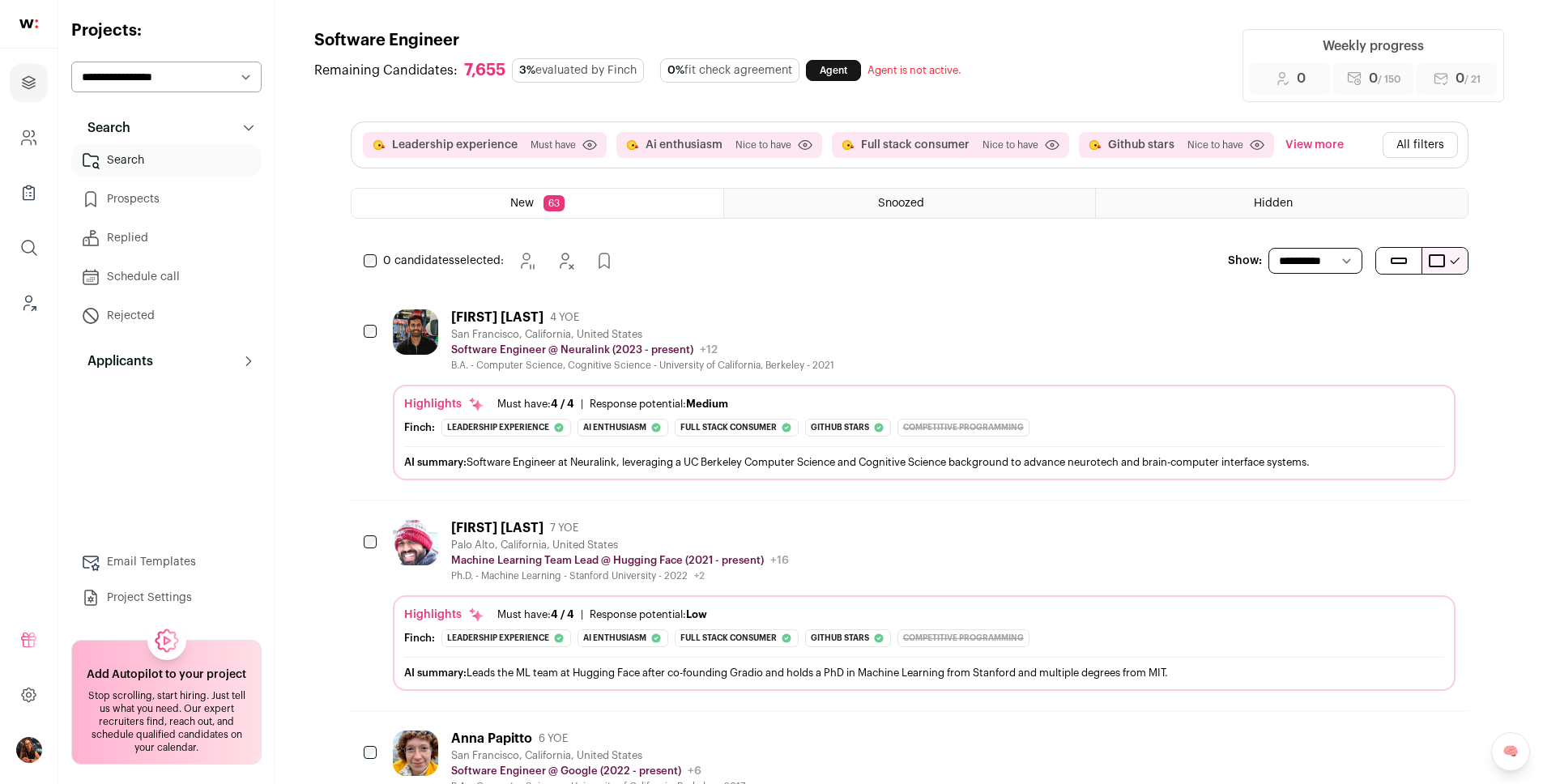 click on "Email Templates" at bounding box center [166, 562] 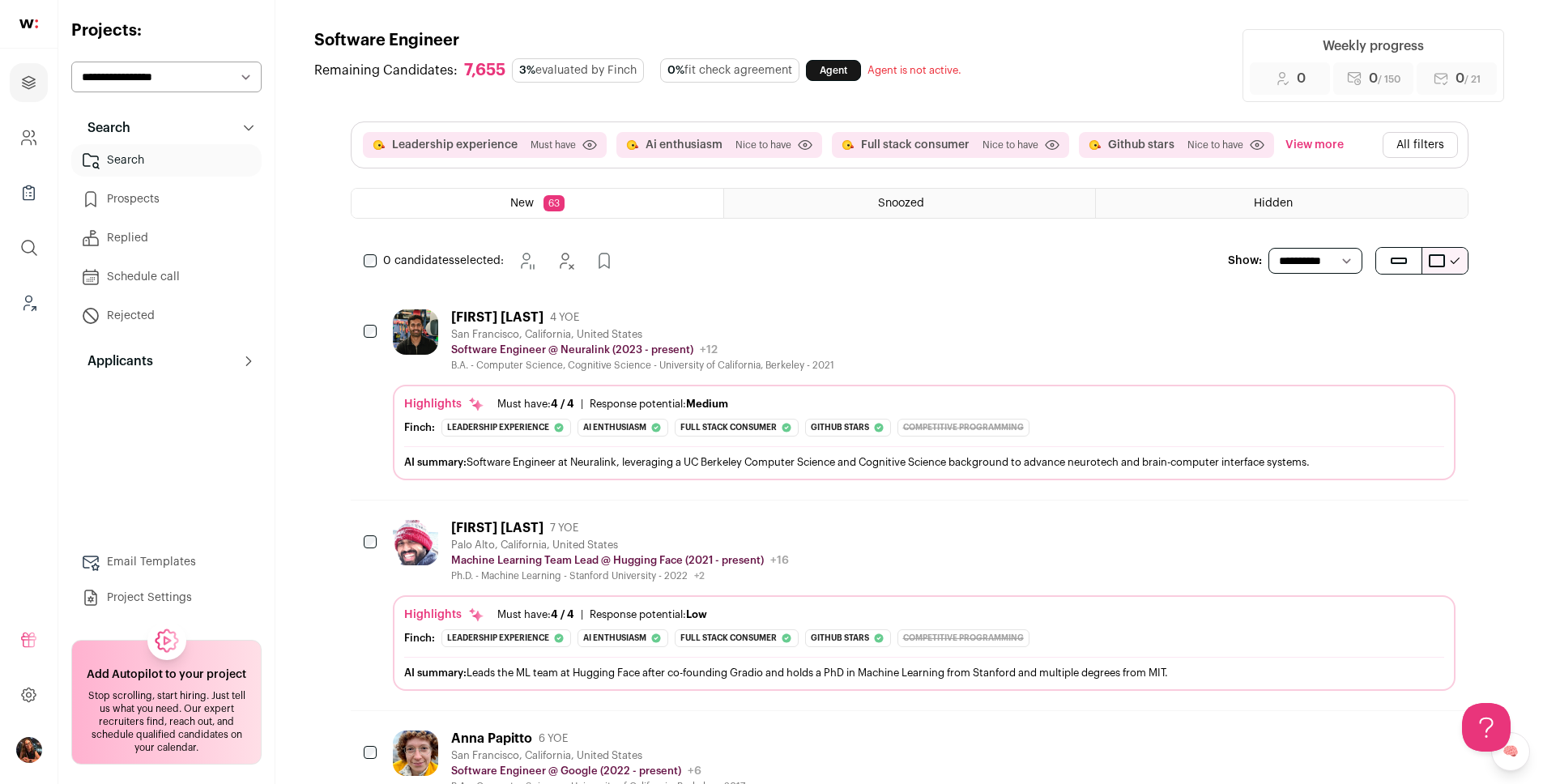 scroll, scrollTop: 0, scrollLeft: 0, axis: both 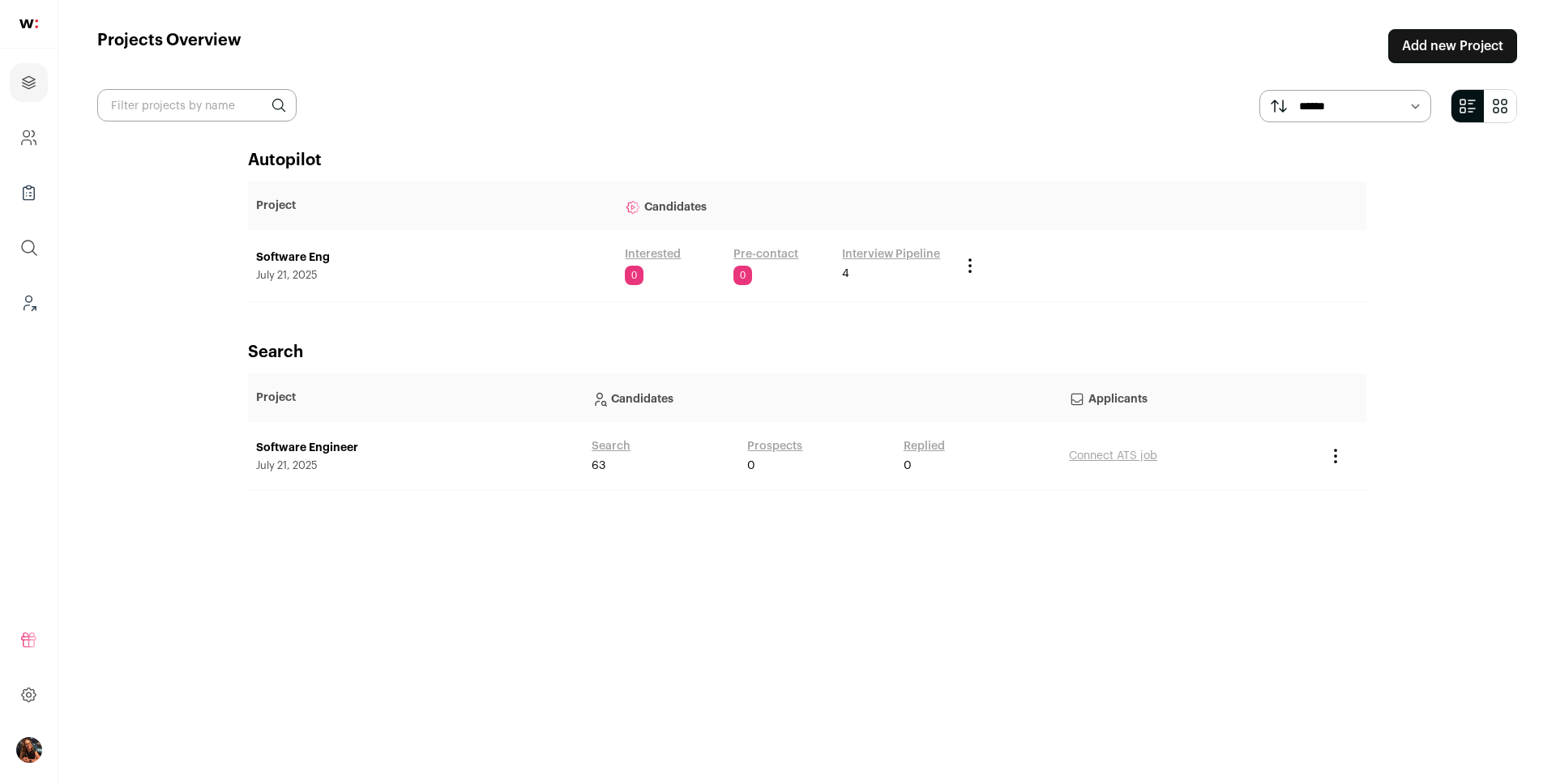 click on "Software Eng" at bounding box center (432, 258) 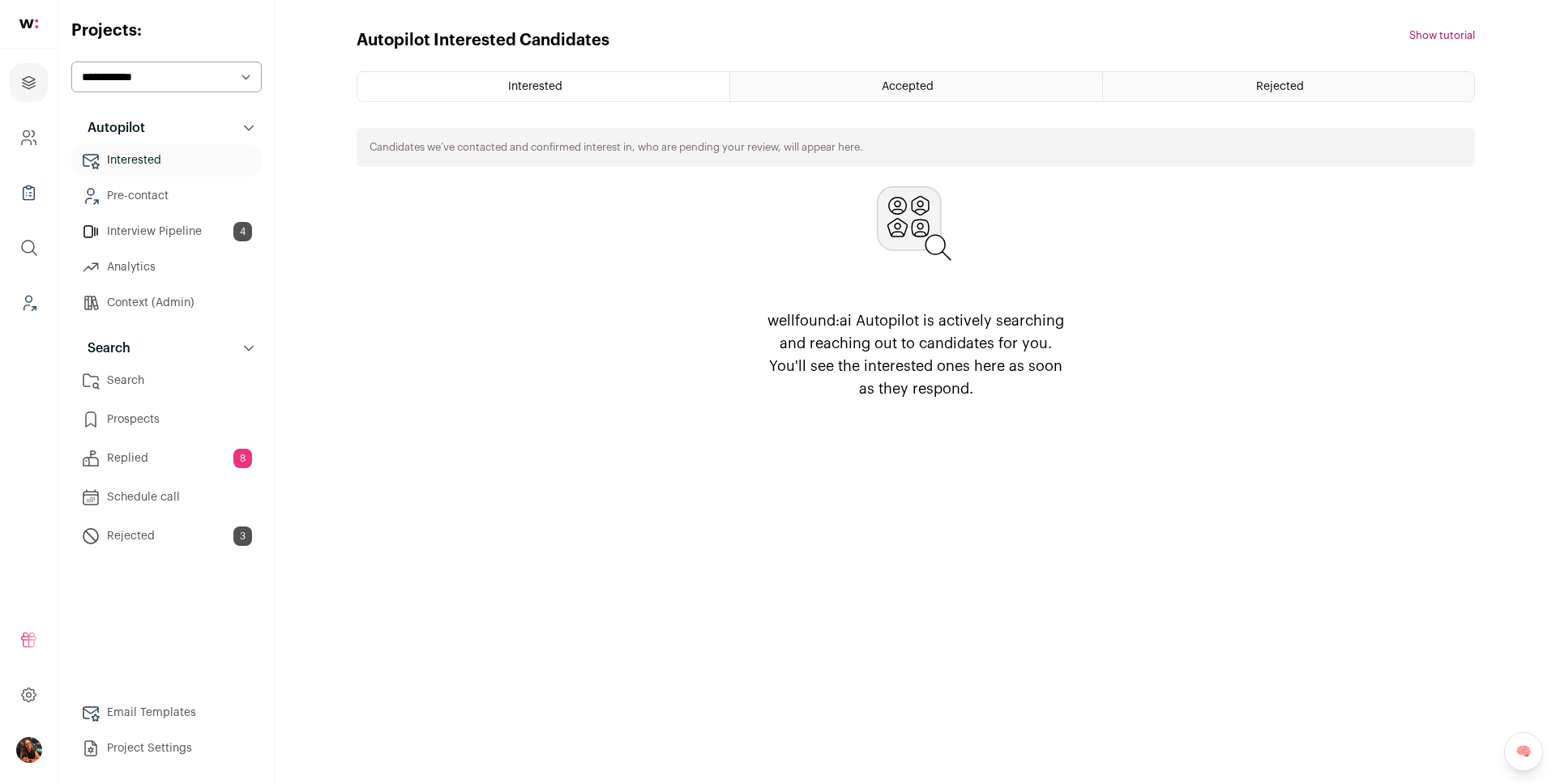 click on "Email Templates" at bounding box center (166, 713) 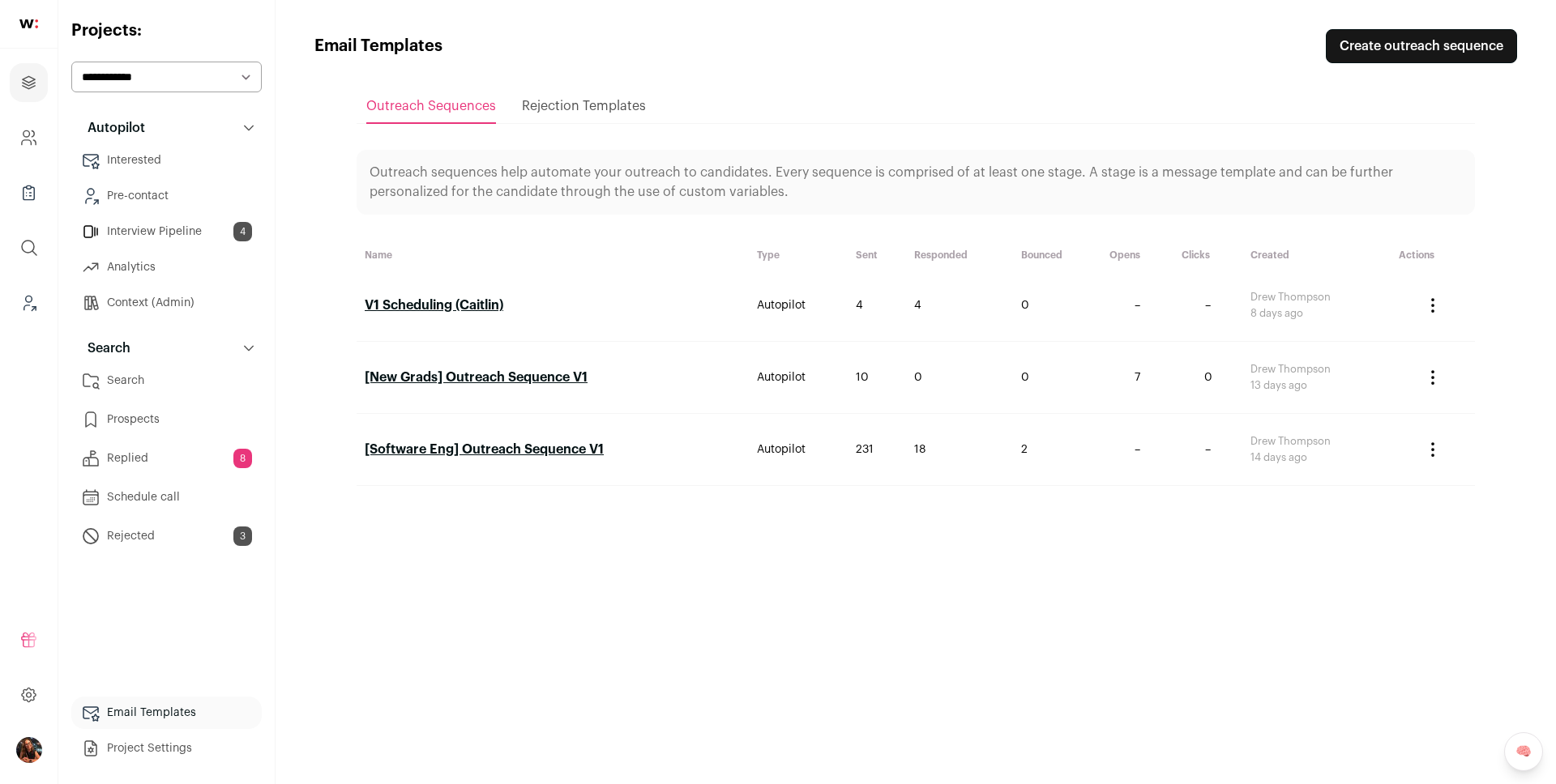 click on "[New Grads] Outreach Sequence V1" at bounding box center (476, 377) 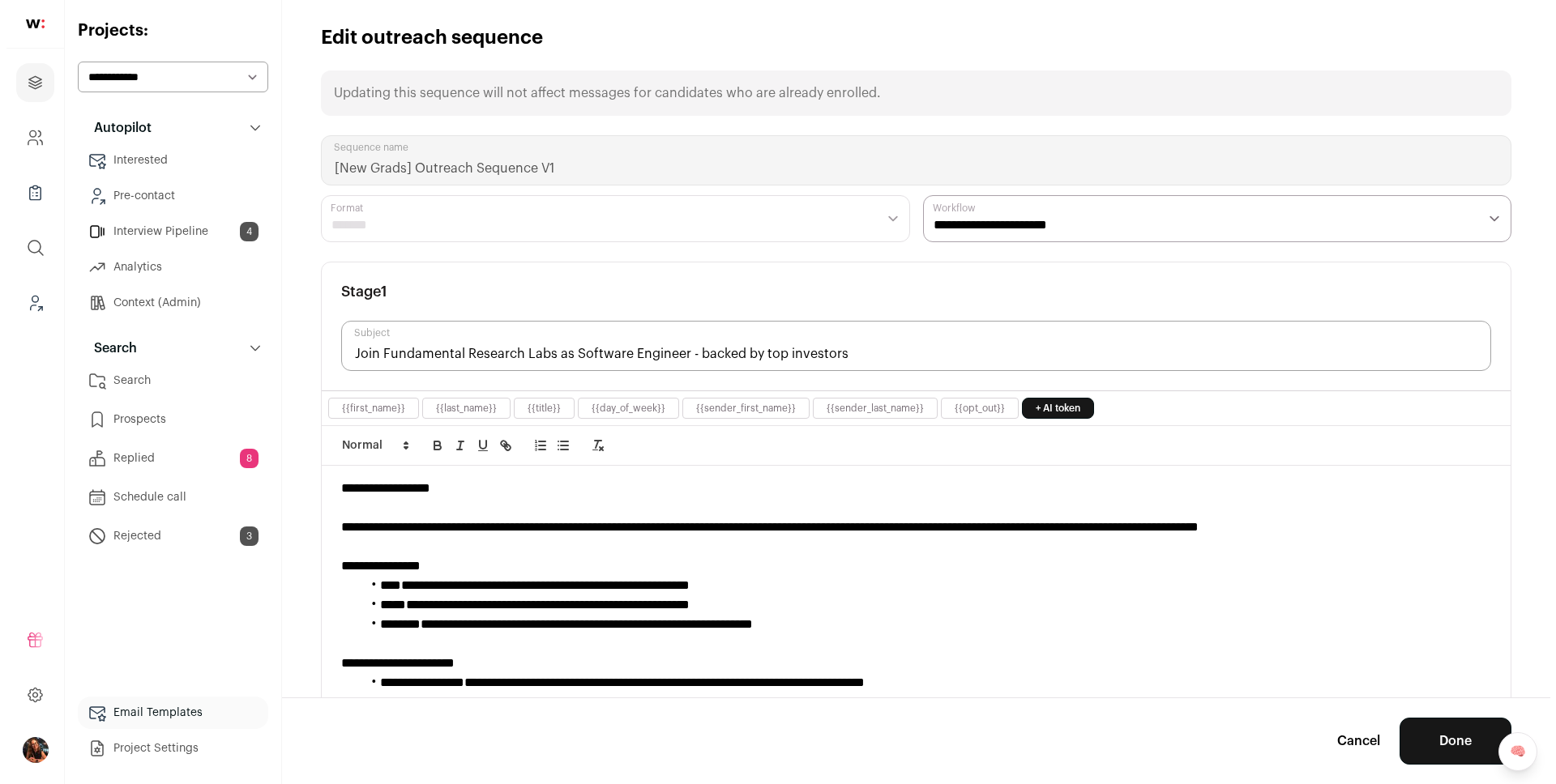 scroll, scrollTop: 0, scrollLeft: 0, axis: both 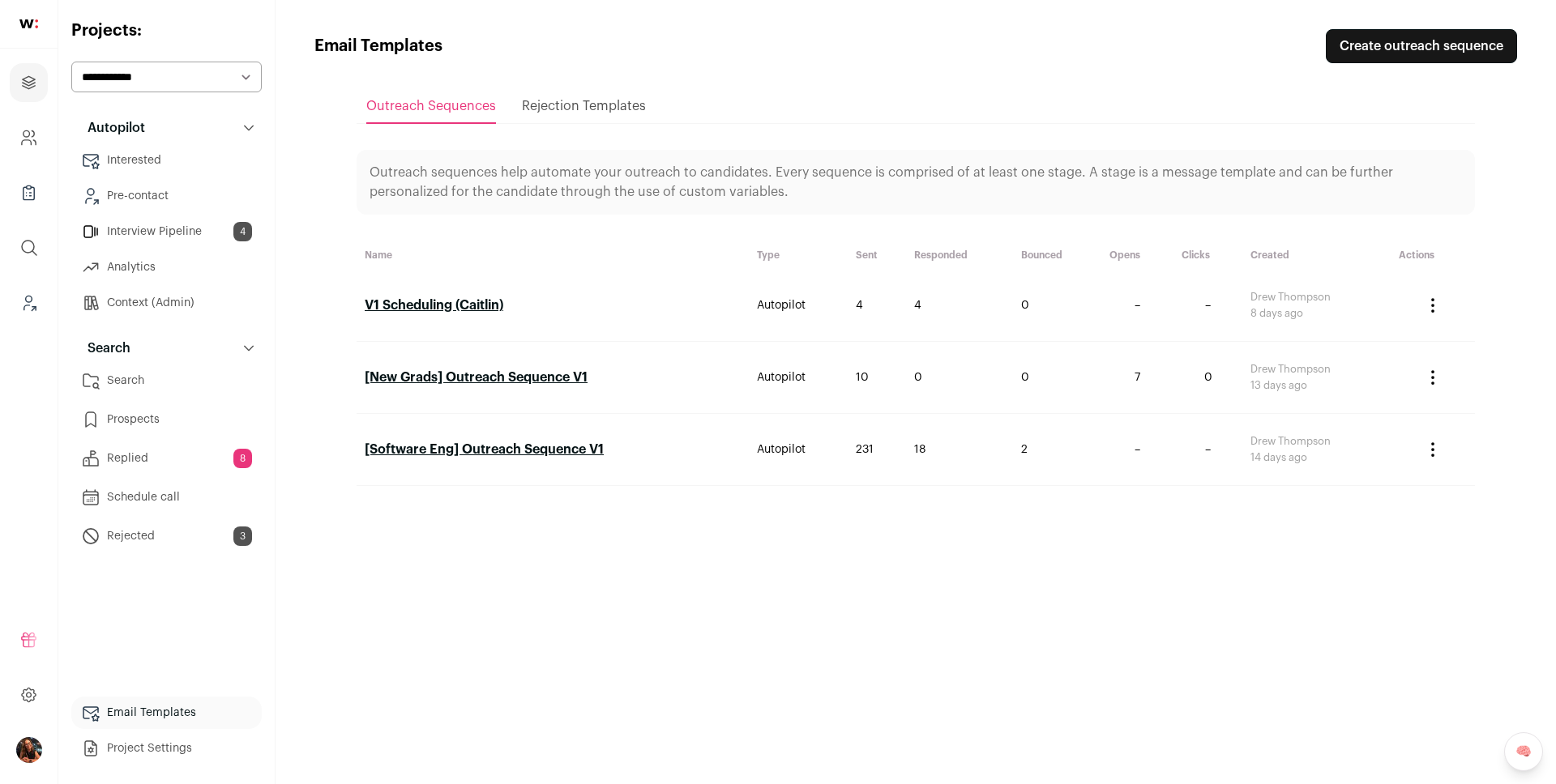 click on "[Software Eng] Outreach Sequence V1" at bounding box center [484, 450] 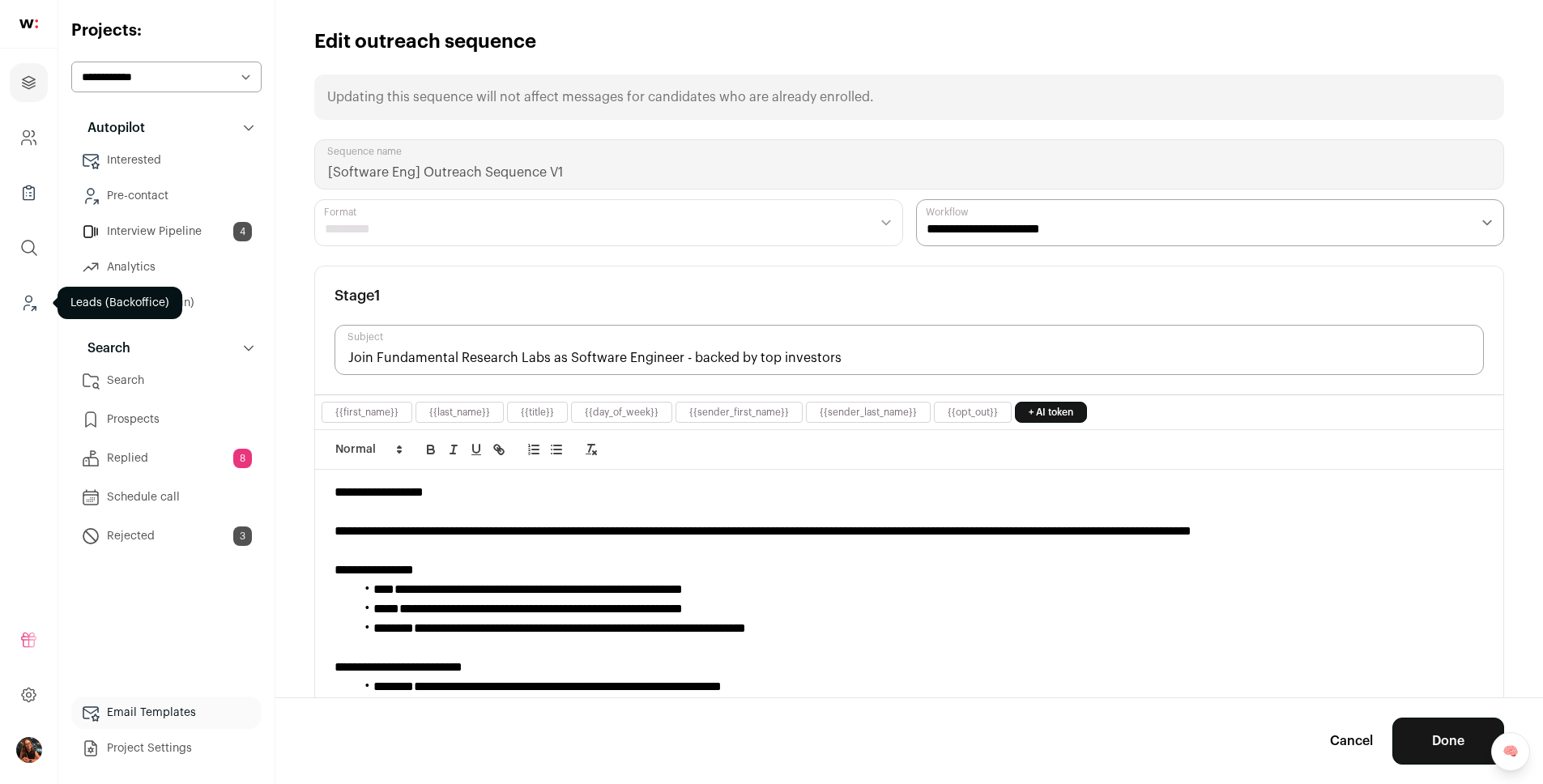 click 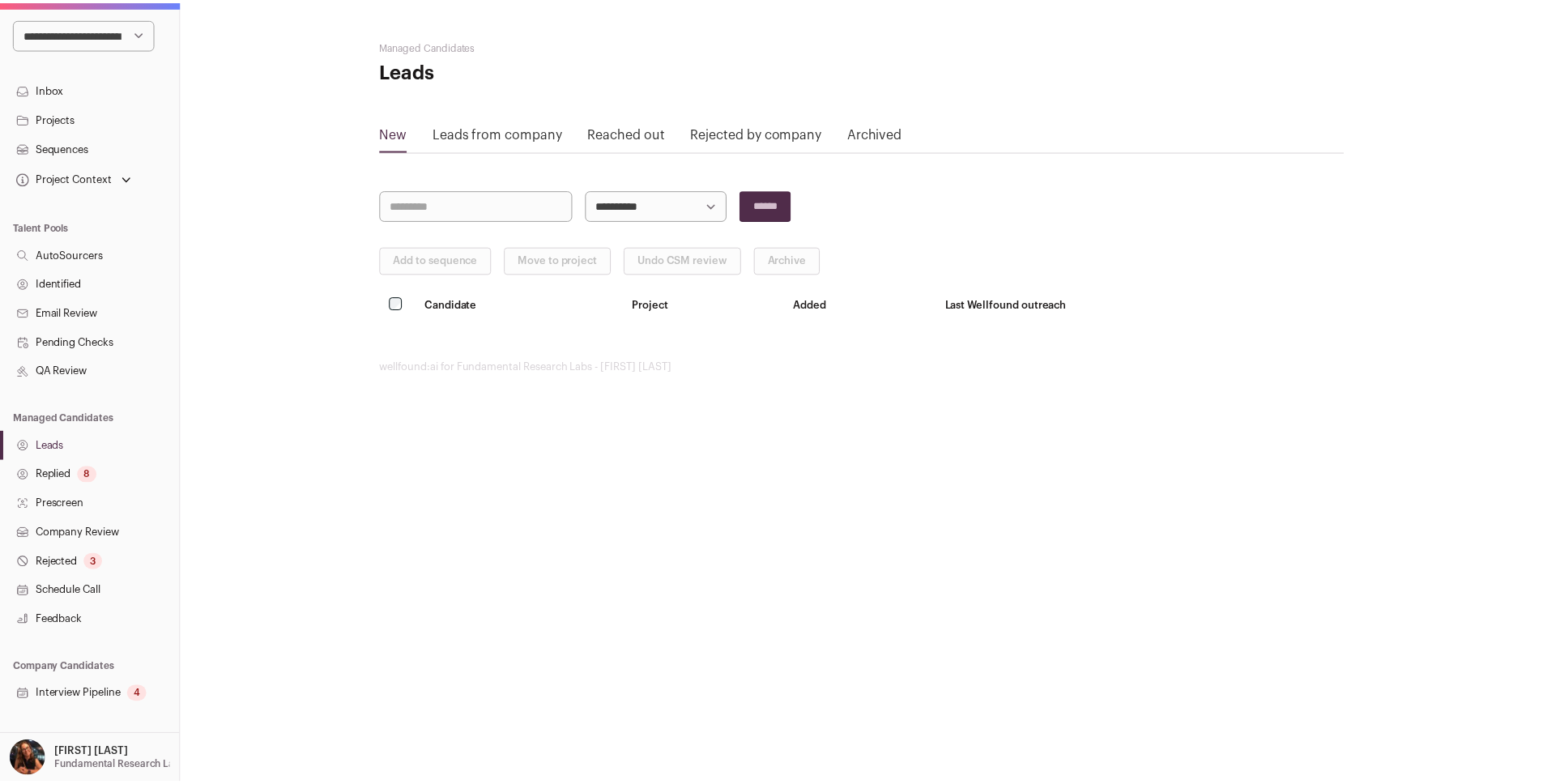 scroll, scrollTop: 148, scrollLeft: 0, axis: vertical 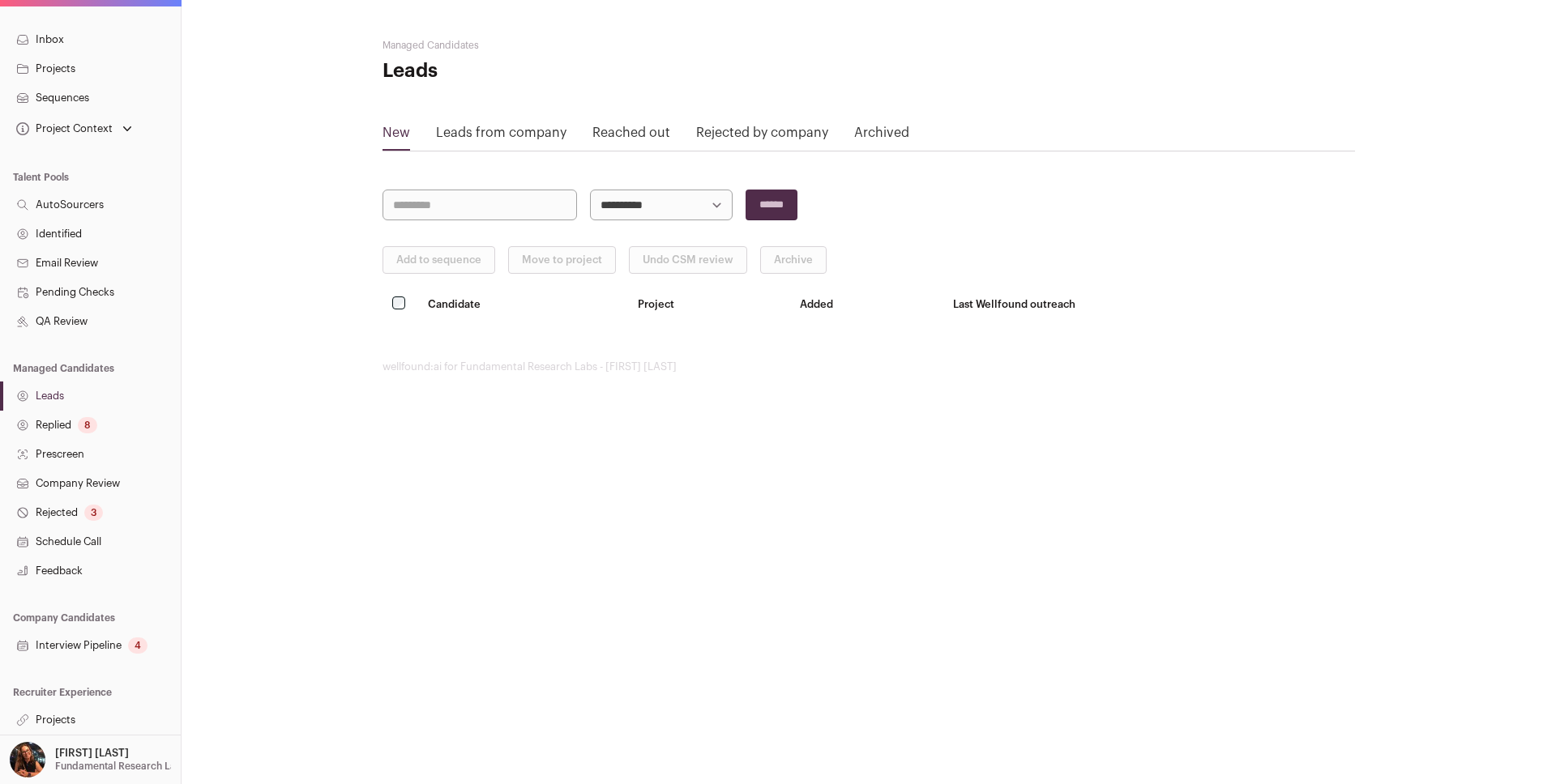 click on "Projects" at bounding box center [90, 720] 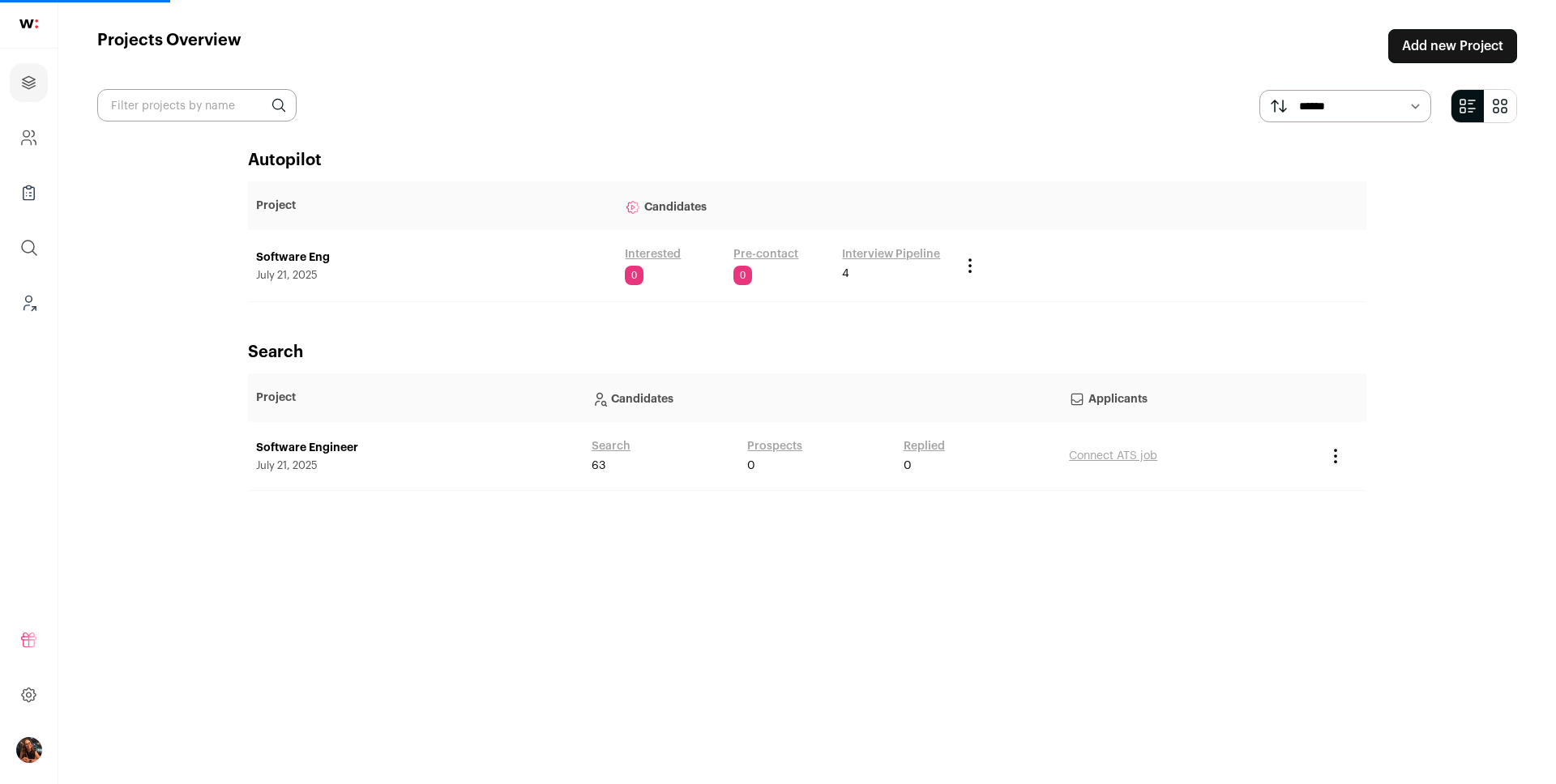 click on "Software Eng
July 21, 2025" at bounding box center (432, 266) 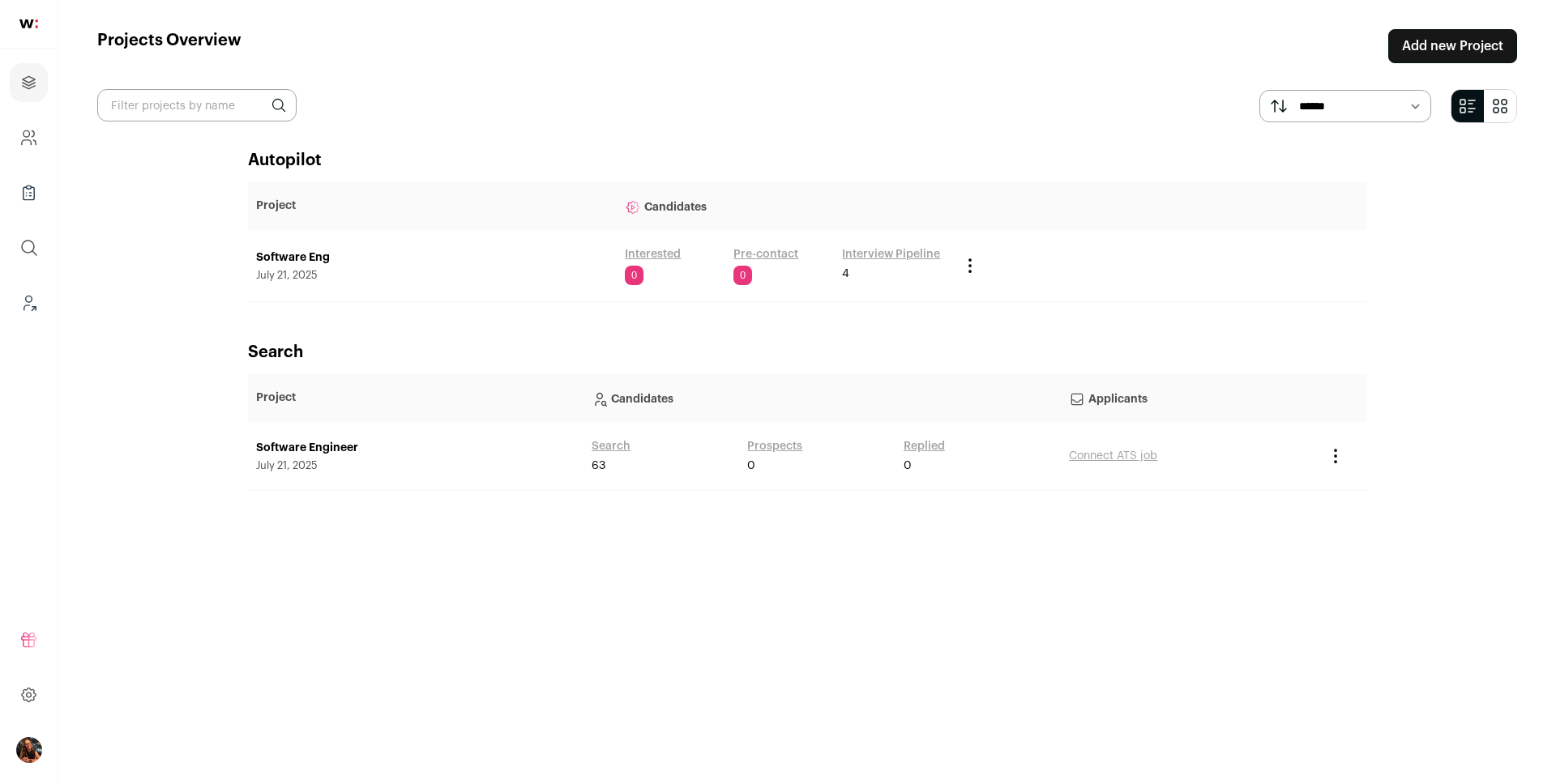 click on "Software Eng" at bounding box center [432, 258] 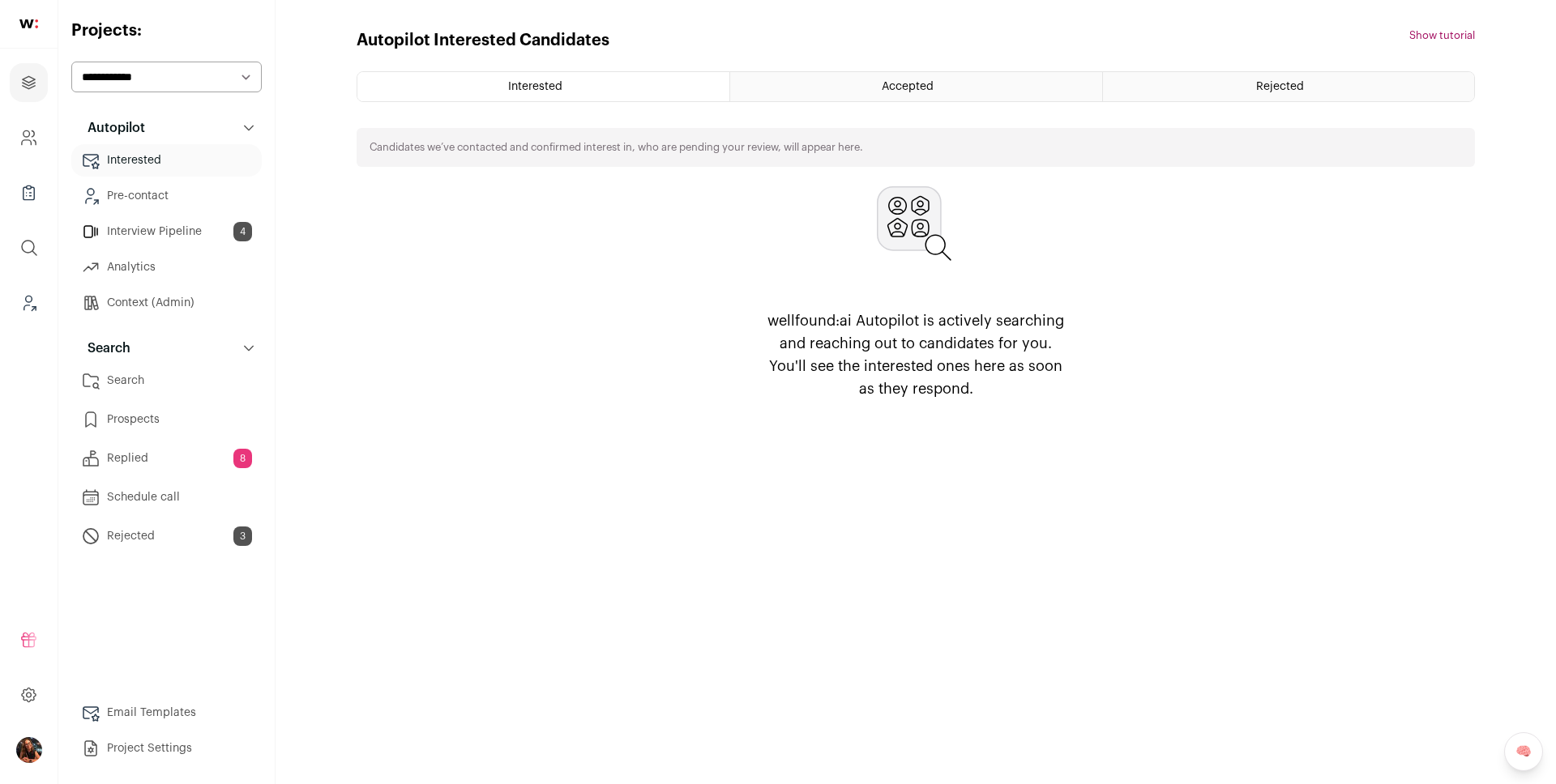 click on "Projects
Company and ATS Settings
Company Lists (Experimental)
Global Search
Leads (Backoffice)
Refer and earn $
User Settings" at bounding box center [778, 392] 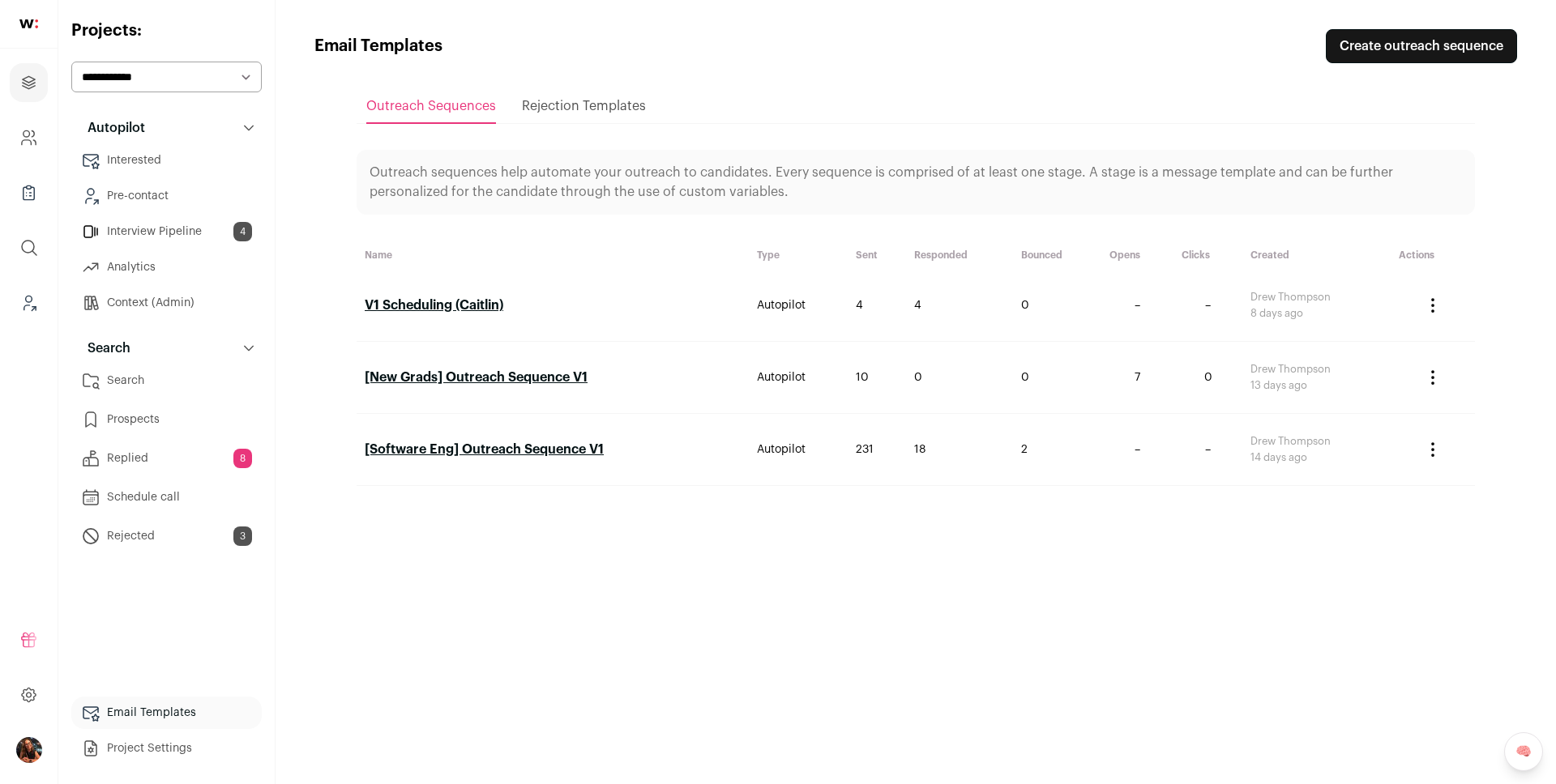 click on "[New Grads] Outreach Sequence V1" at bounding box center (476, 377) 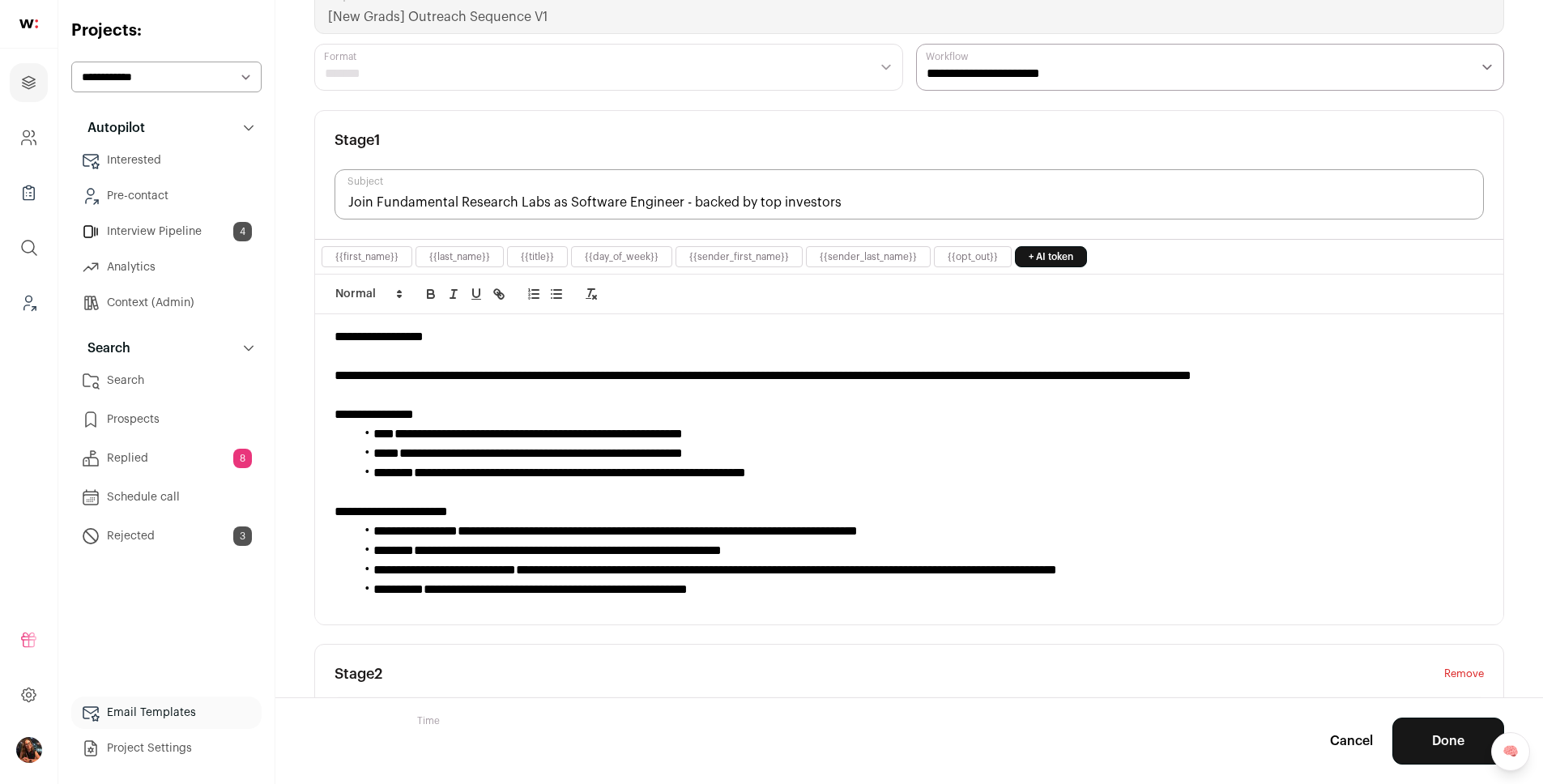 scroll, scrollTop: 309, scrollLeft: 0, axis: vertical 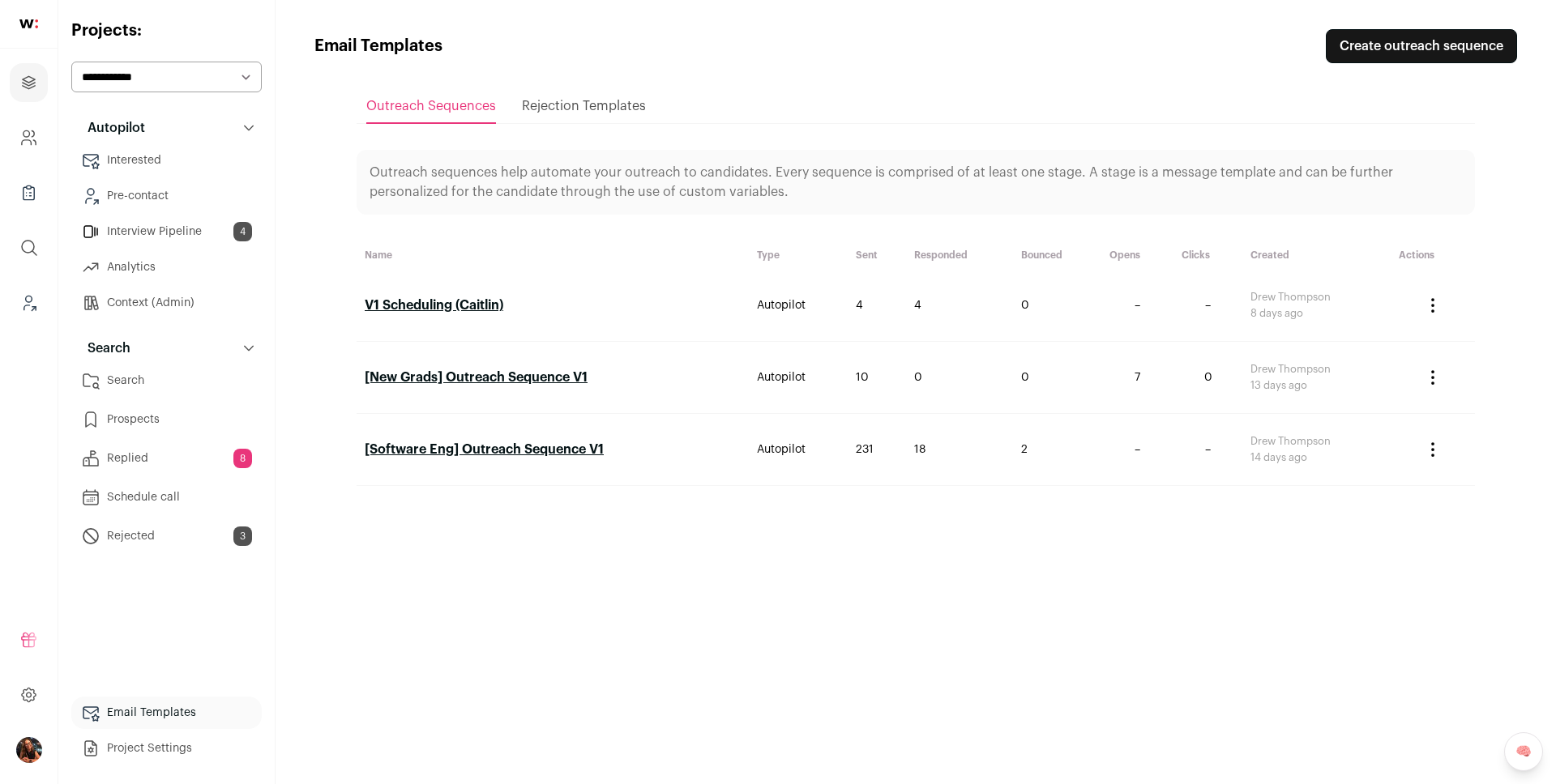 click on "[Software Eng] Outreach Sequence V1" at bounding box center [553, 450] 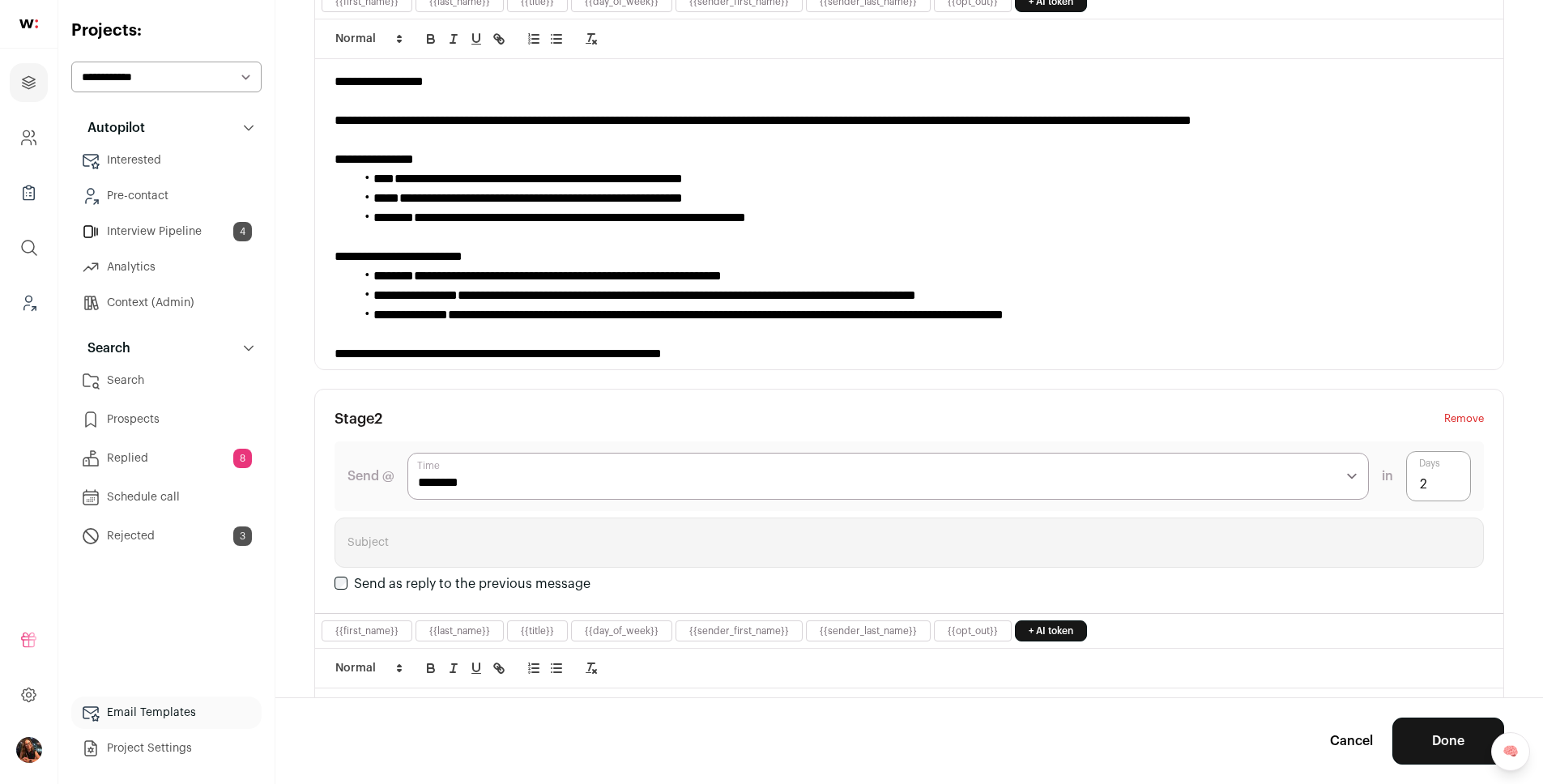 scroll, scrollTop: 454, scrollLeft: 0, axis: vertical 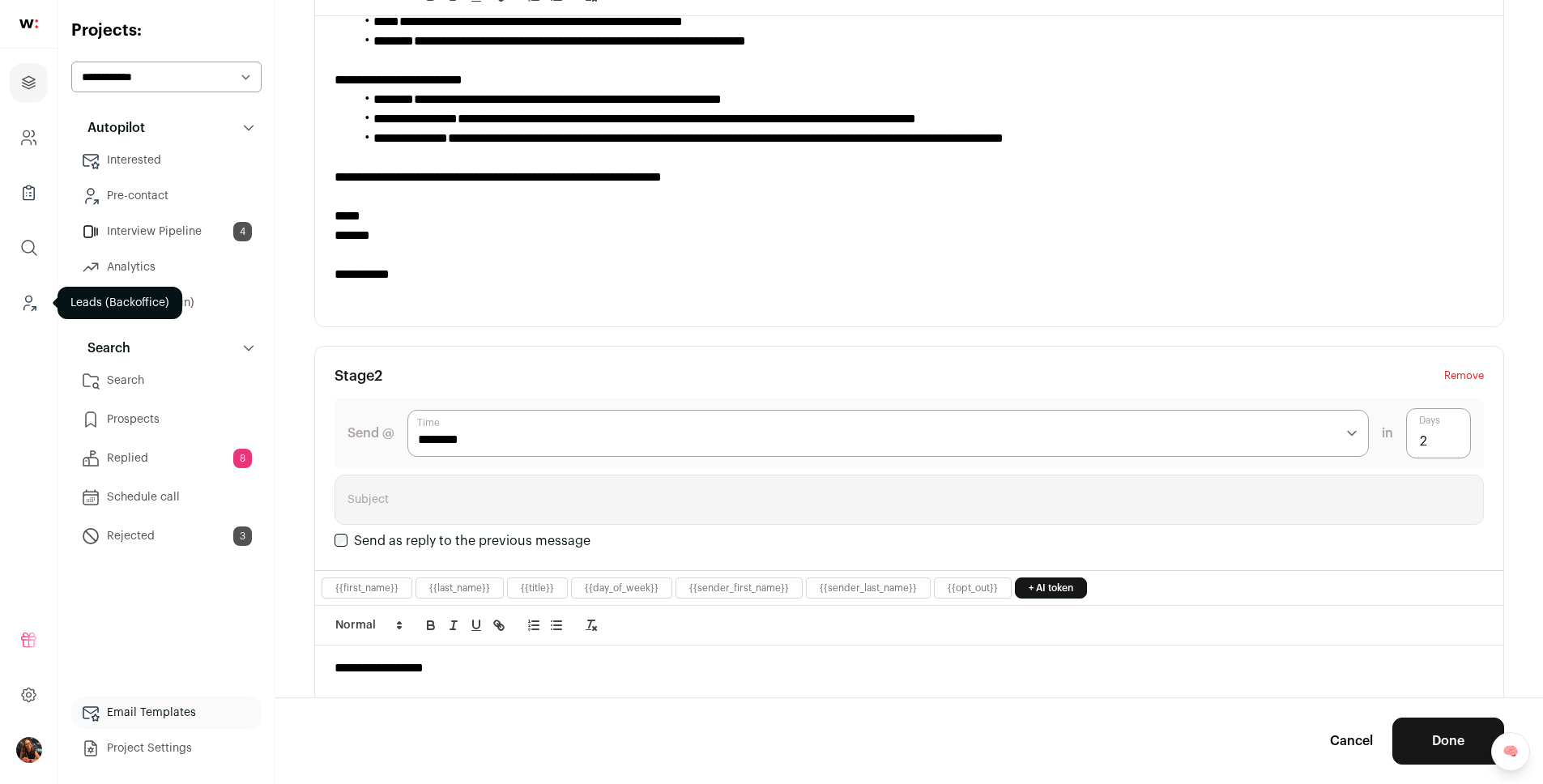 click 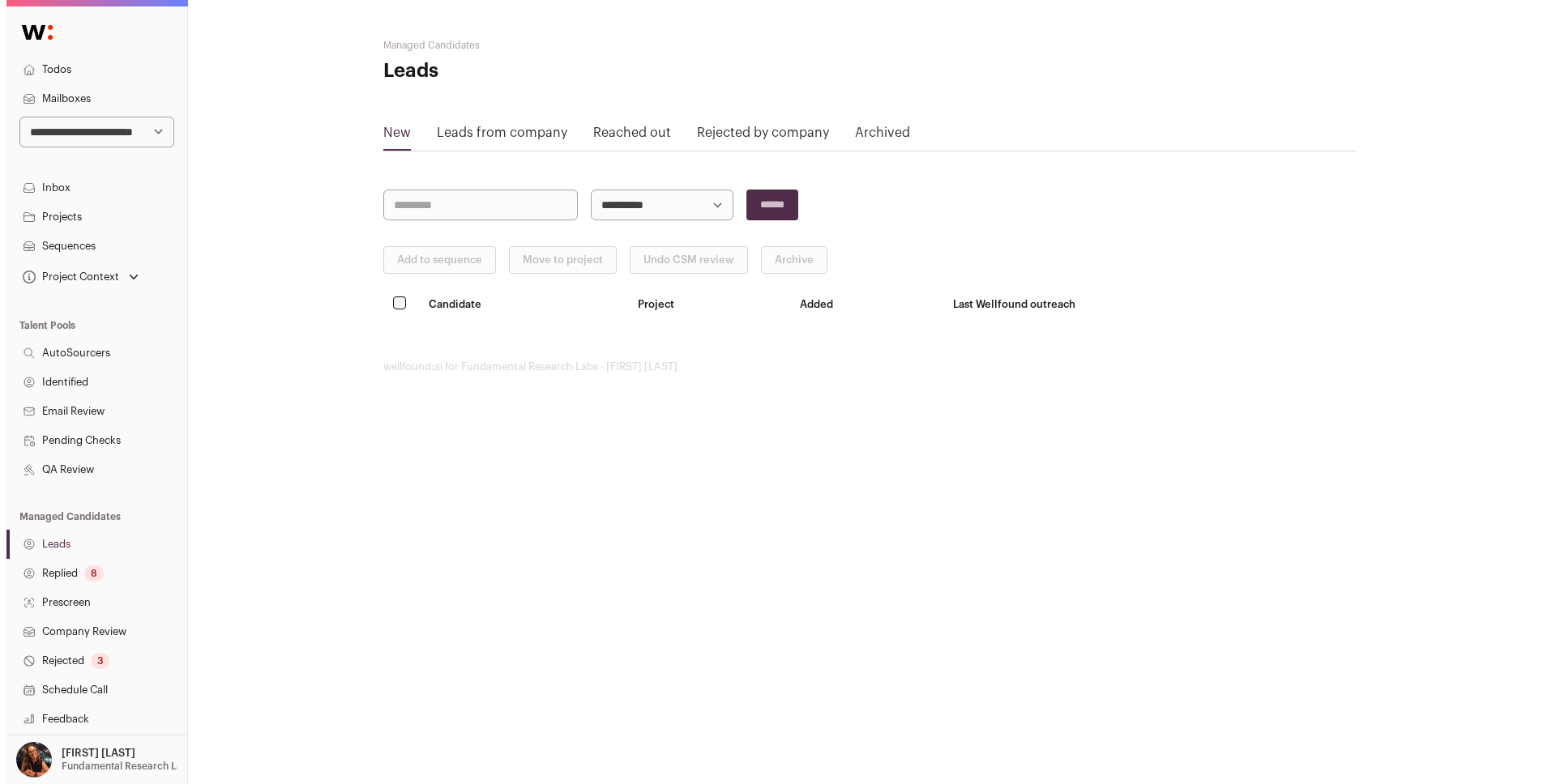 scroll, scrollTop: 0, scrollLeft: 0, axis: both 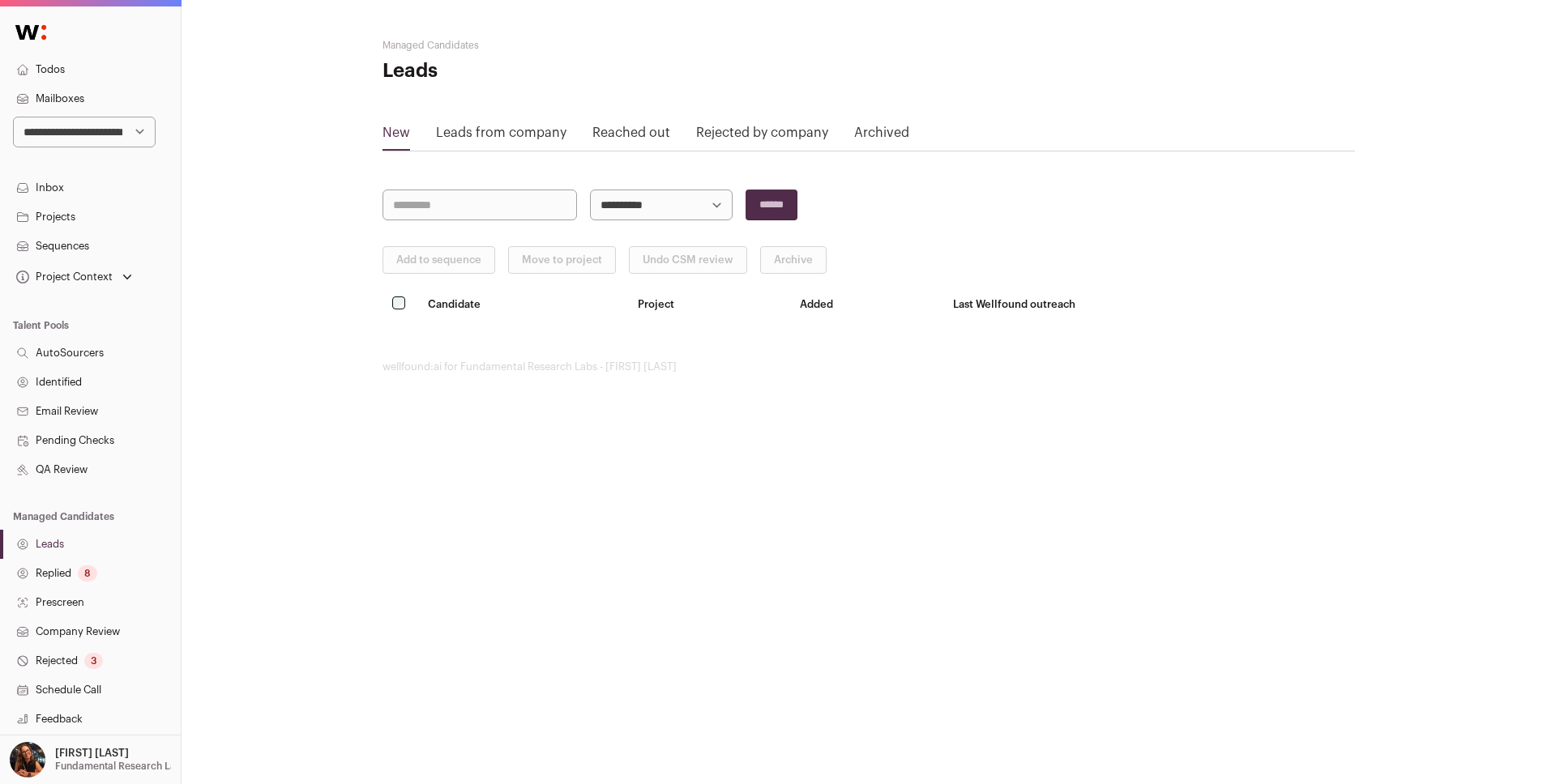 click on "**********" at bounding box center (84, 132) 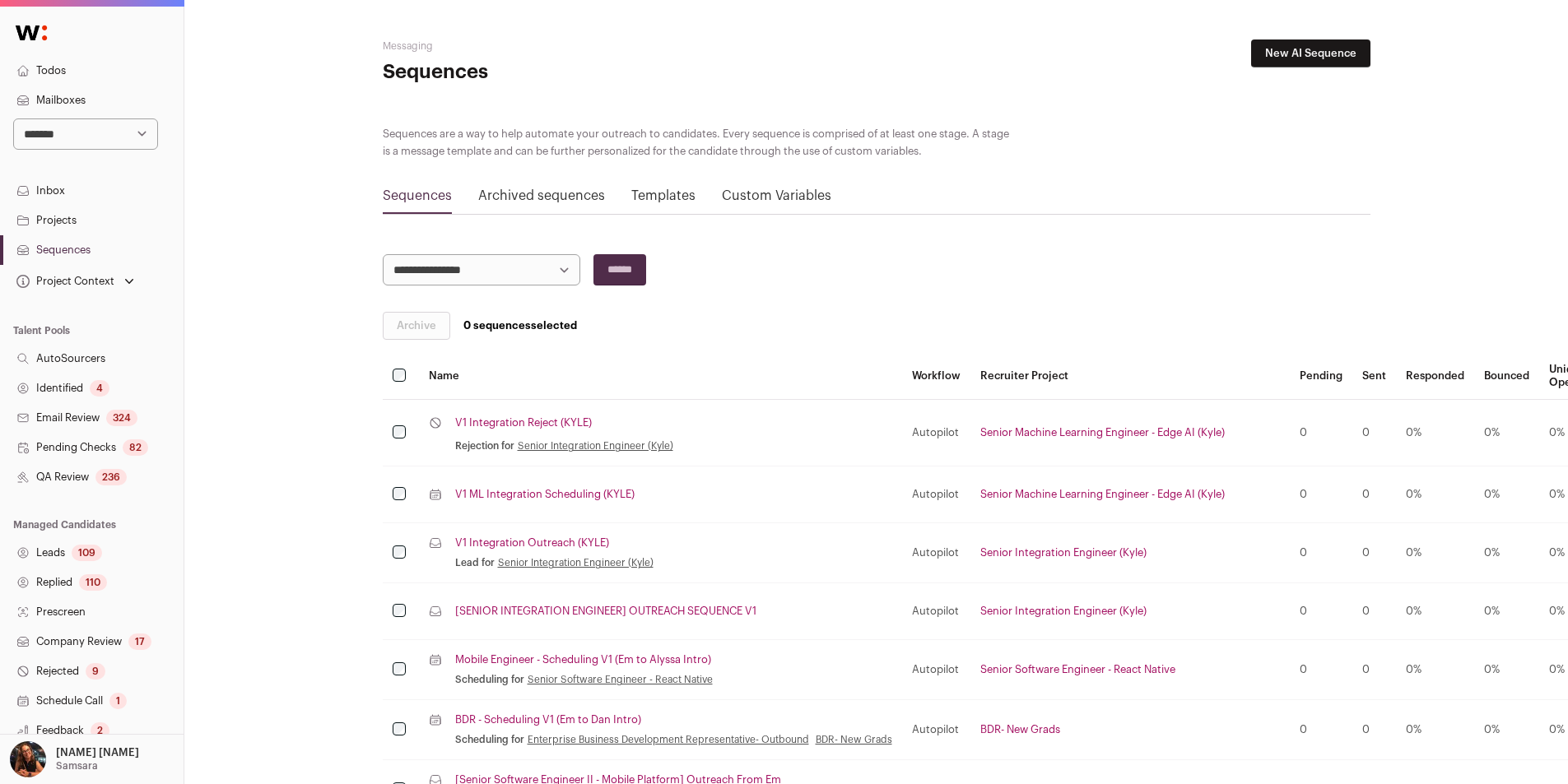 scroll, scrollTop: 331, scrollLeft: 0, axis: vertical 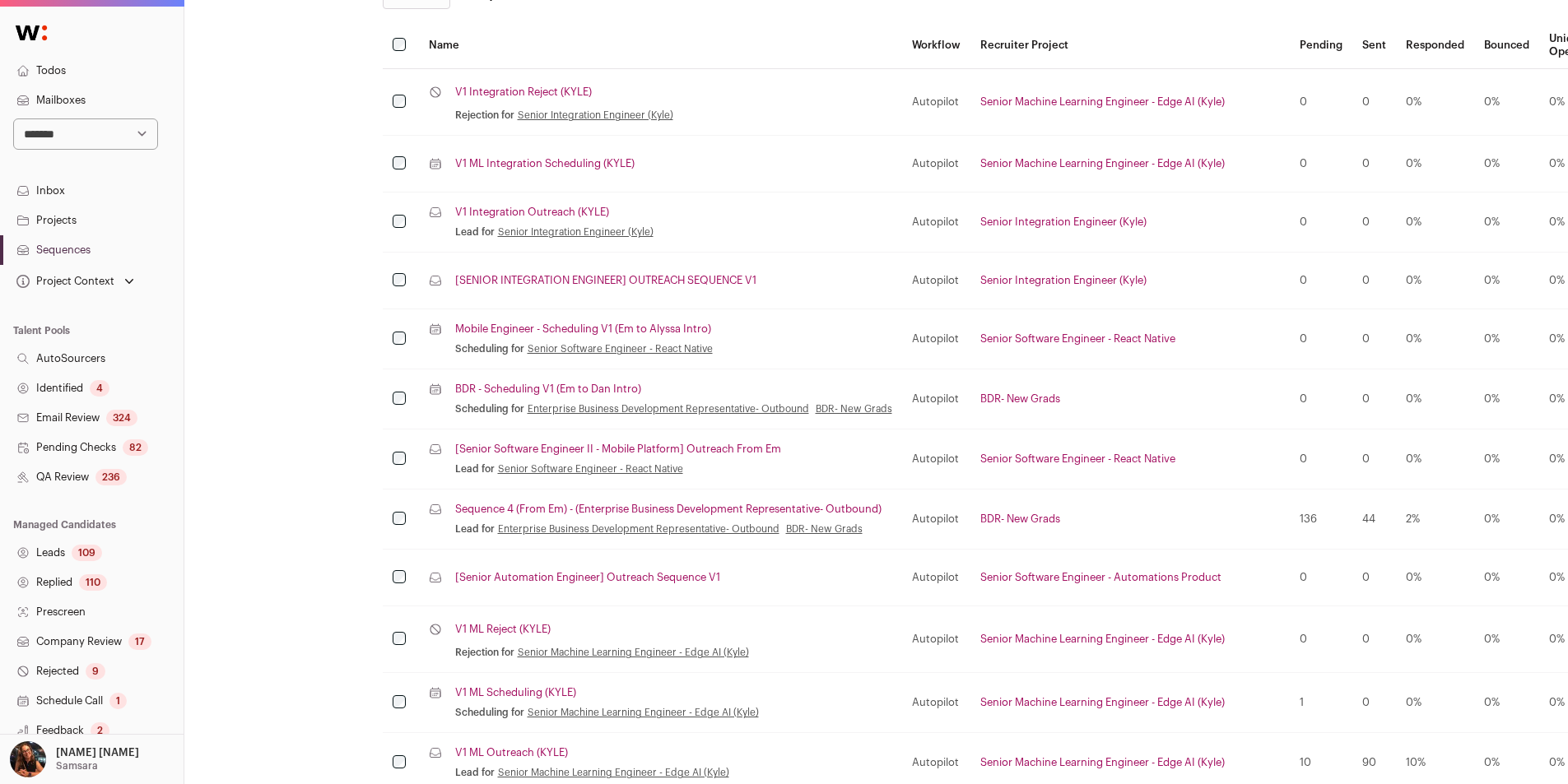click on "**********" at bounding box center (86, 134) 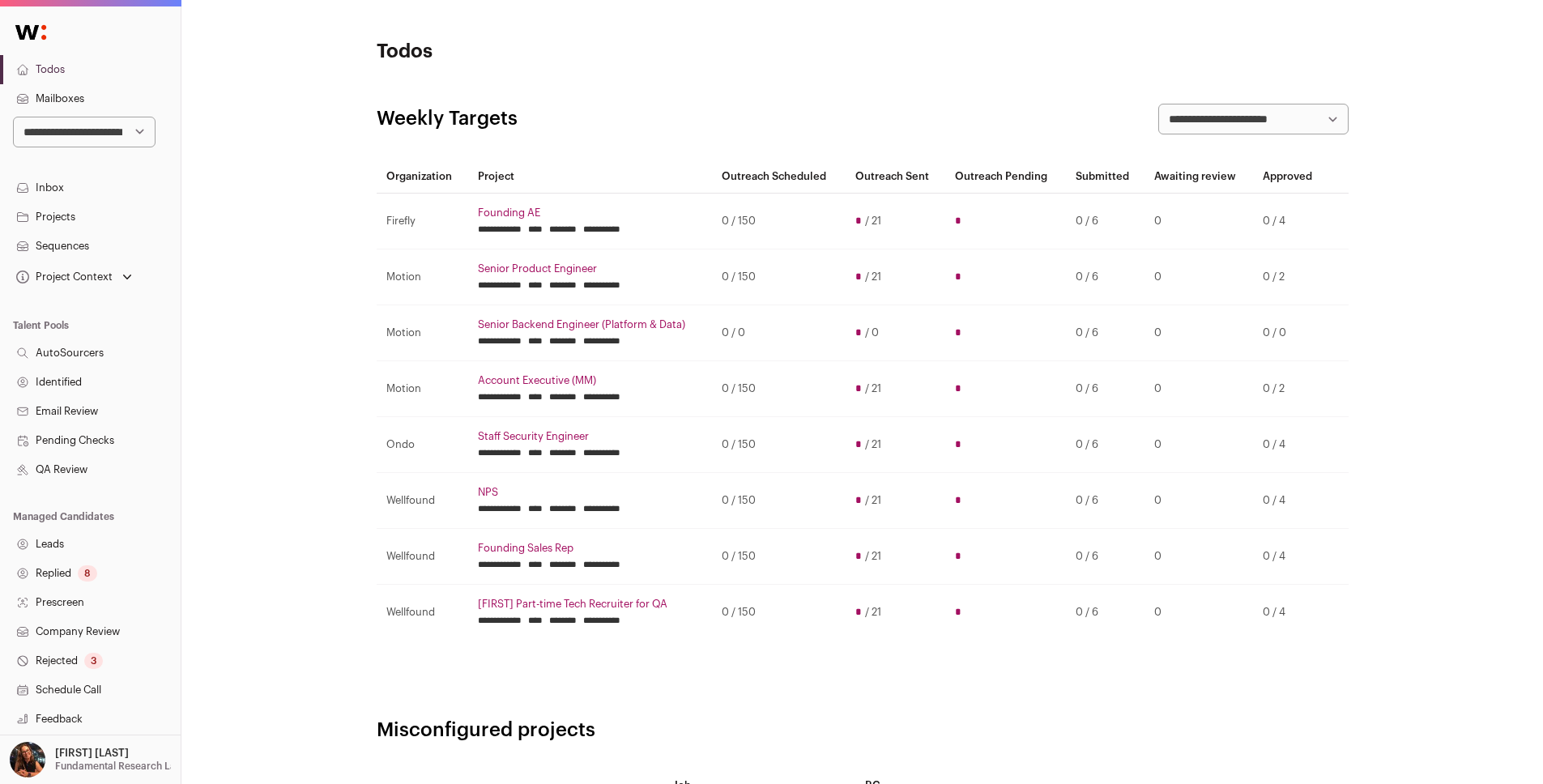 scroll, scrollTop: 0, scrollLeft: 0, axis: both 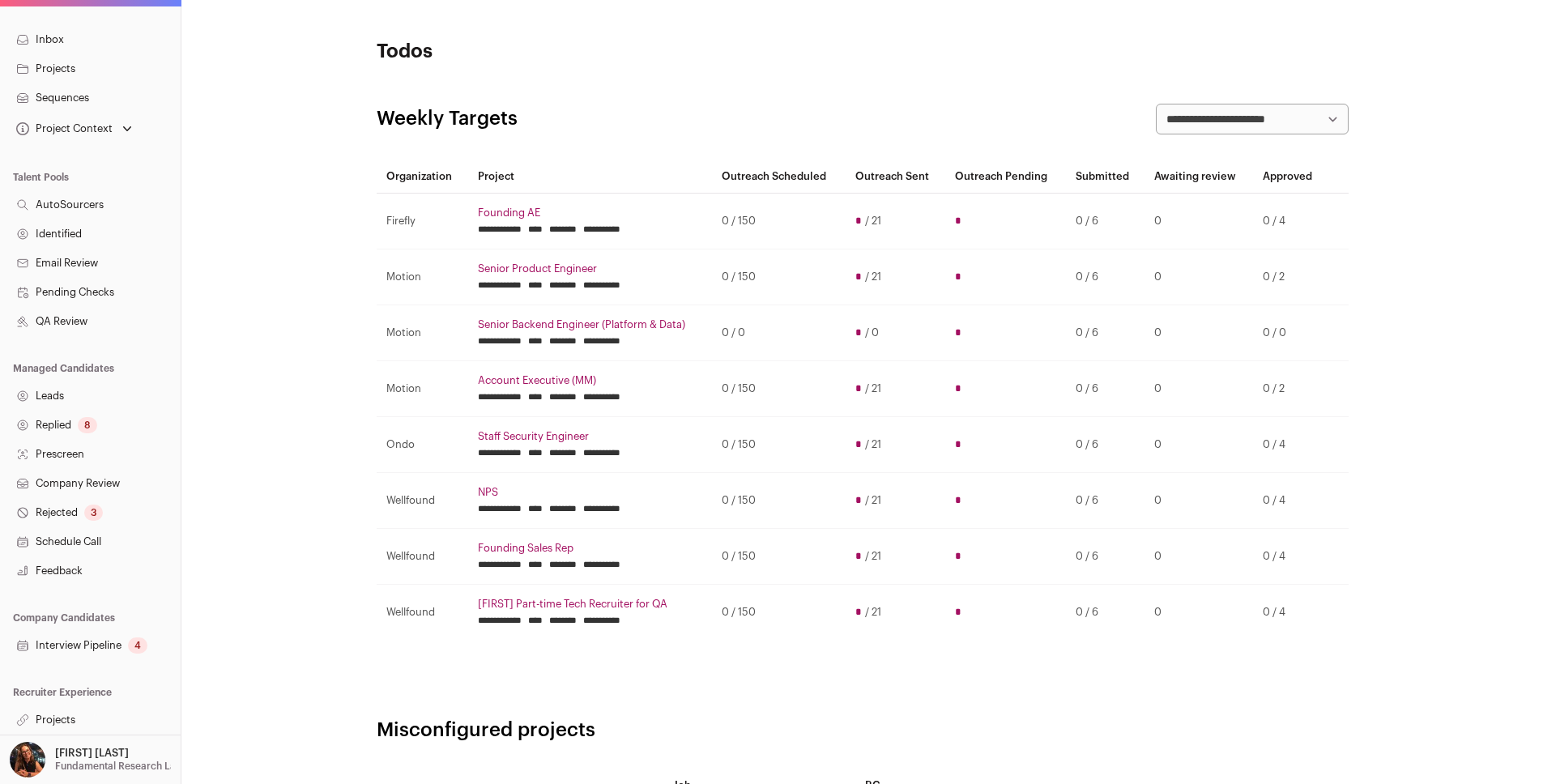 click on "Projects" at bounding box center [90, 720] 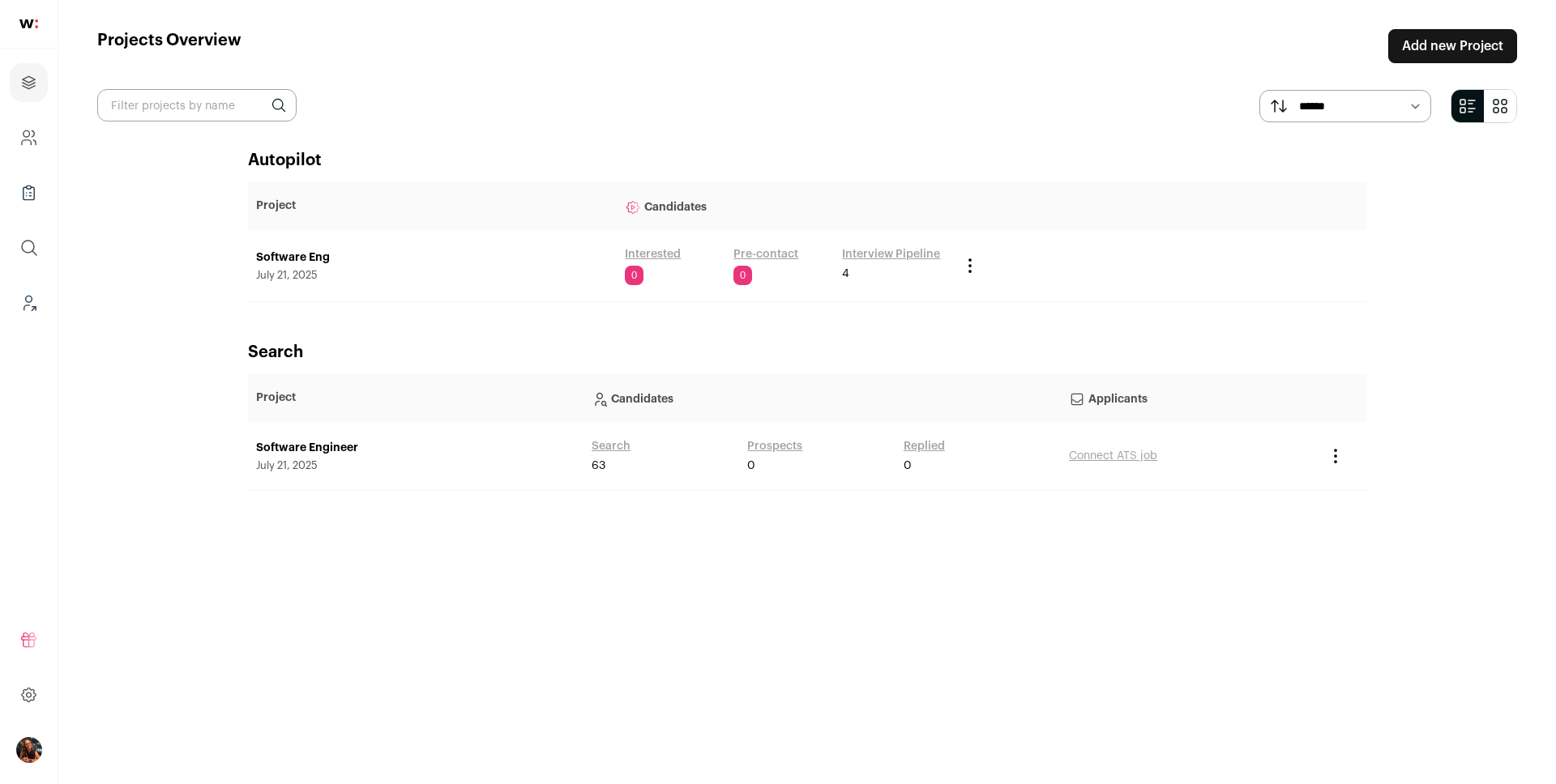 click on "Refer and earn $
User Settings
Todos
Admin
Switch Accounts
21Shares
75F
7ai
AbodeMine
Abridge Adapt API" at bounding box center [28, 695] 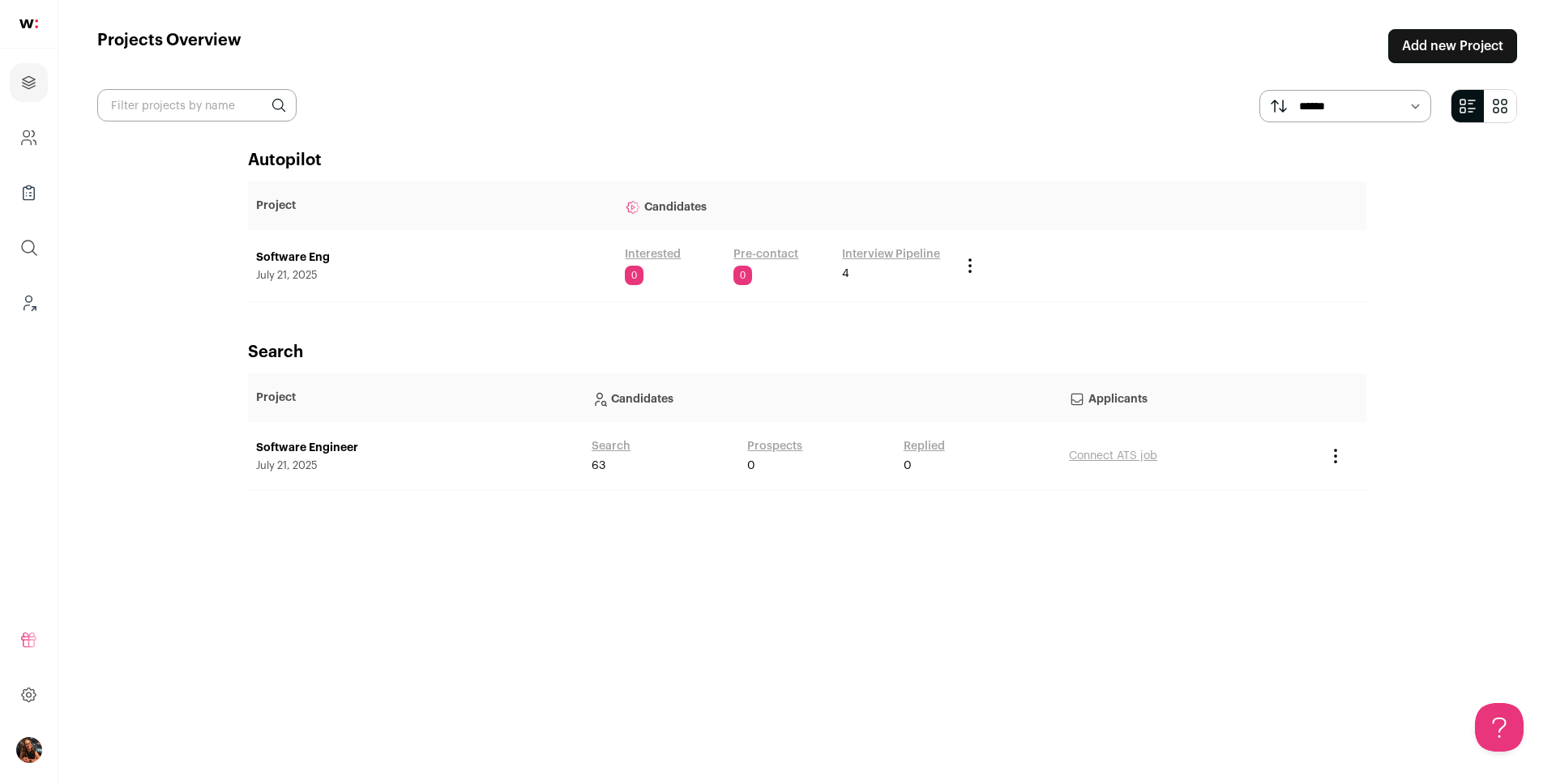 scroll, scrollTop: 0, scrollLeft: 0, axis: both 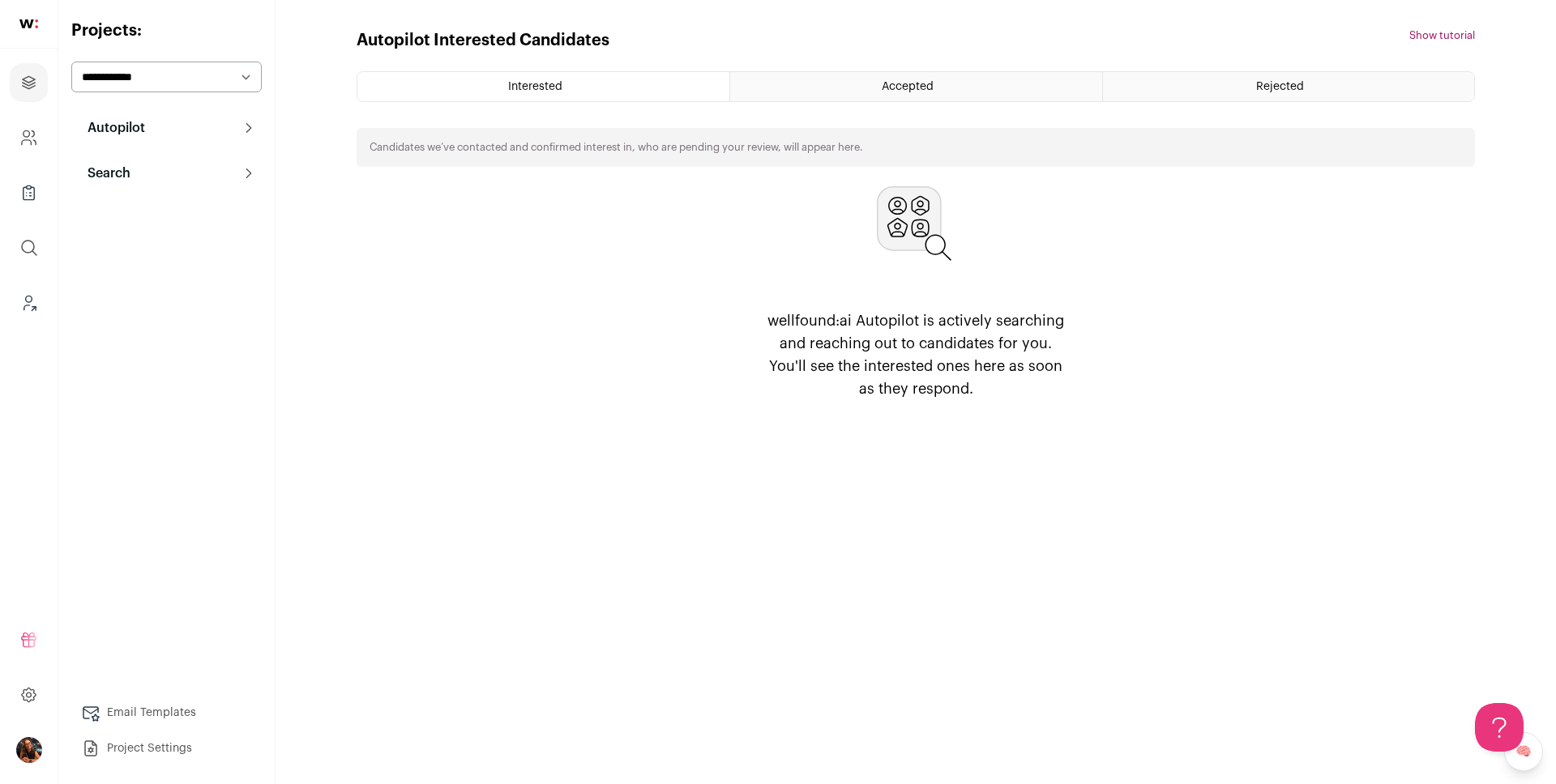 click on "Accepted" at bounding box center [908, 87] 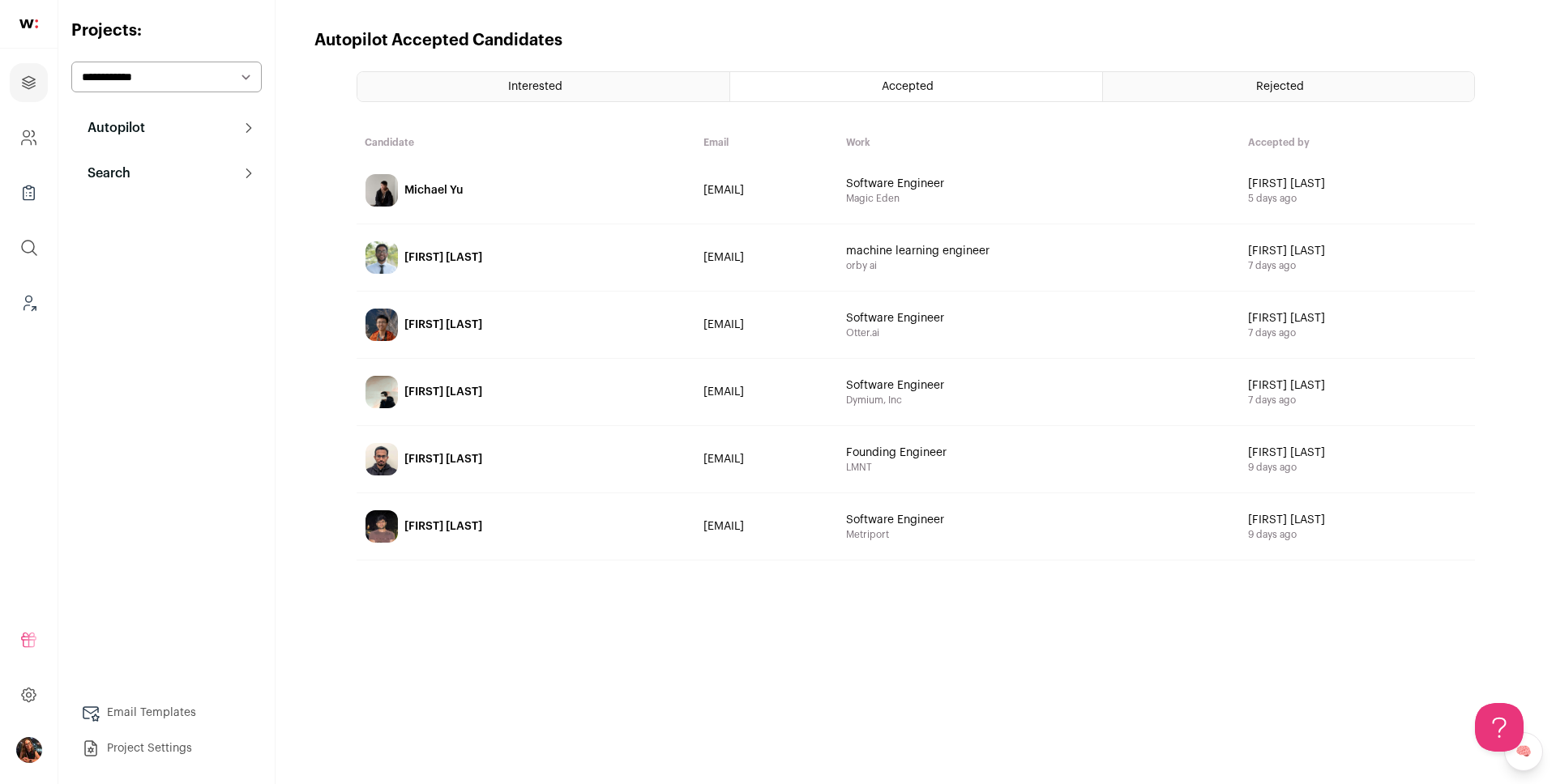 scroll, scrollTop: 0, scrollLeft: 0, axis: both 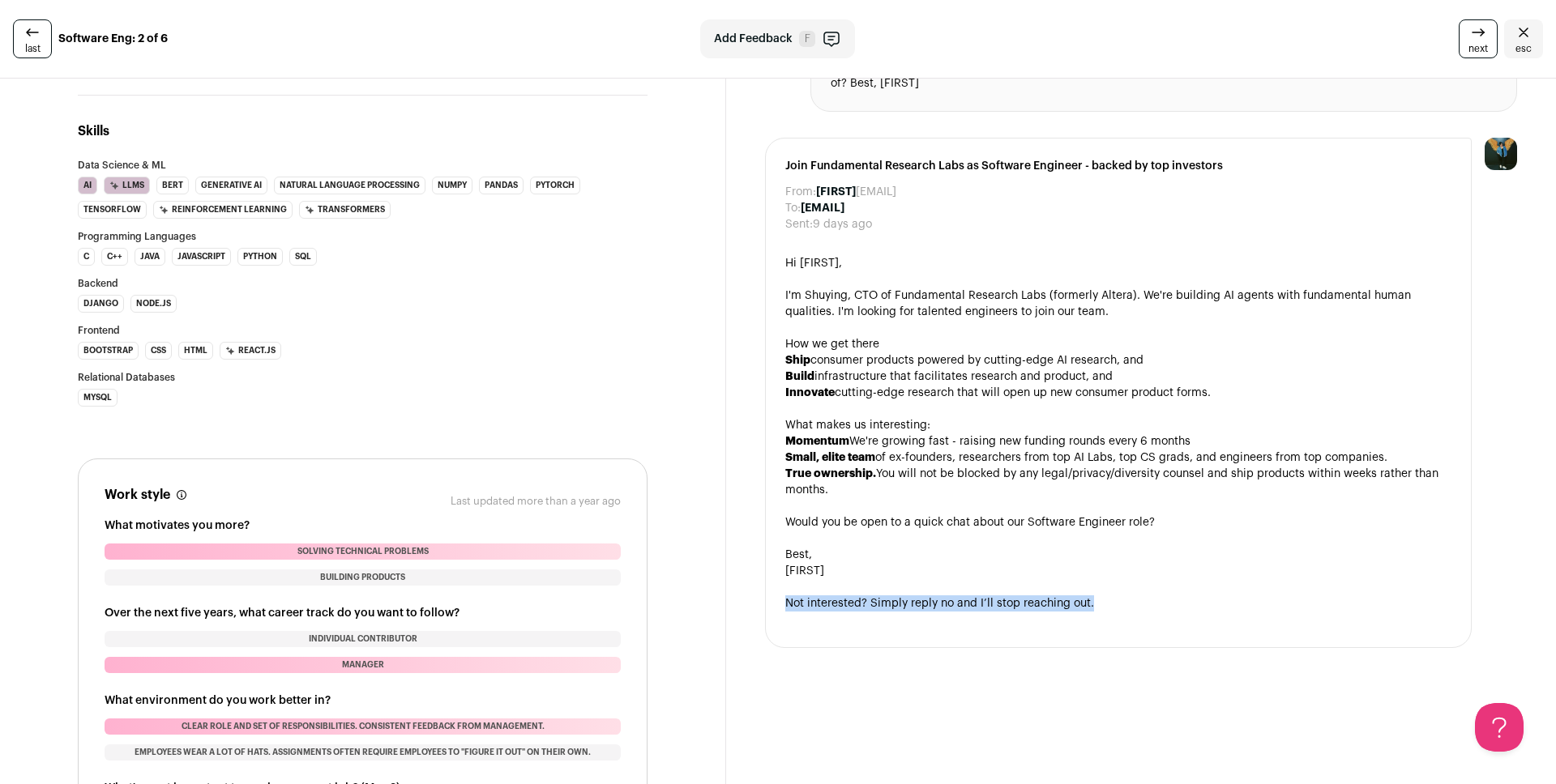 drag, startPoint x: 1115, startPoint y: 606, endPoint x: 784, endPoint y: 604, distance: 331.006 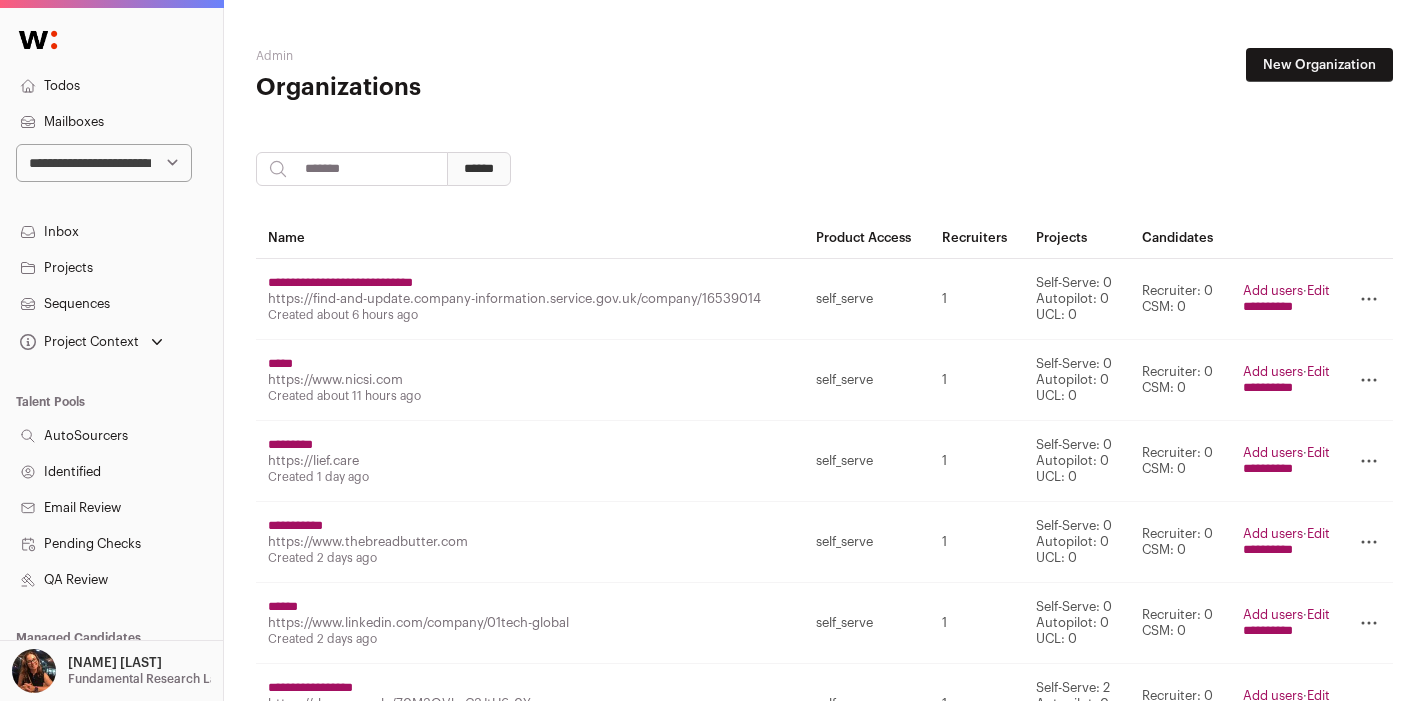 scroll, scrollTop: 0, scrollLeft: 0, axis: both 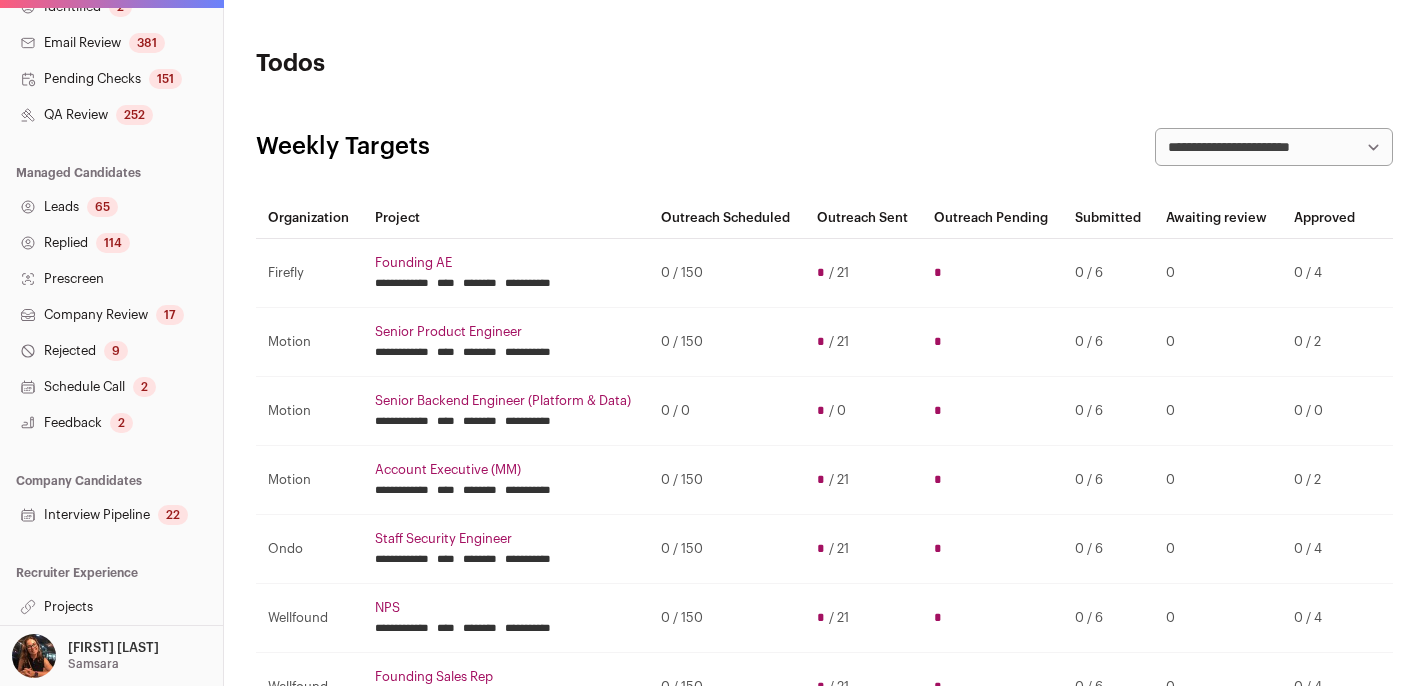 click on "Projects" at bounding box center [111, 607] 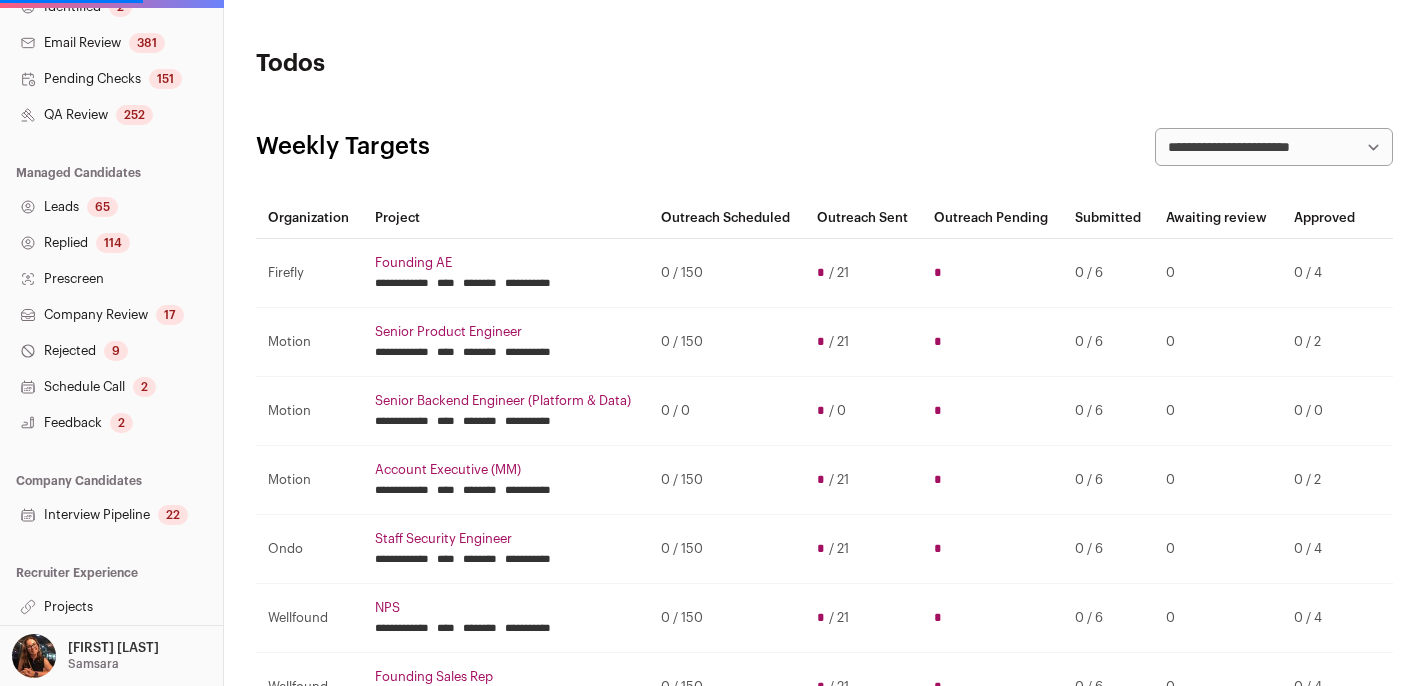 click on "Projects" at bounding box center [111, 607] 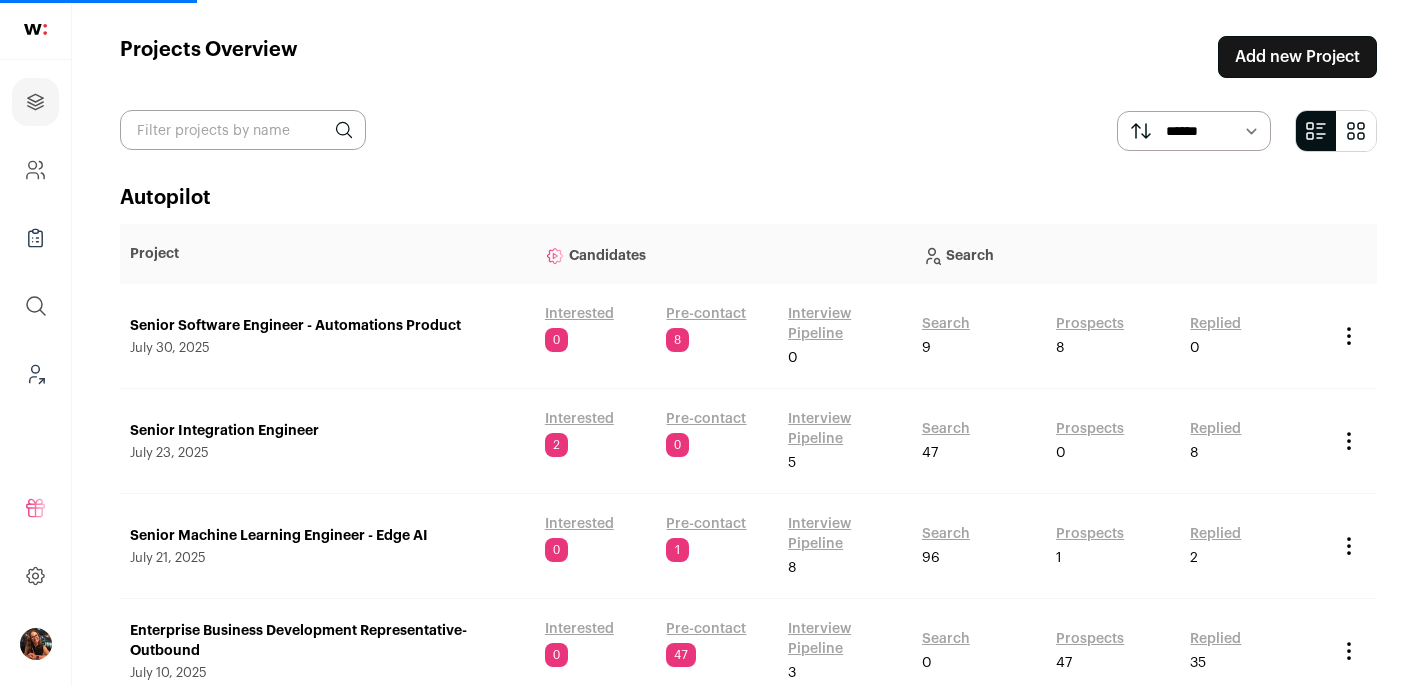 click on "Refer and earn $
User Settings
Todos
Admin
Switch Accounts
21Shares
75F
7ai
AbodeMine
Abridge Adapt API" at bounding box center [35, 576] 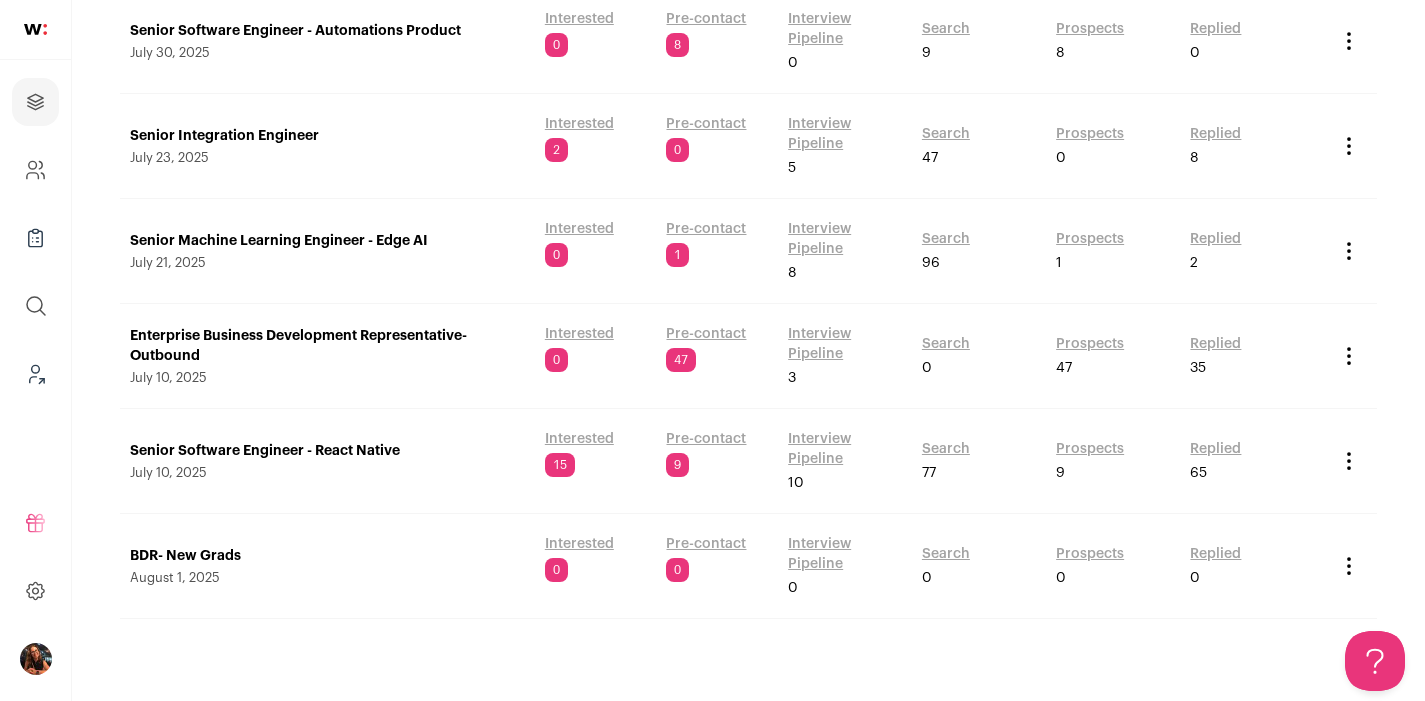scroll, scrollTop: 264, scrollLeft: 0, axis: vertical 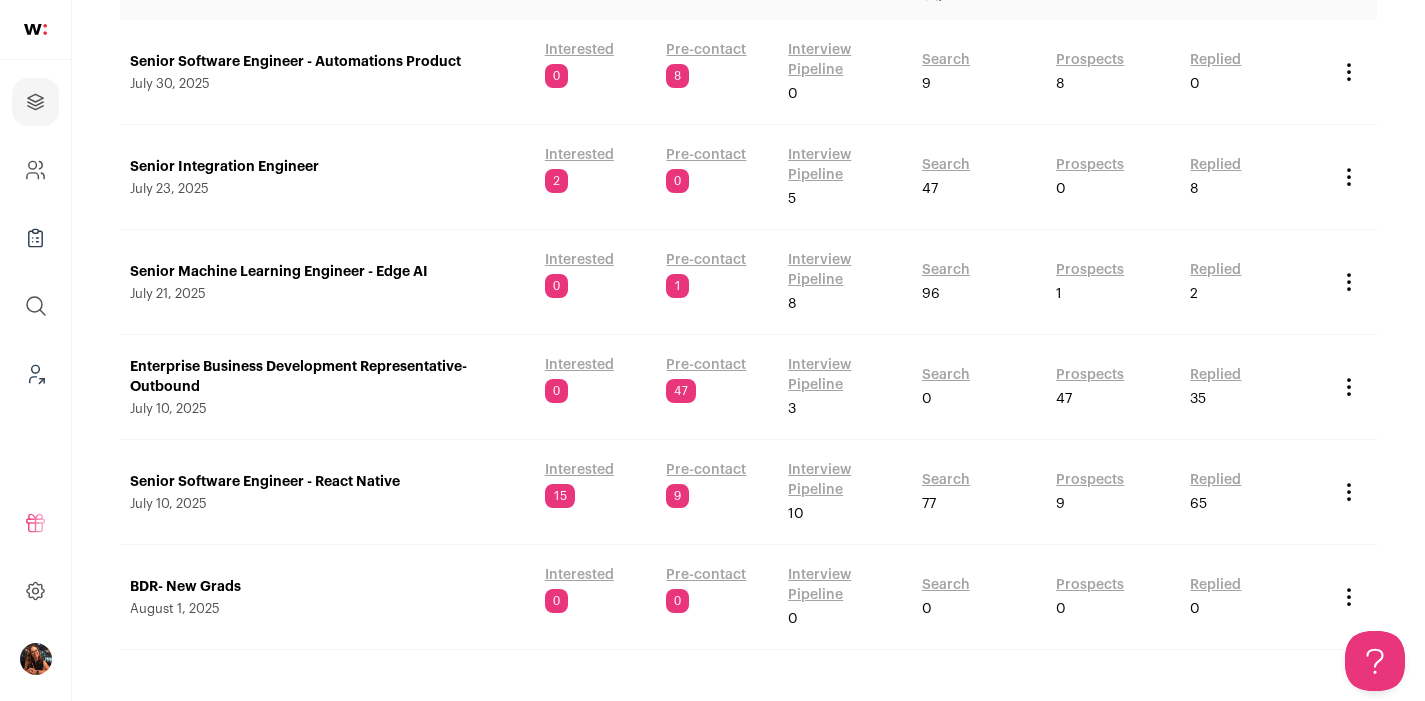 click on "Enterprise Business Development Representative- Outbound" at bounding box center (327, 377) 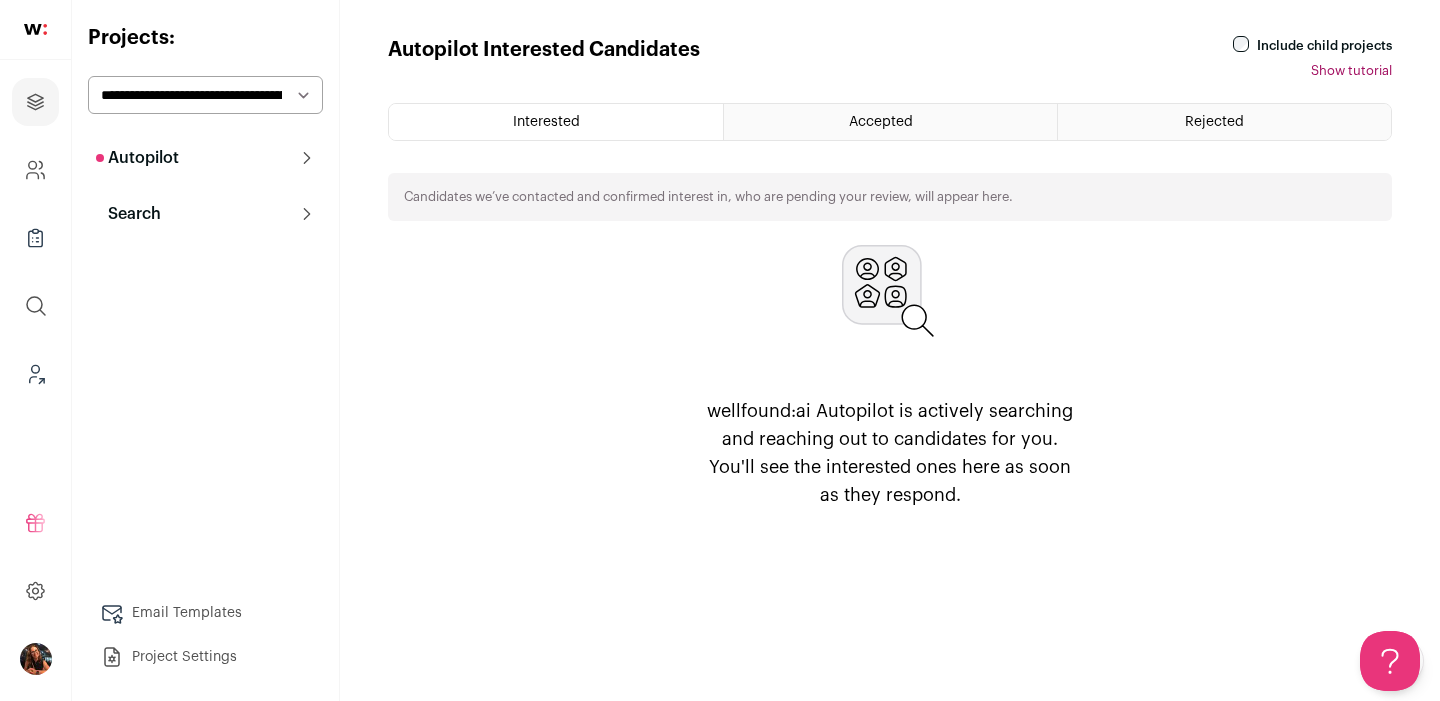 scroll, scrollTop: 0, scrollLeft: 0, axis: both 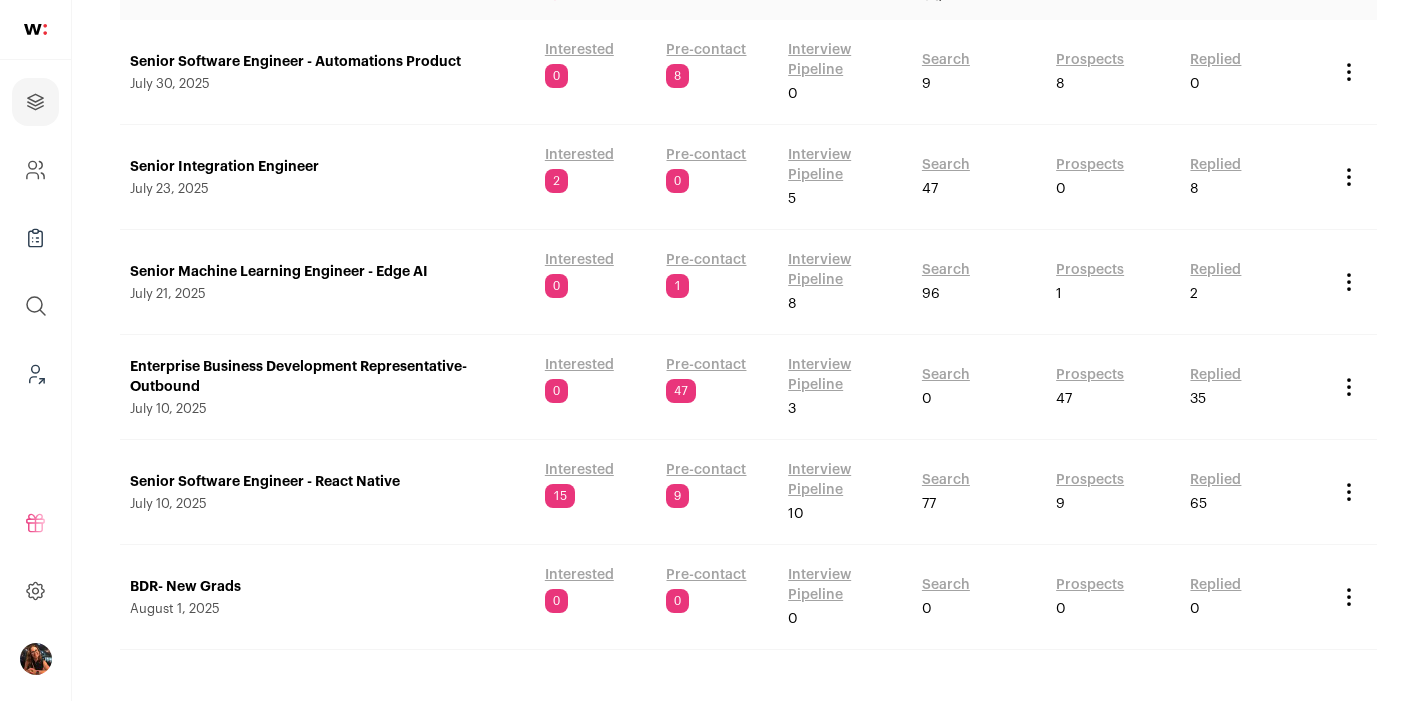 click on "BDR- New Grads" at bounding box center [327, 587] 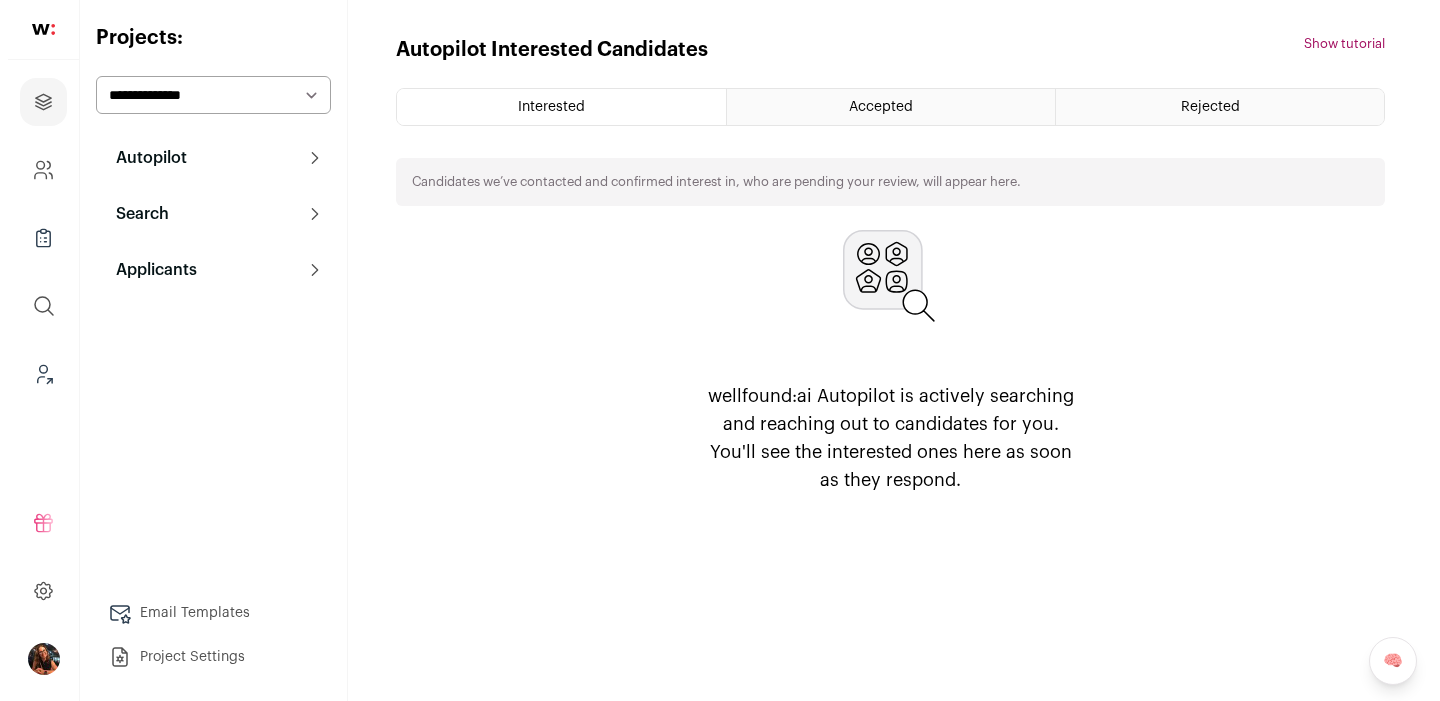 scroll, scrollTop: 0, scrollLeft: 0, axis: both 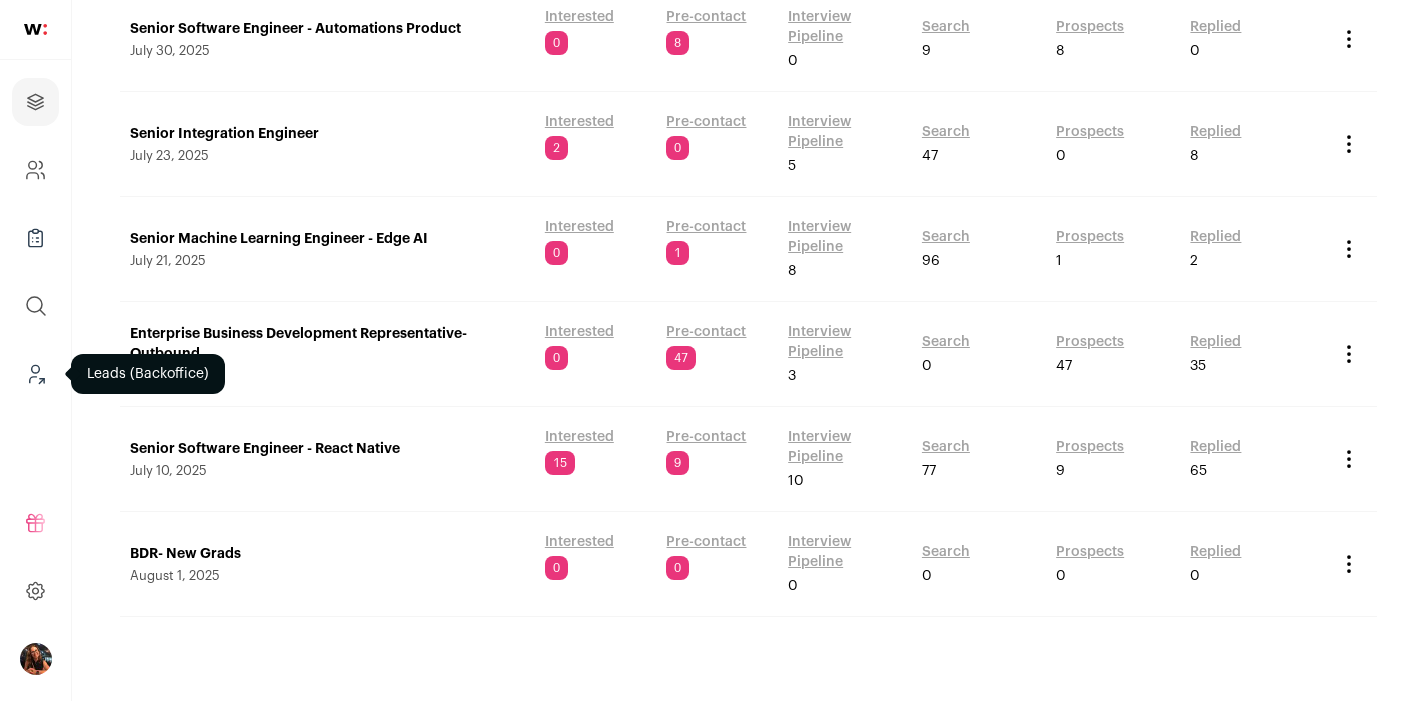 click 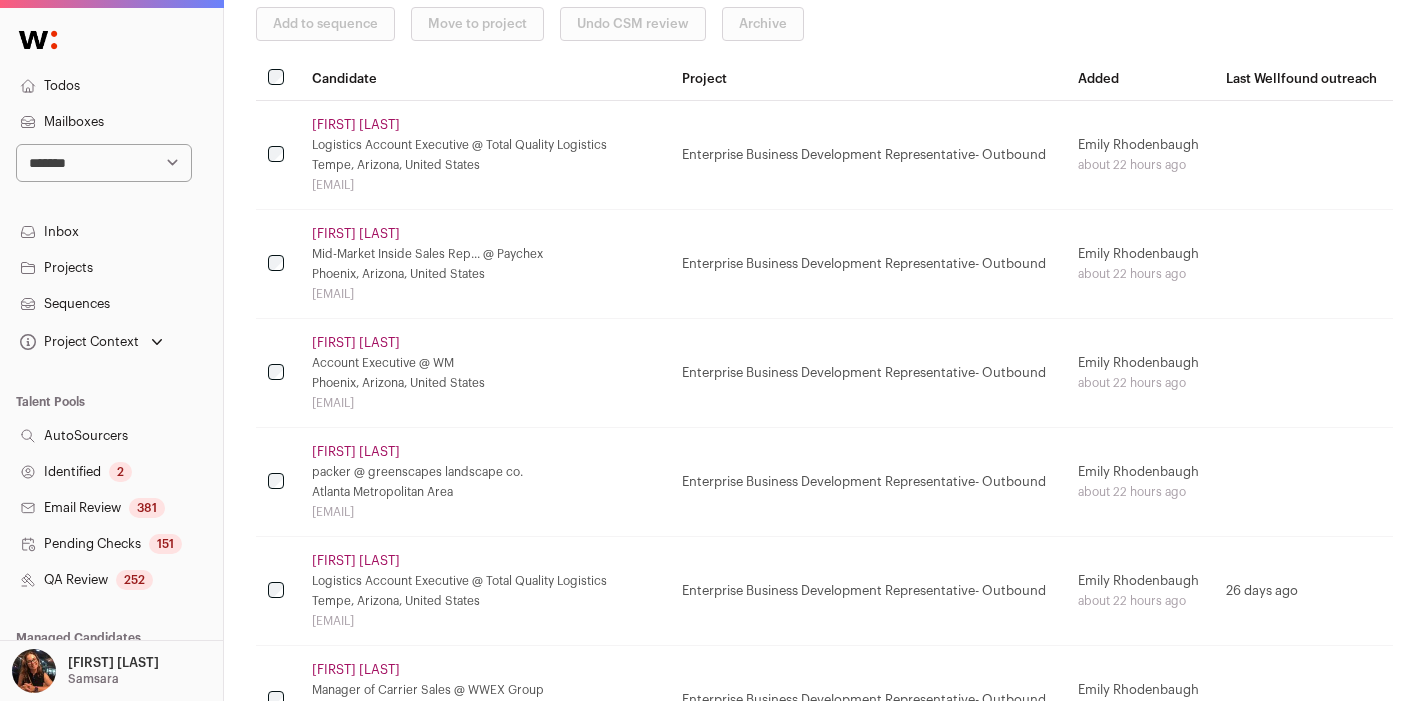 scroll, scrollTop: 0, scrollLeft: 0, axis: both 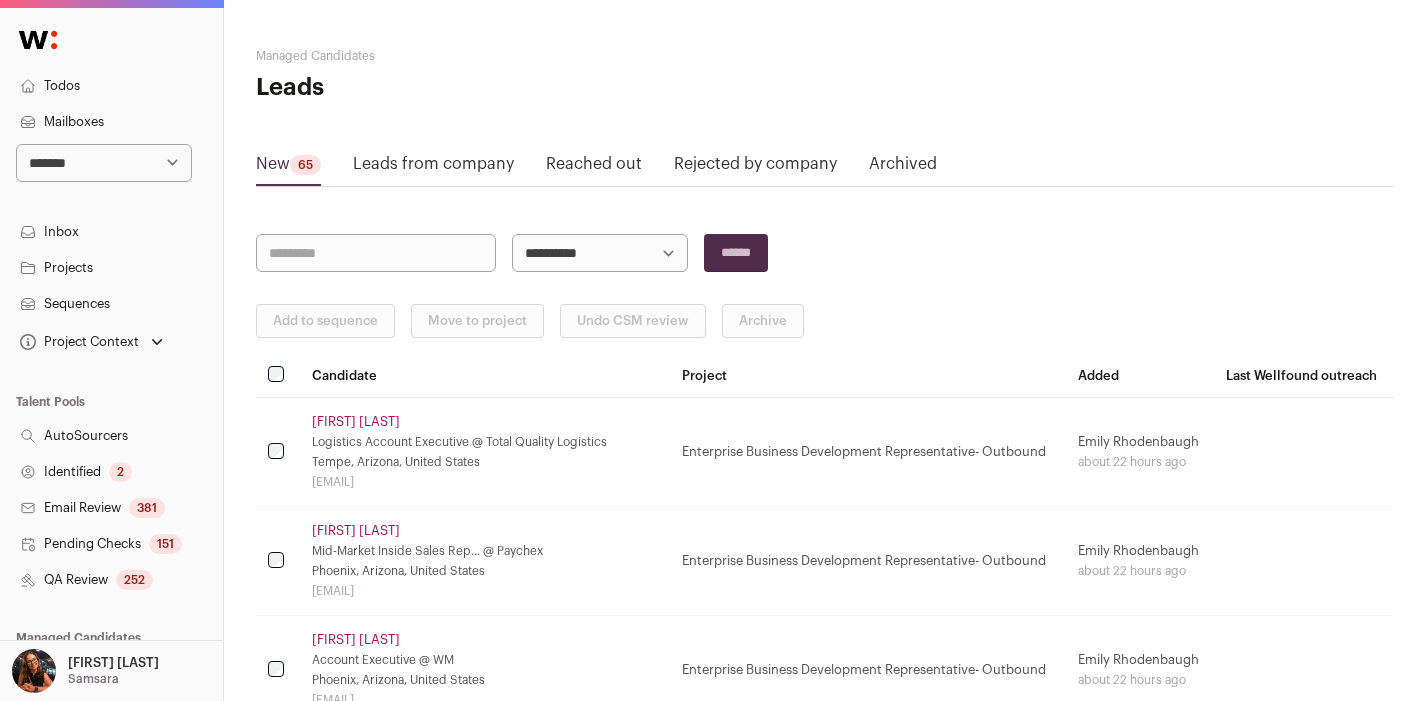 click on "Projects" at bounding box center [111, 268] 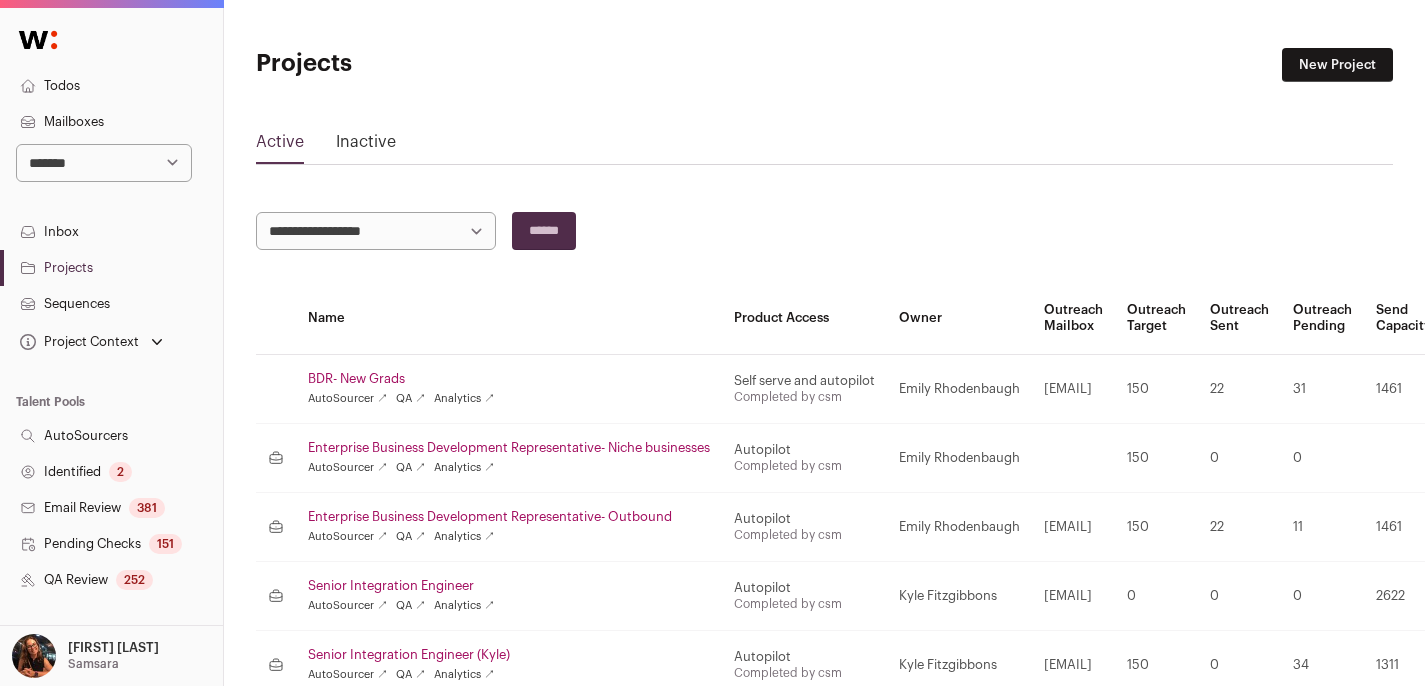 click on "BDR- New Grads" at bounding box center (509, 379) 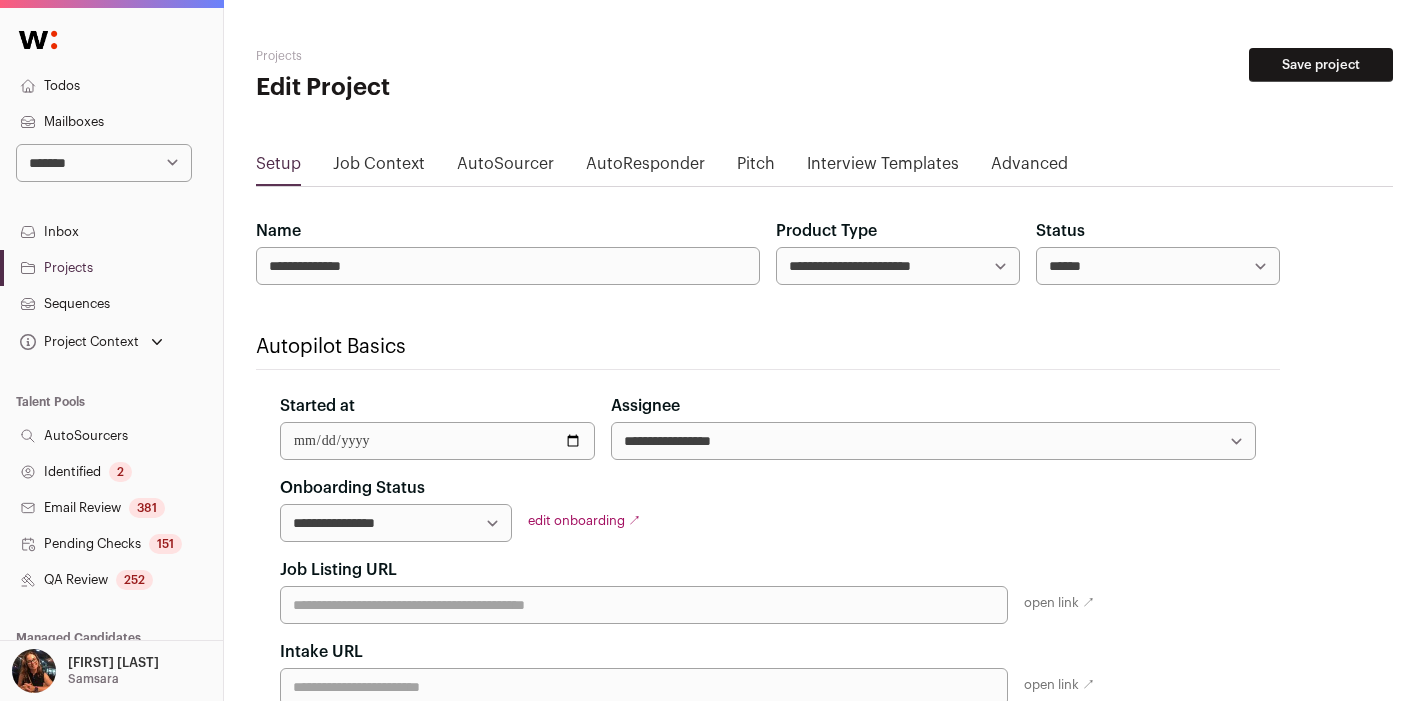 click on "Advanced" at bounding box center [1029, 168] 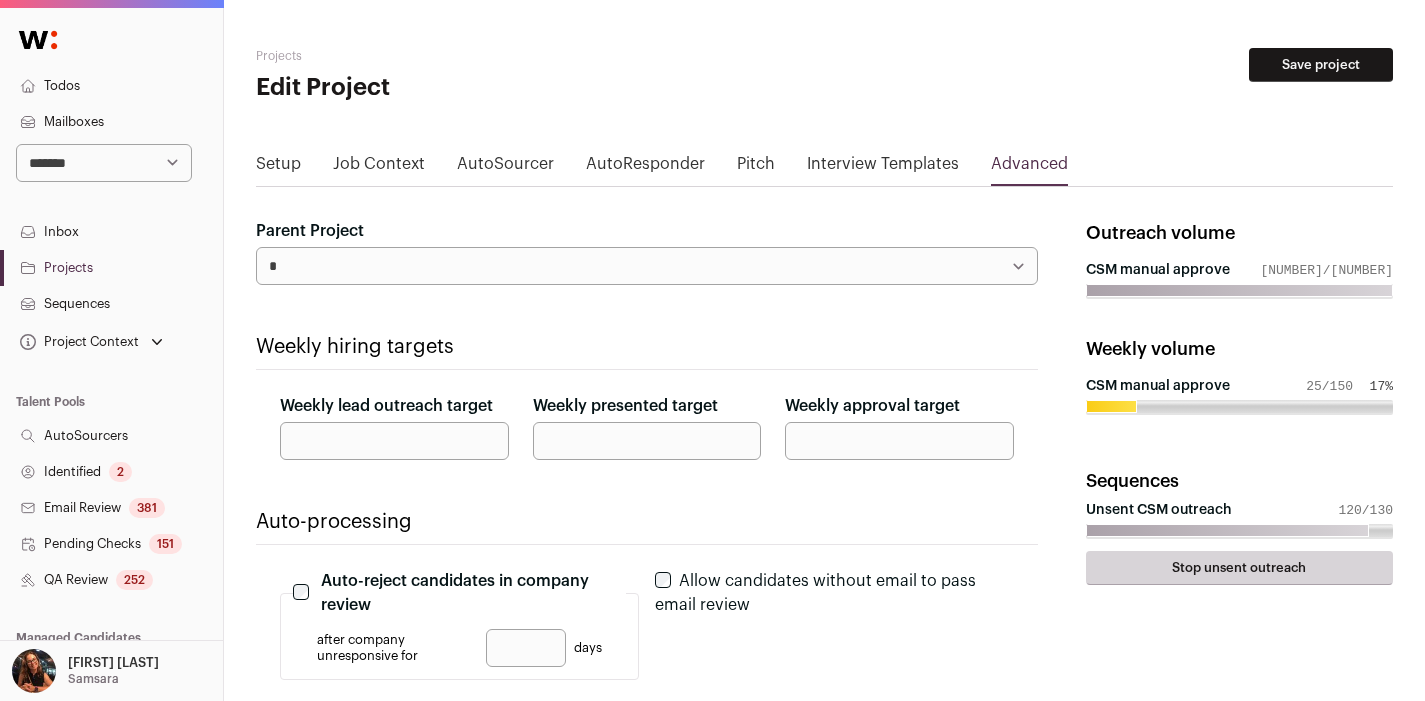 scroll, scrollTop: 89, scrollLeft: 0, axis: vertical 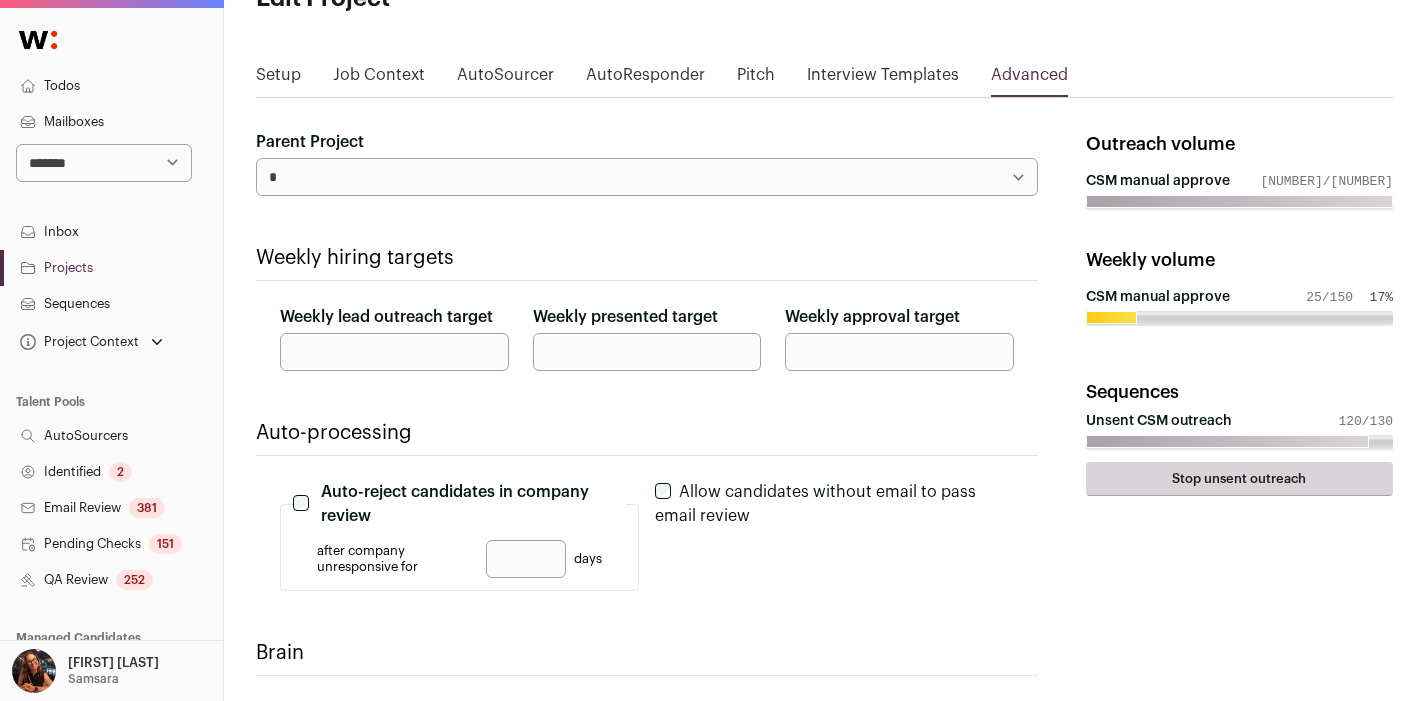 click on "**********" at bounding box center (647, 177) 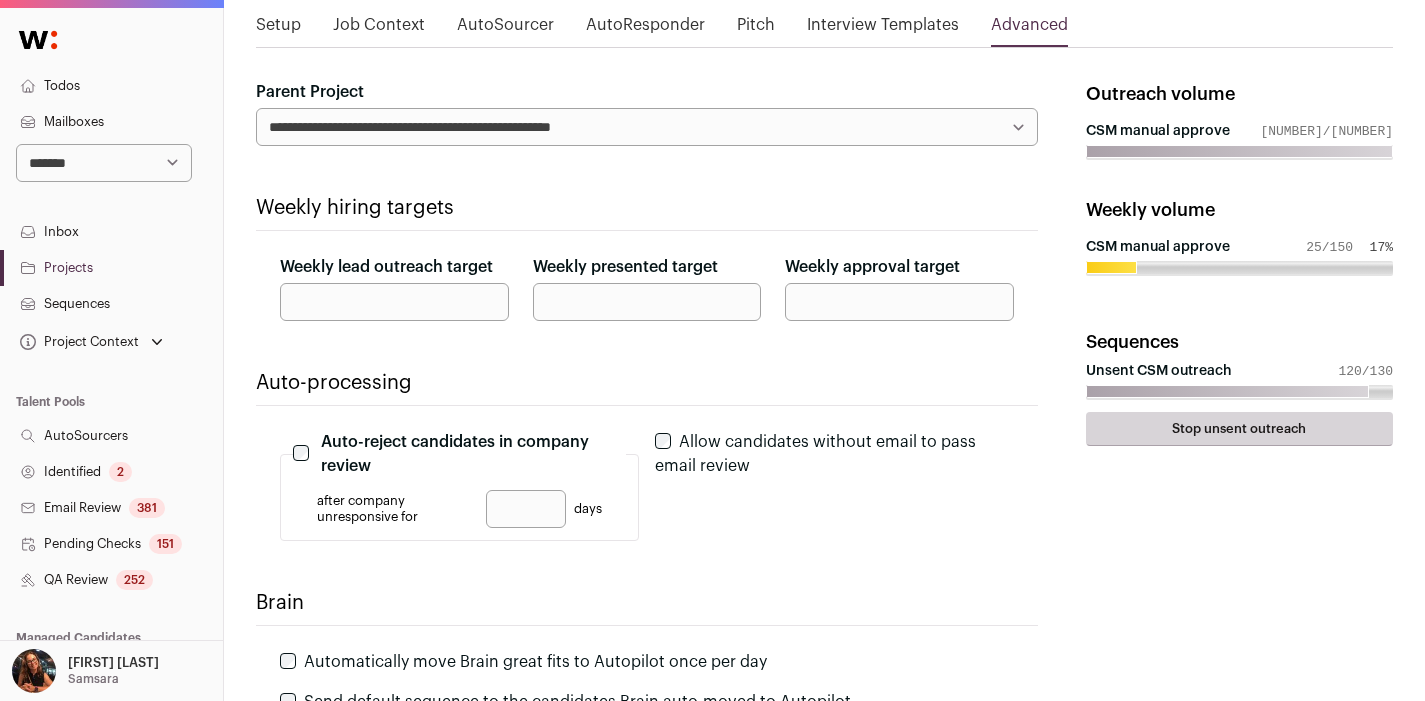 scroll, scrollTop: 508, scrollLeft: 0, axis: vertical 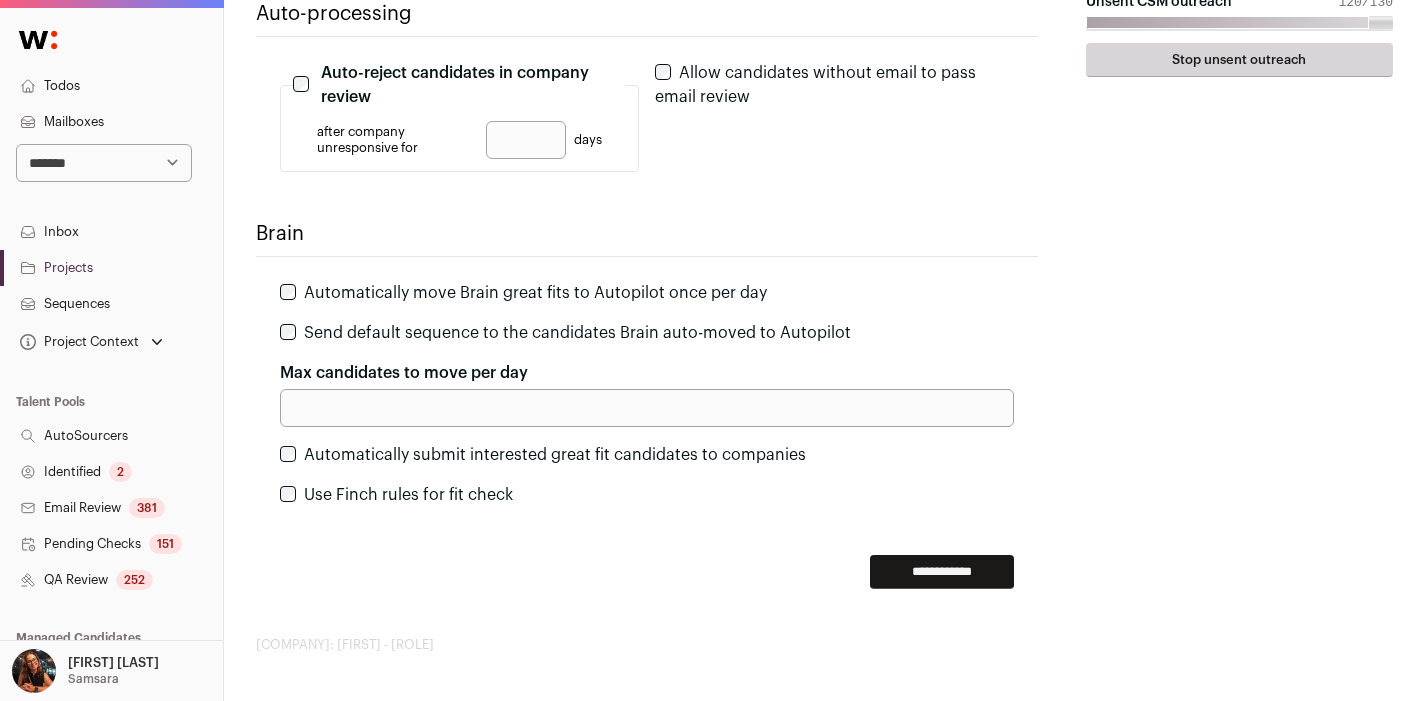 click on "**********" at bounding box center (942, 572) 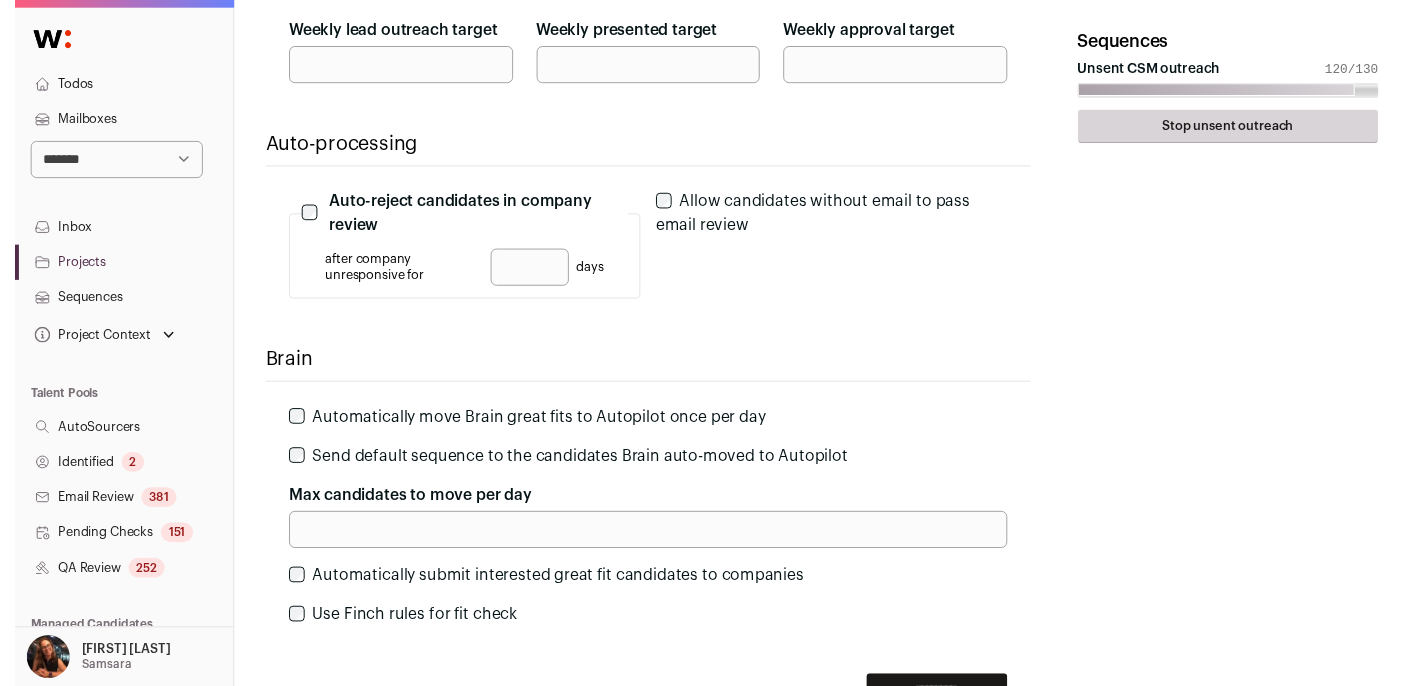 scroll, scrollTop: 0, scrollLeft: 0, axis: both 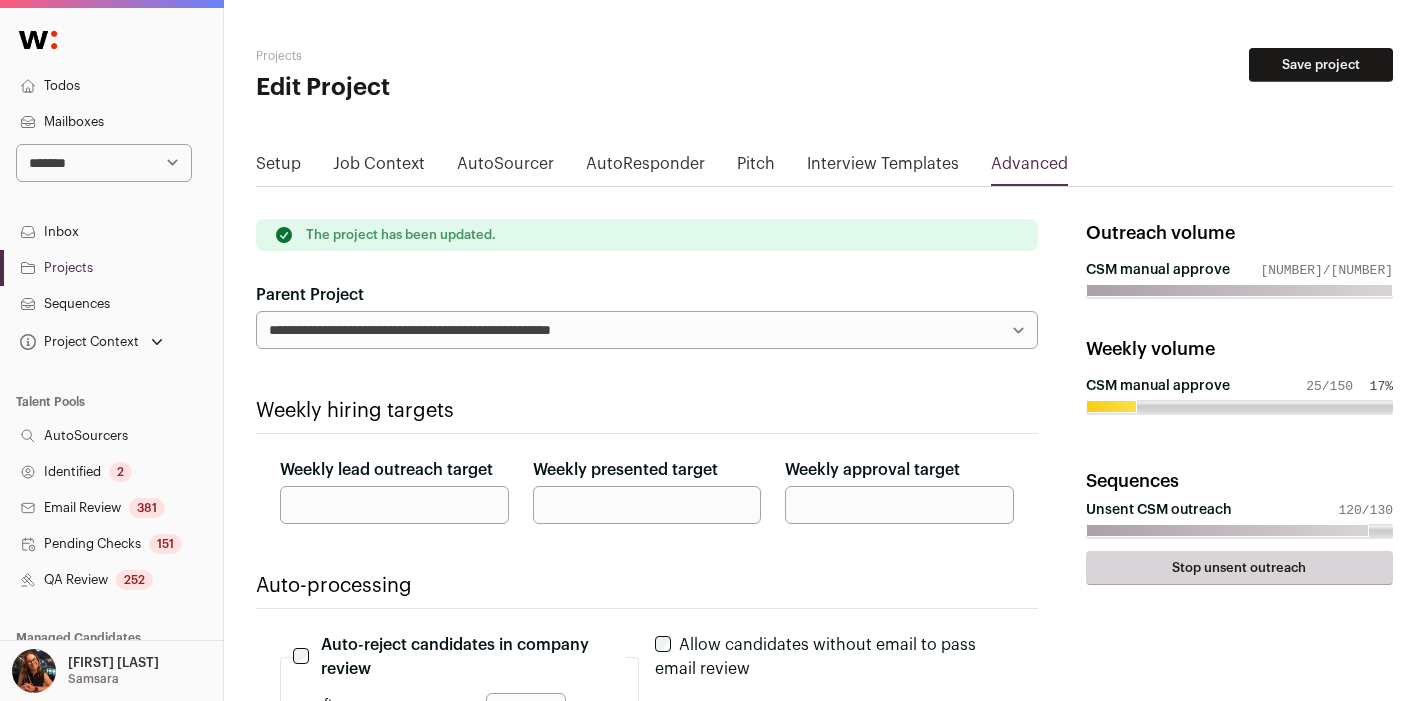 click on "Projects" at bounding box center [111, 268] 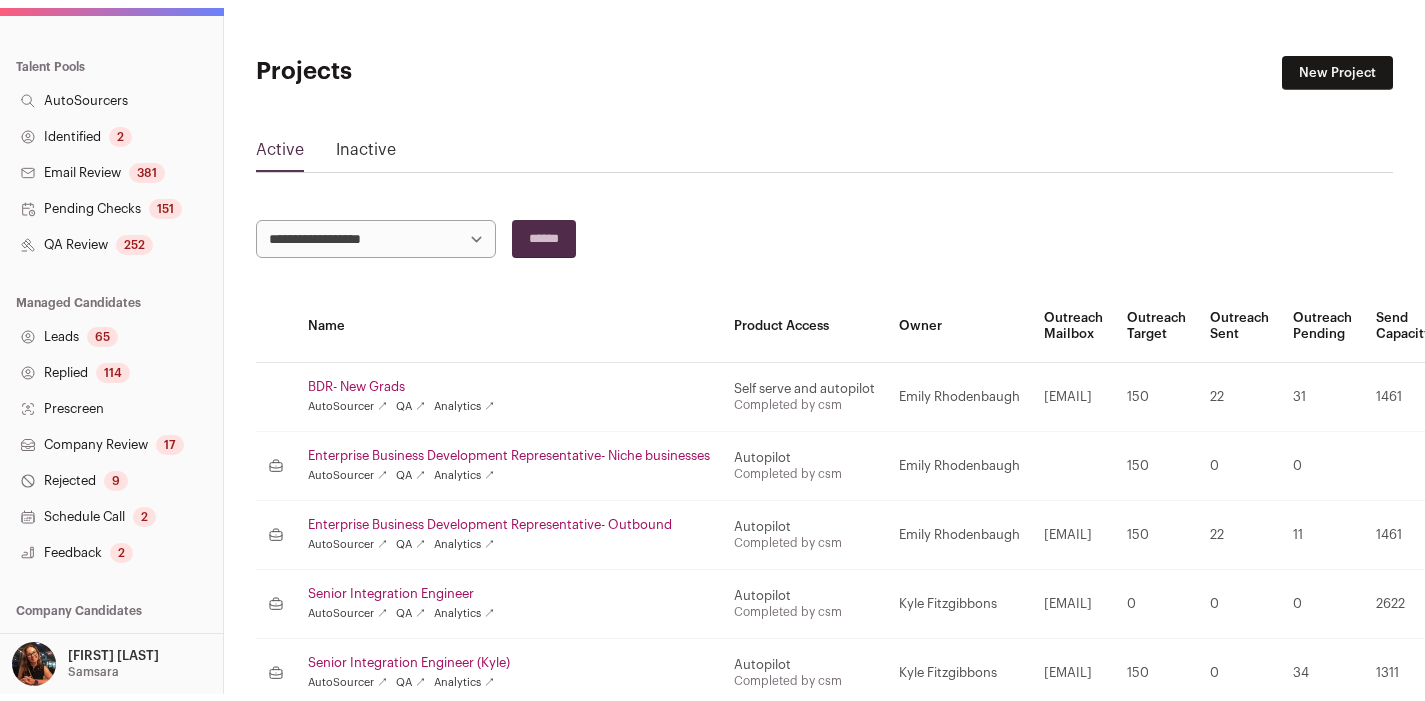 scroll, scrollTop: 465, scrollLeft: 0, axis: vertical 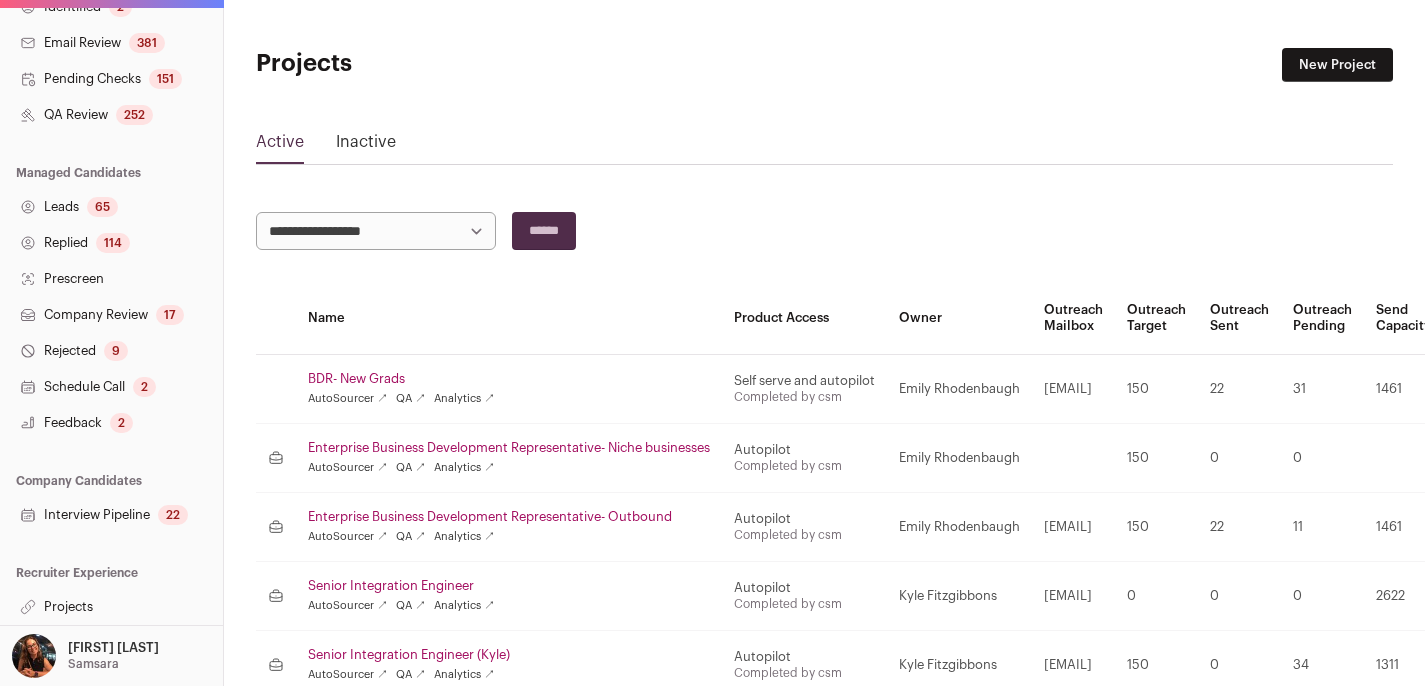 click on "Projects" at bounding box center [111, 607] 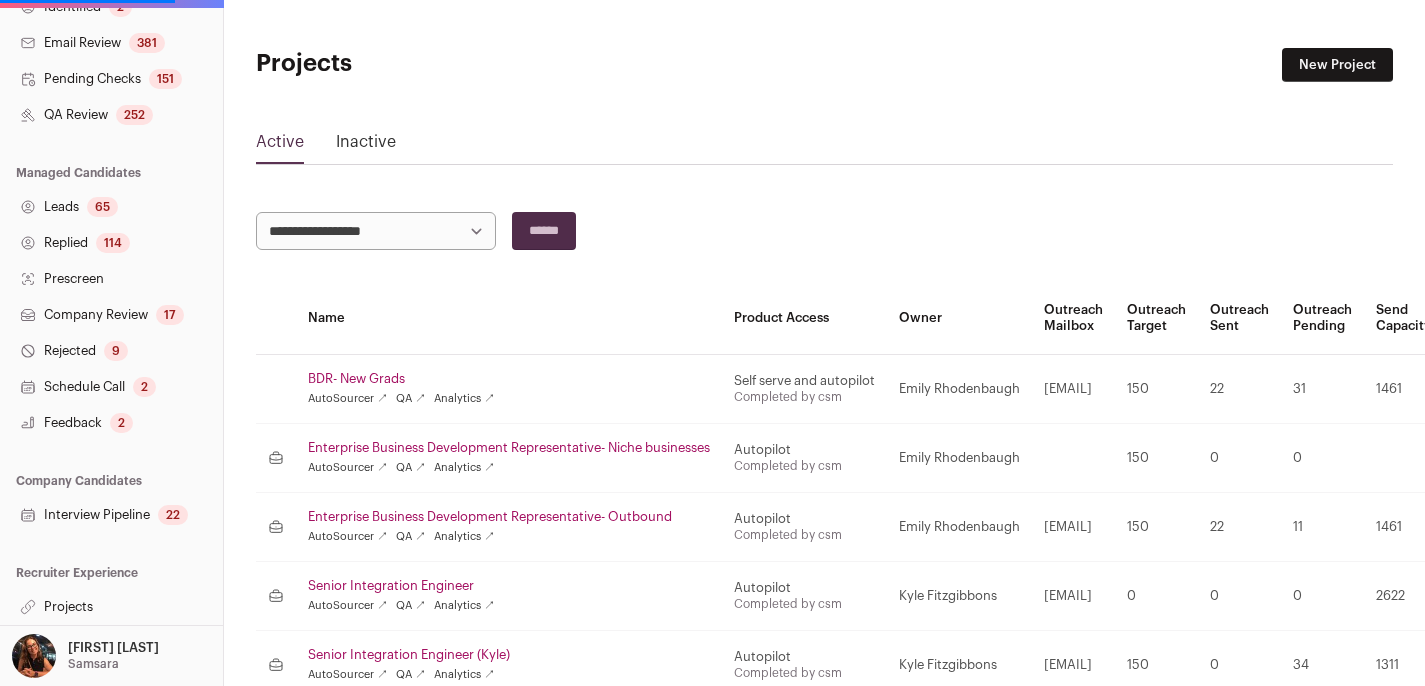 click on "Projects" at bounding box center (111, 607) 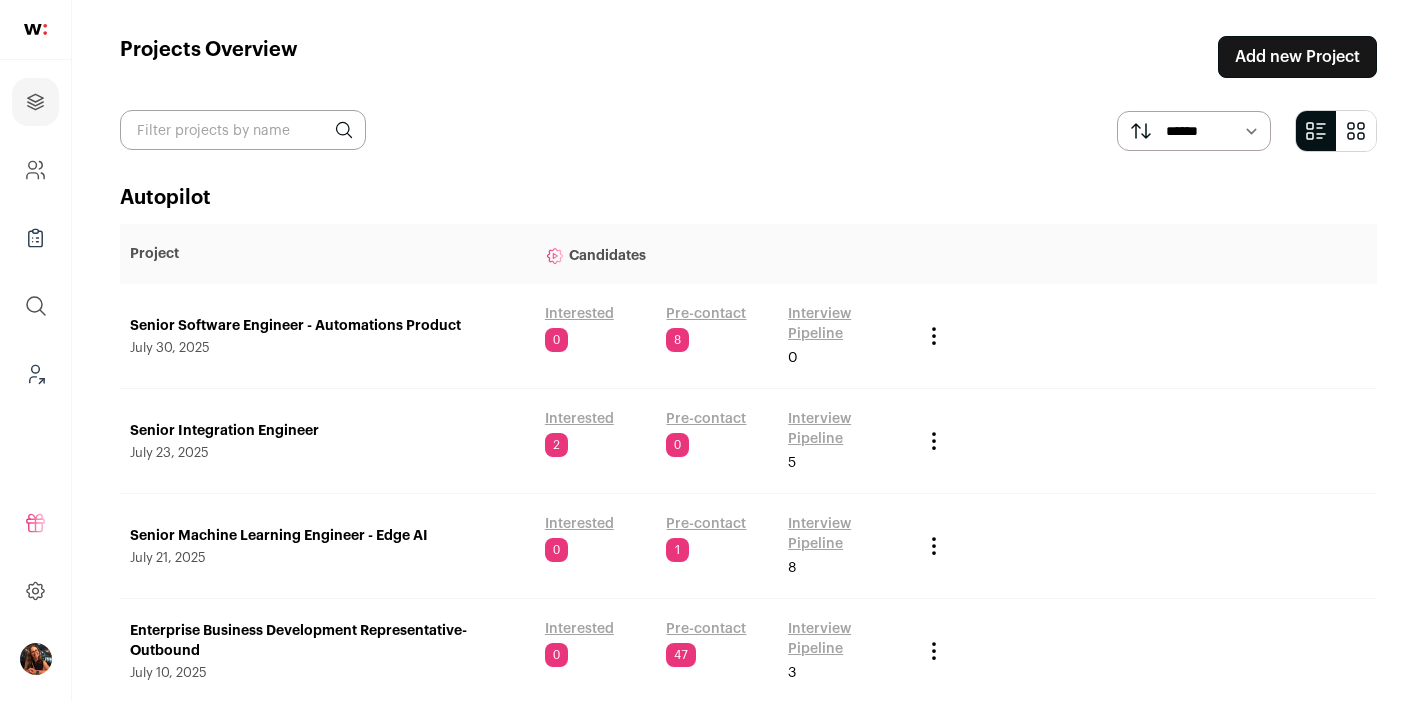 scroll, scrollTop: 192, scrollLeft: 0, axis: vertical 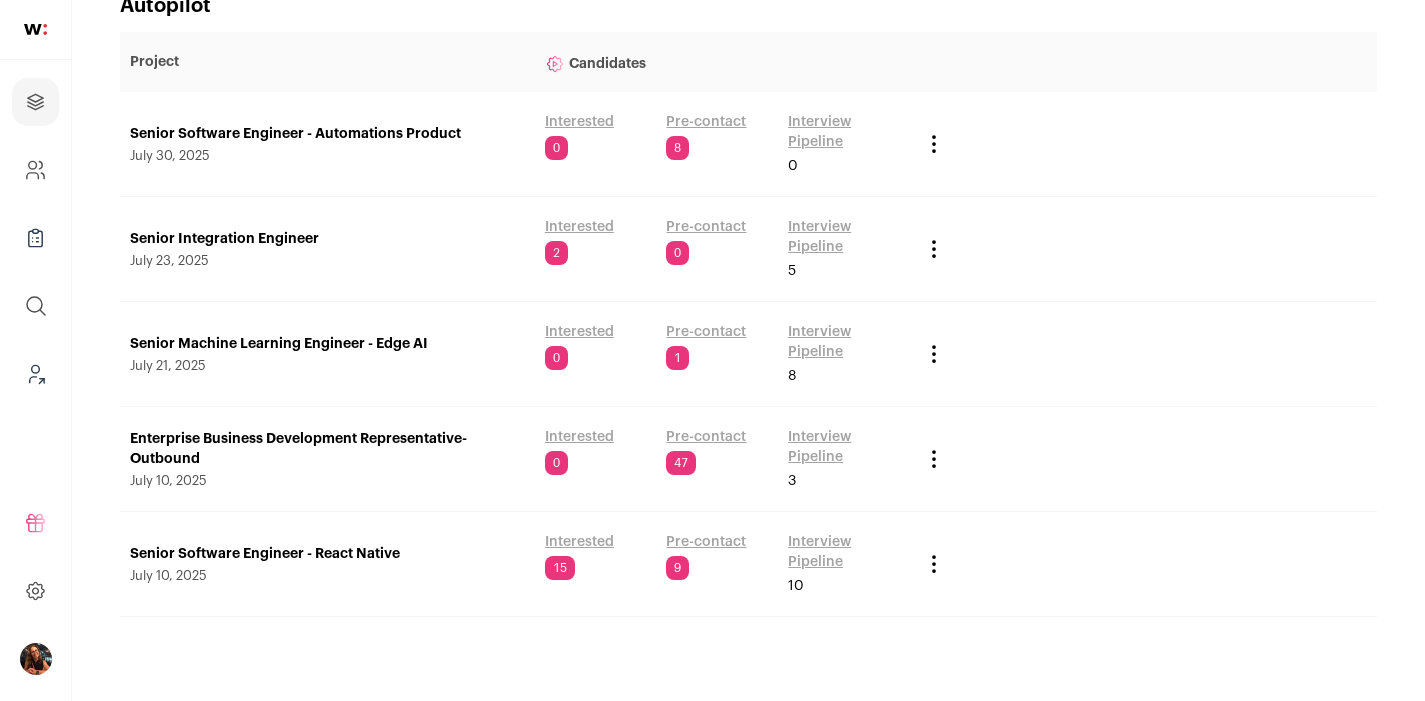 click on "Senior Software Engineer - React Native" at bounding box center (327, 554) 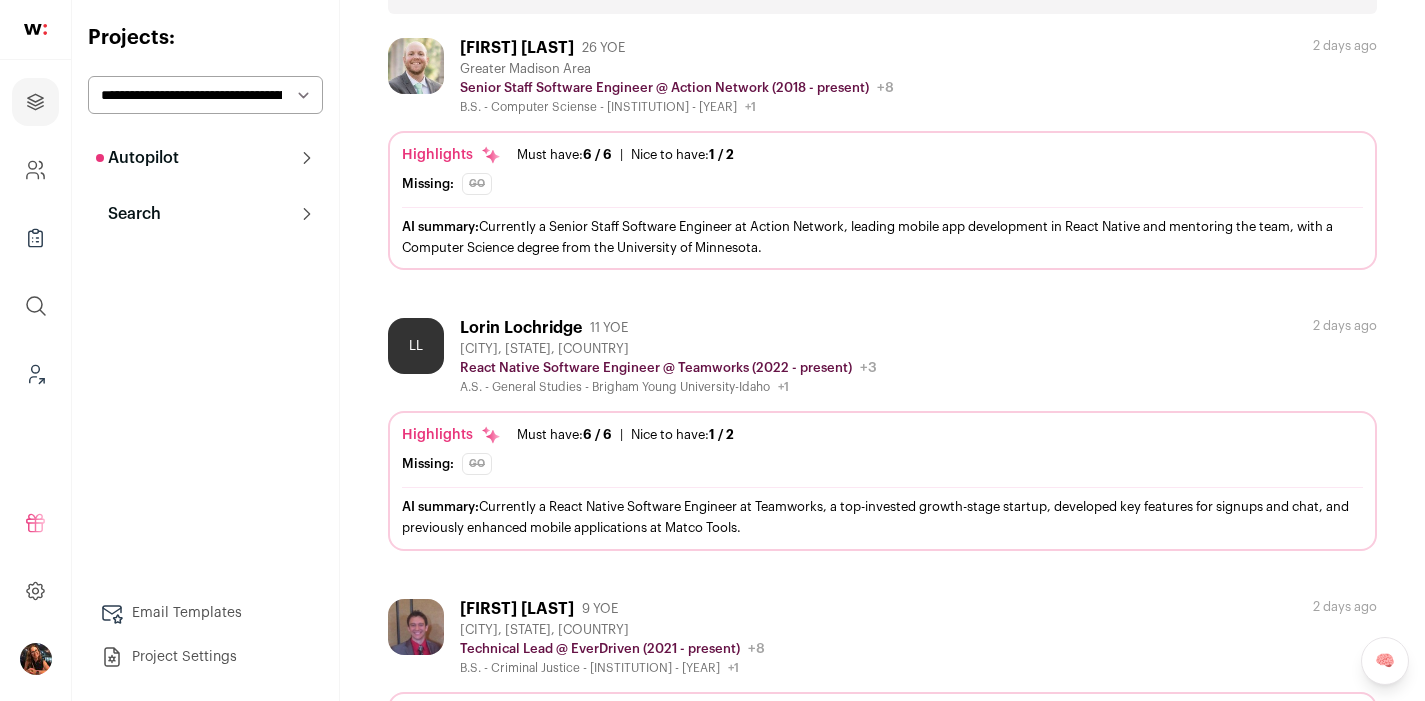 scroll, scrollTop: 0, scrollLeft: 0, axis: both 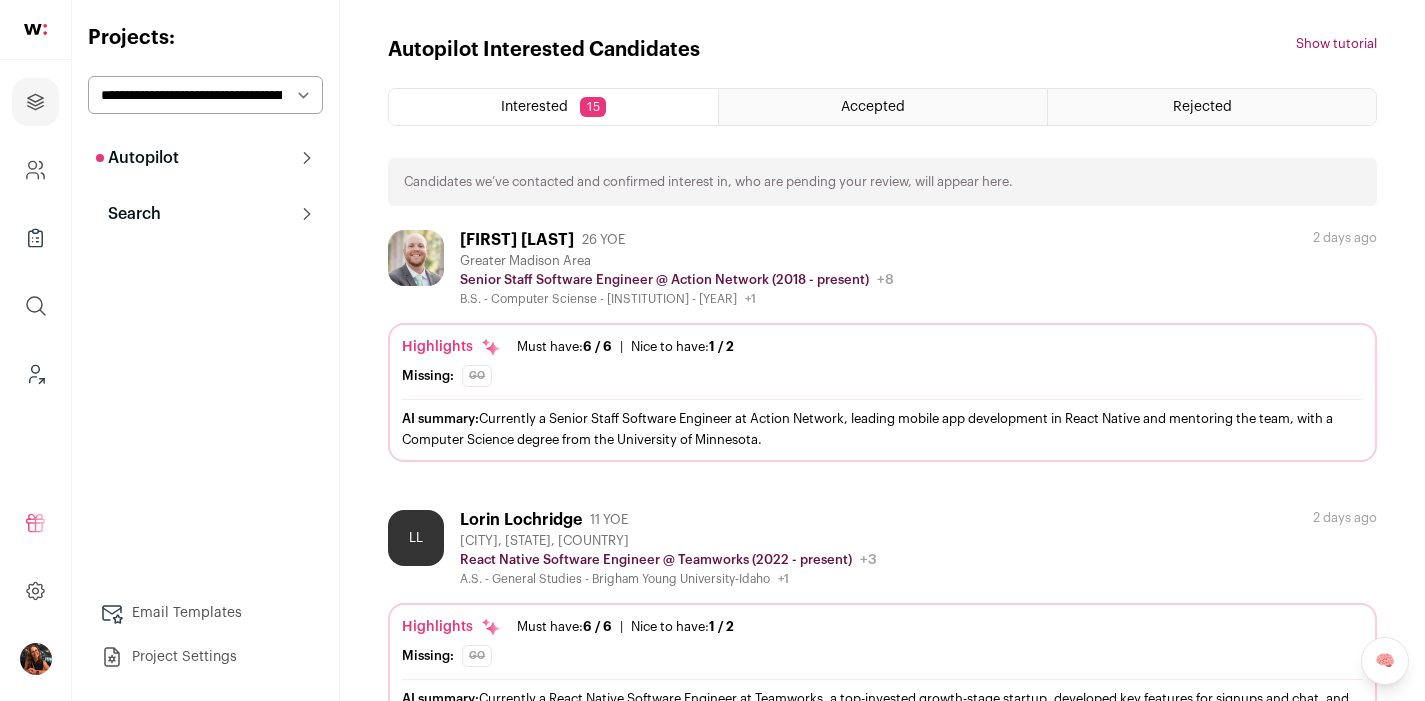 click on "Autopilot" at bounding box center (205, 158) 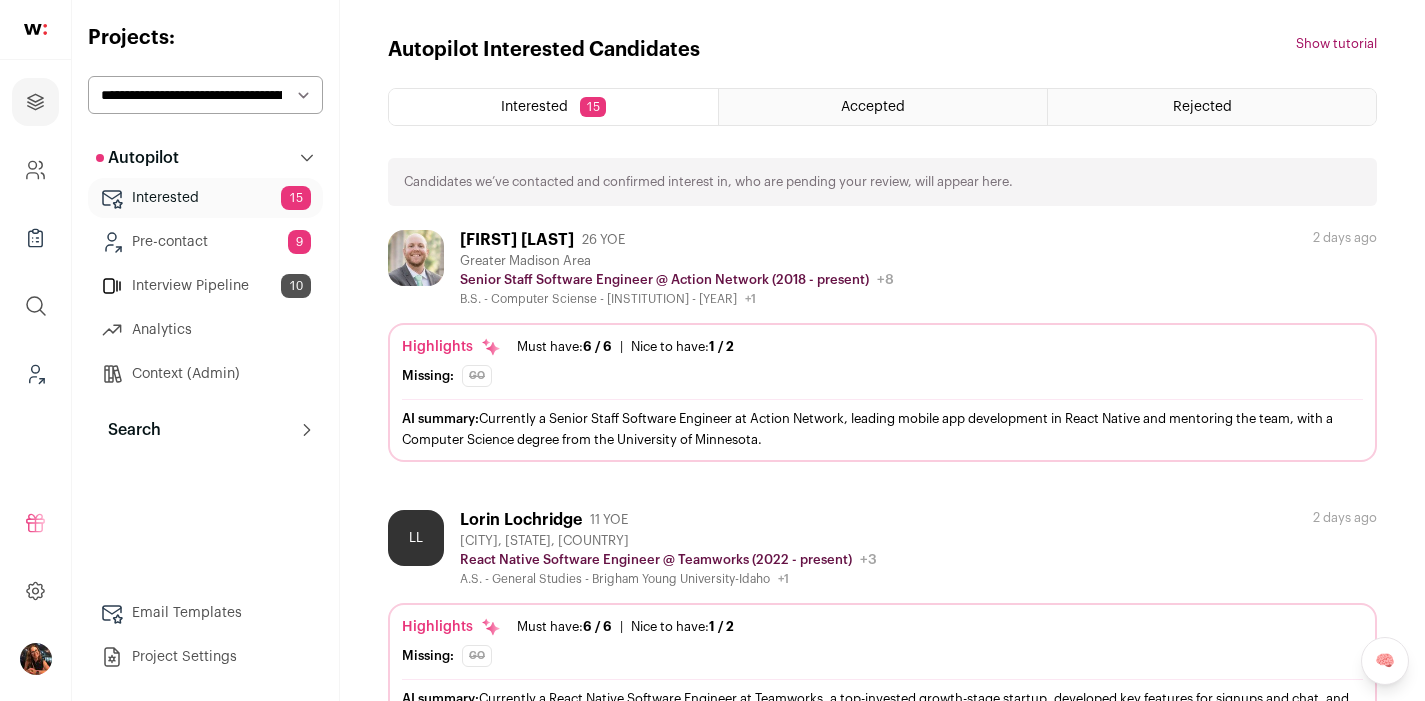 click on "Interview Pipeline
10" at bounding box center (205, 286) 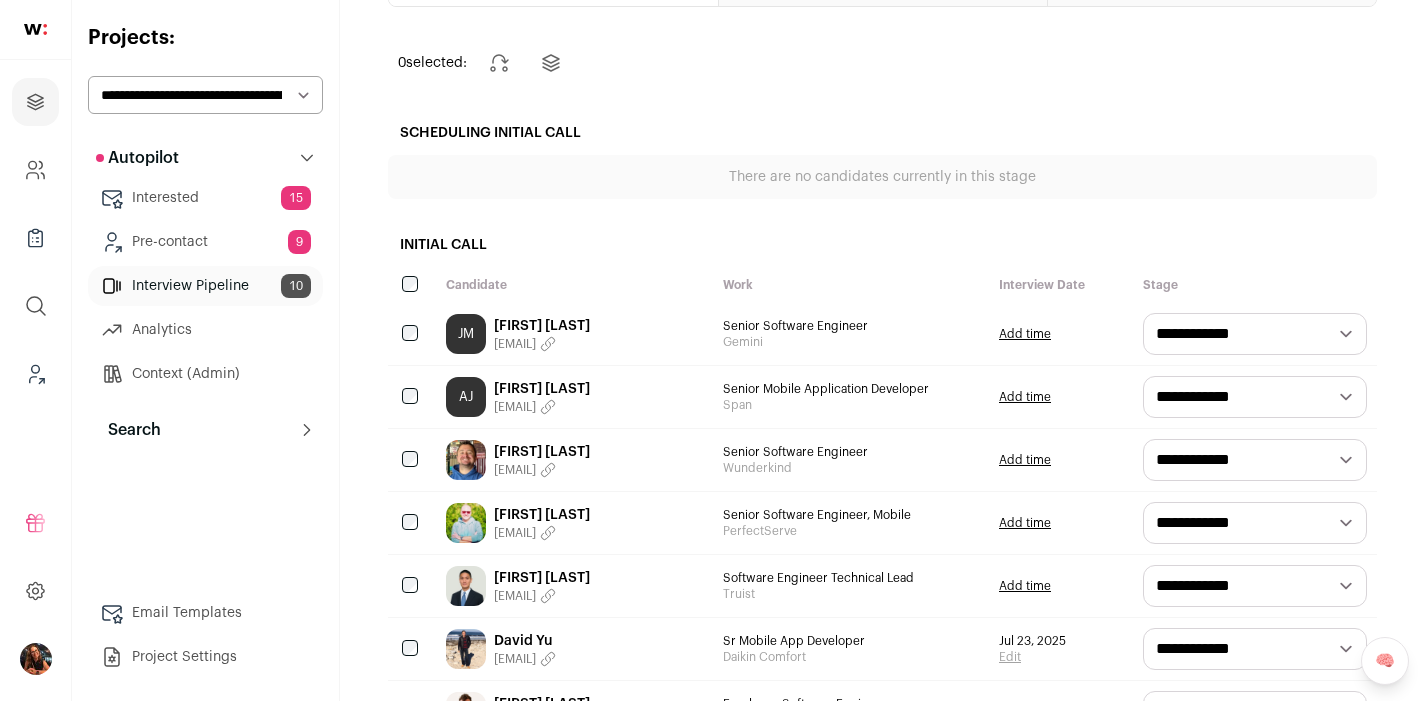 scroll, scrollTop: 0, scrollLeft: 0, axis: both 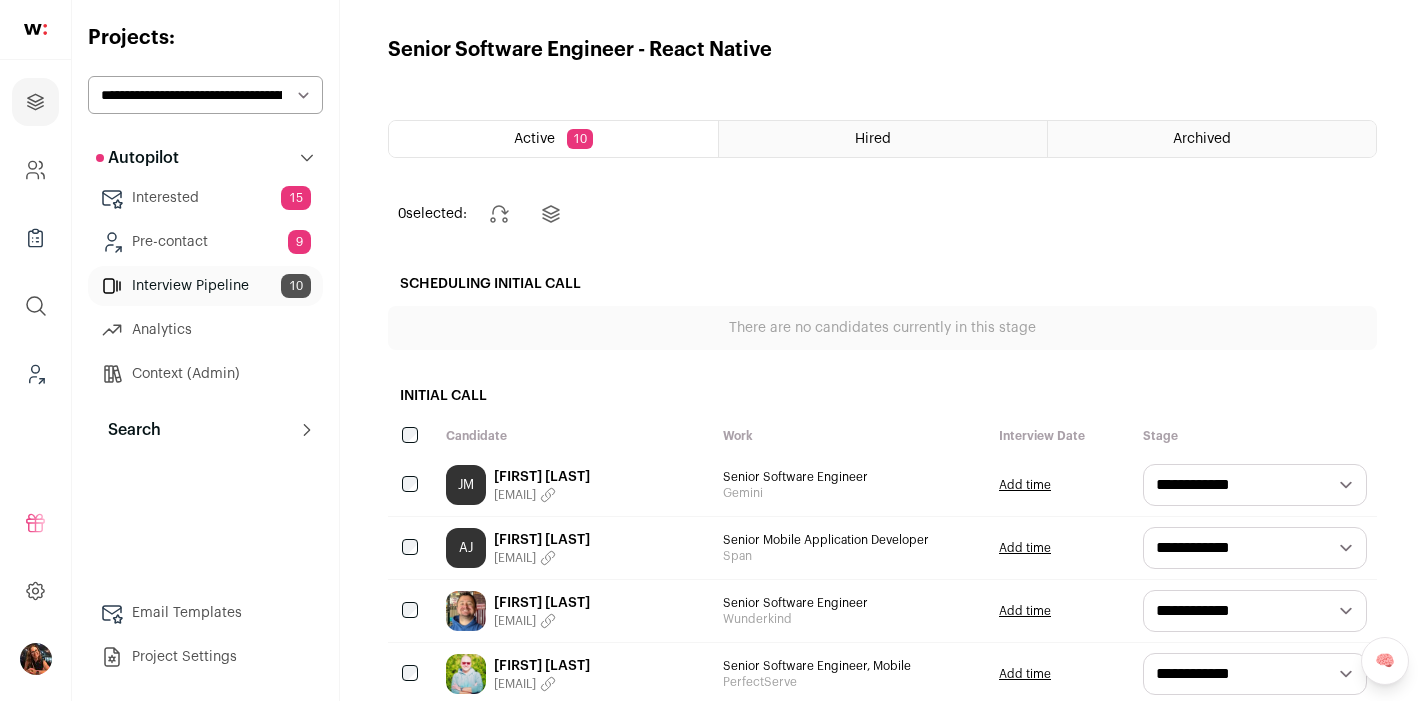 click on "Archived" at bounding box center (1212, 139) 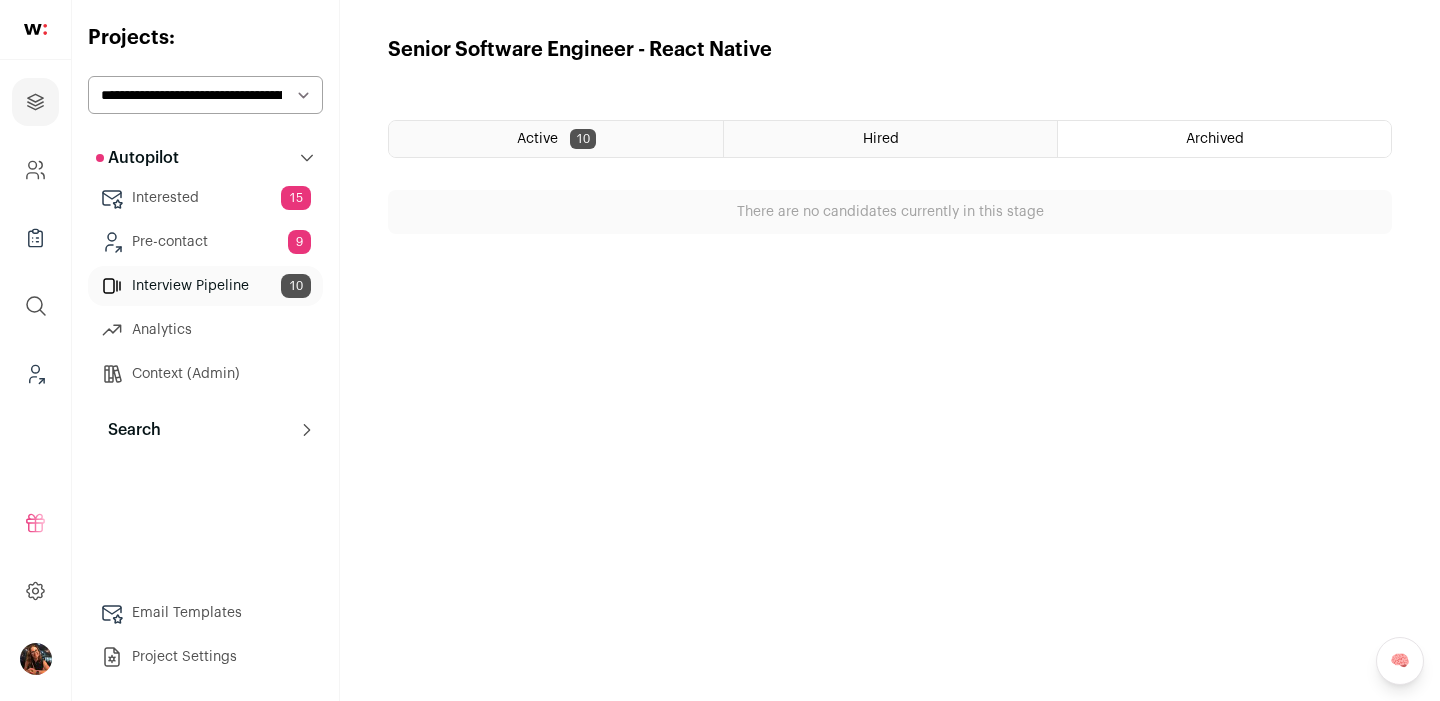 click on "Senior Software Engineer - React Native
Active
10
Hired
Archived
There are no candidates currently in this stage" at bounding box center (890, 350) 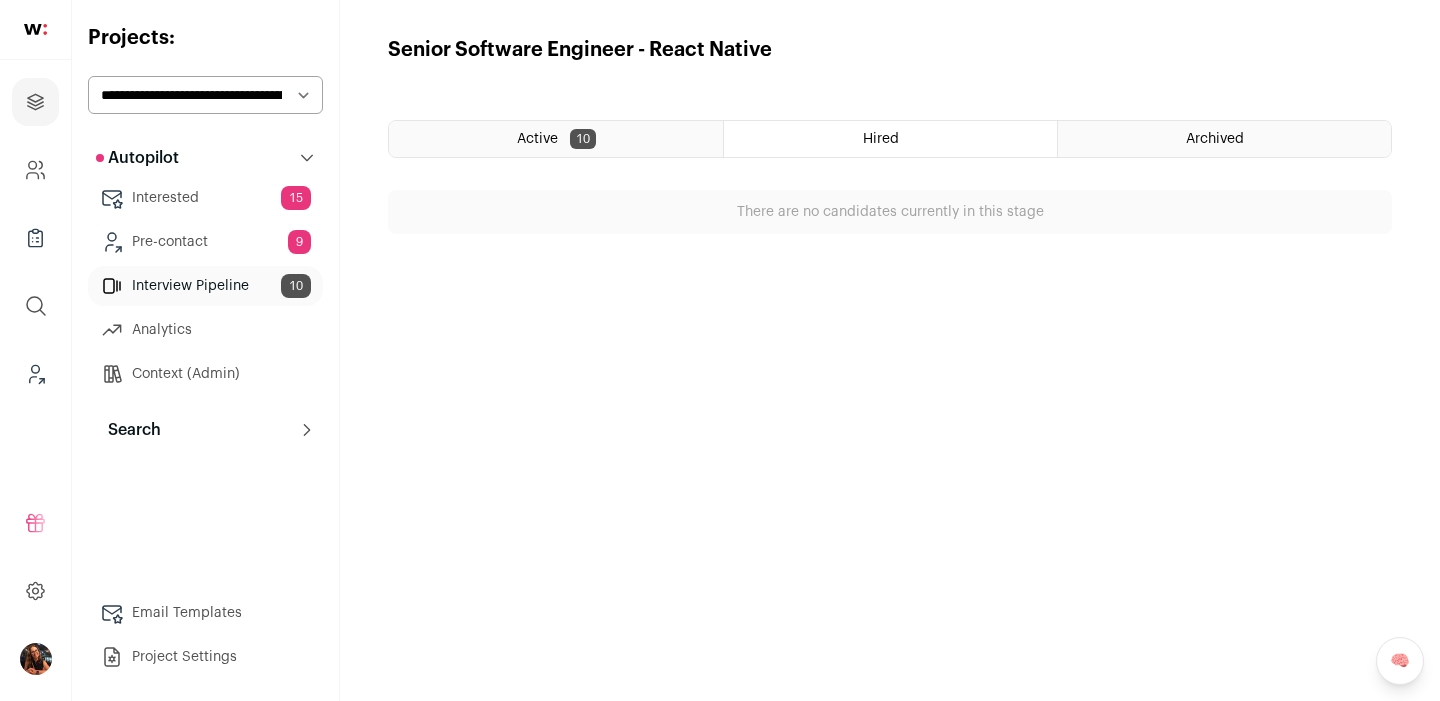click on "Projects
Company and ATS Settings
Company Lists (Experimental)
Global Search
Leads (Backoffice)
Refer and earn $
User Settings" at bounding box center (720, 350) 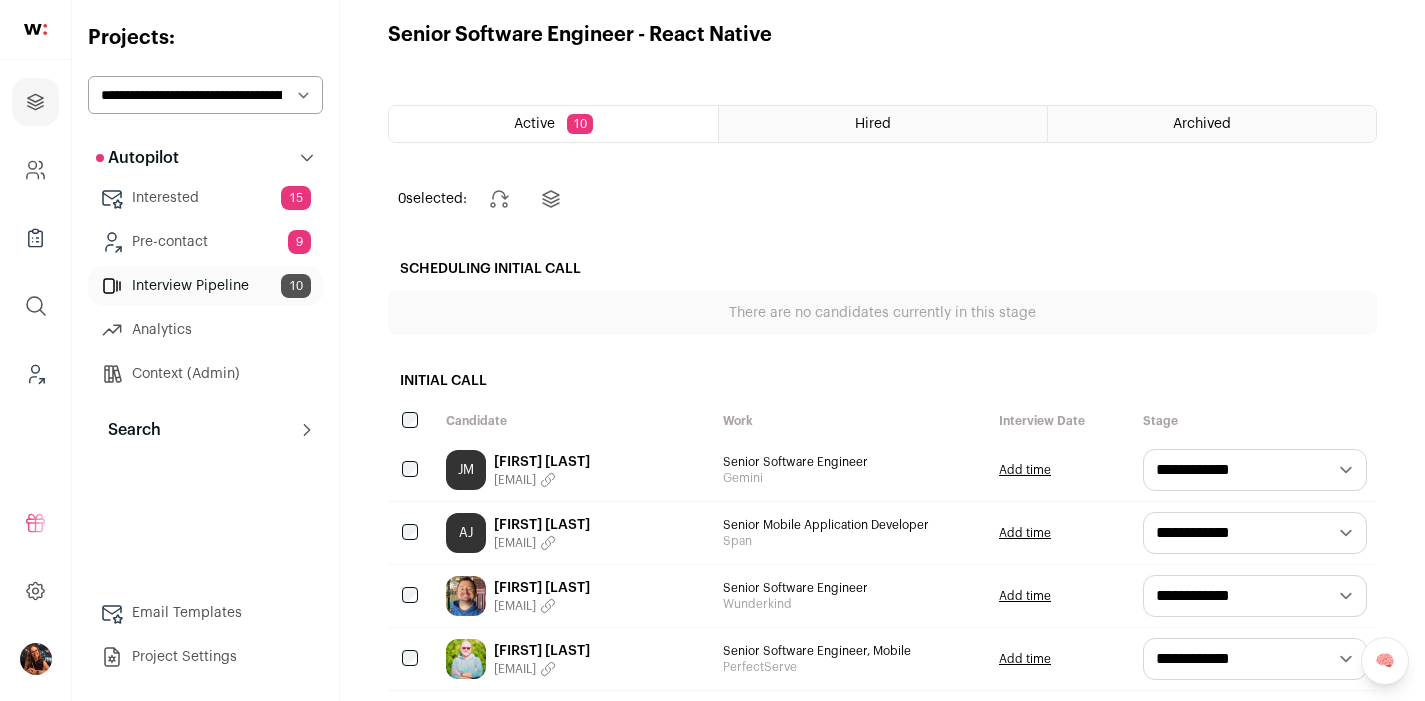 scroll, scrollTop: 35, scrollLeft: 0, axis: vertical 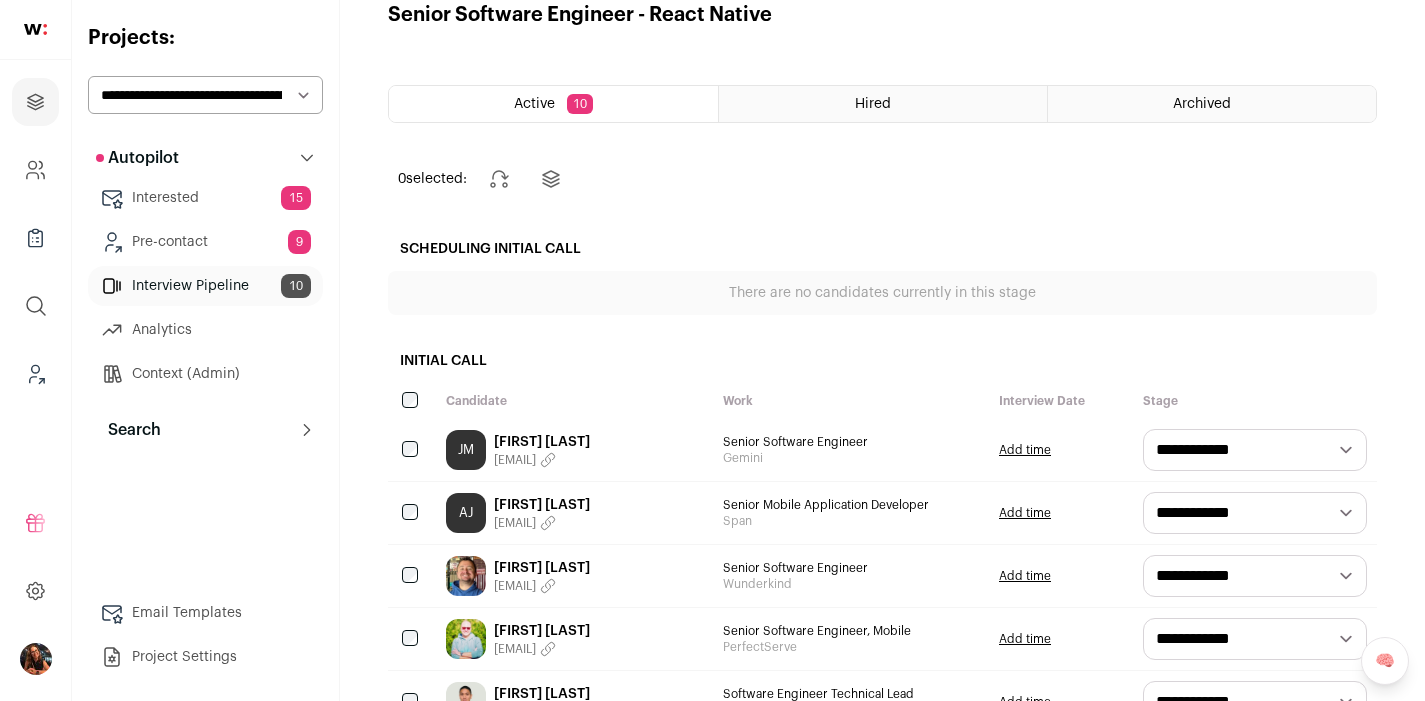 click on "Interested
15" at bounding box center (205, 198) 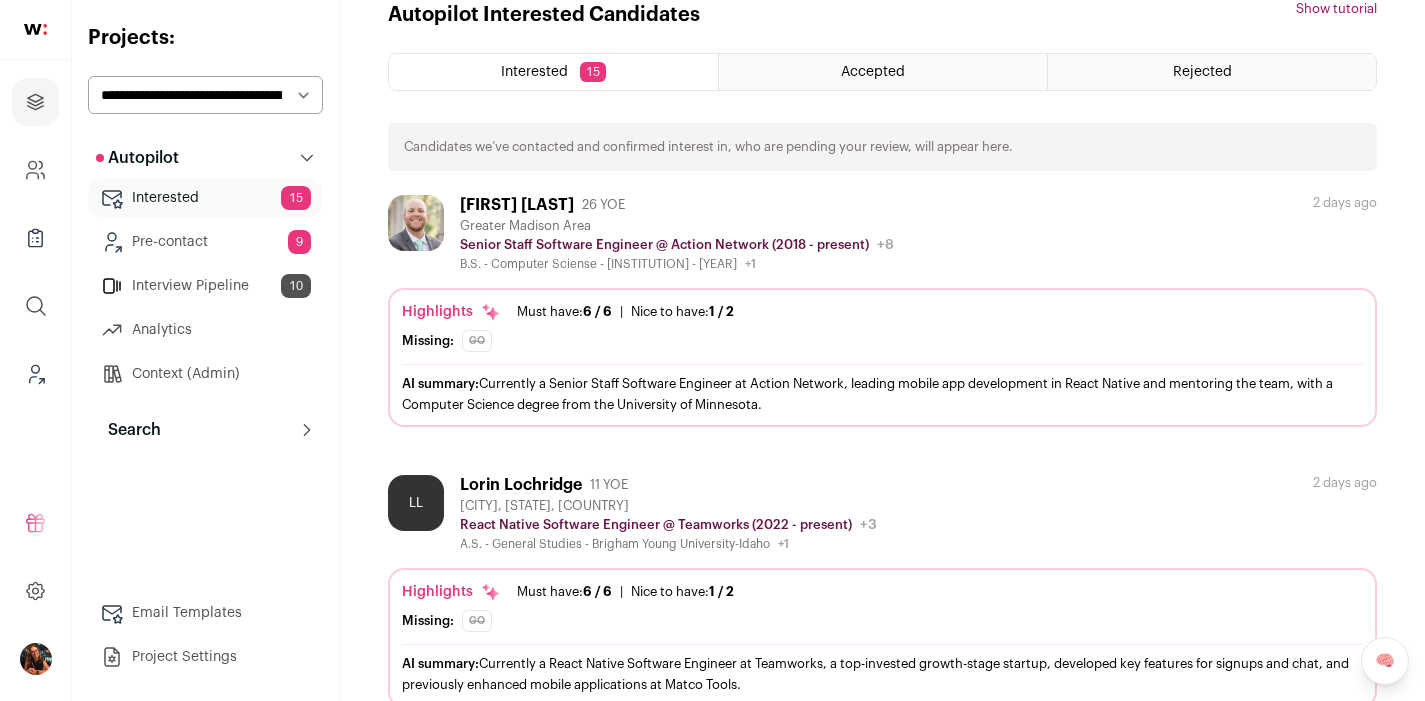 scroll, scrollTop: 0, scrollLeft: 0, axis: both 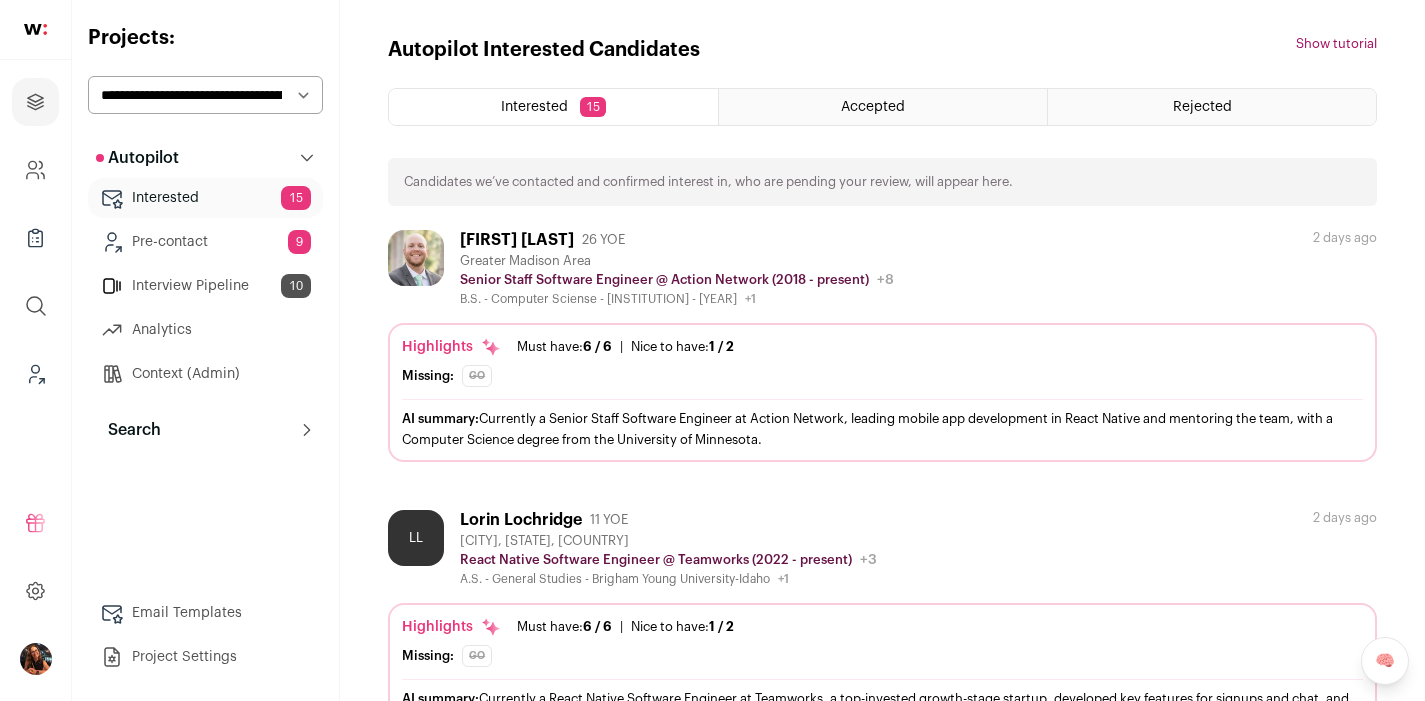 click on "Projects
Company and ATS Settings
Company Lists (Experimental)
Global Search
Leads (Backoffice)
Refer and earn $
User Settings" at bounding box center (712, 2190) 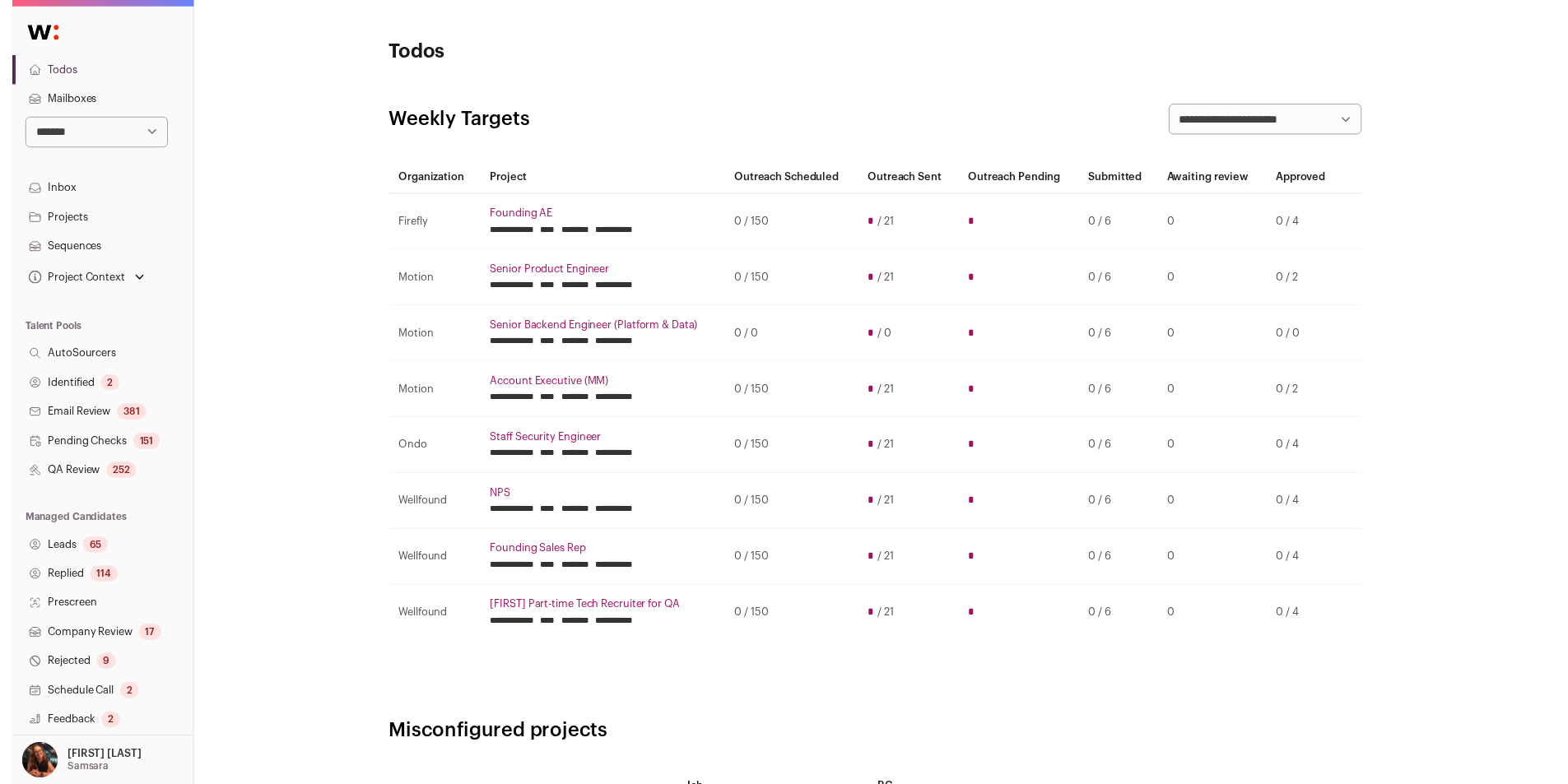scroll, scrollTop: 0, scrollLeft: 0, axis: both 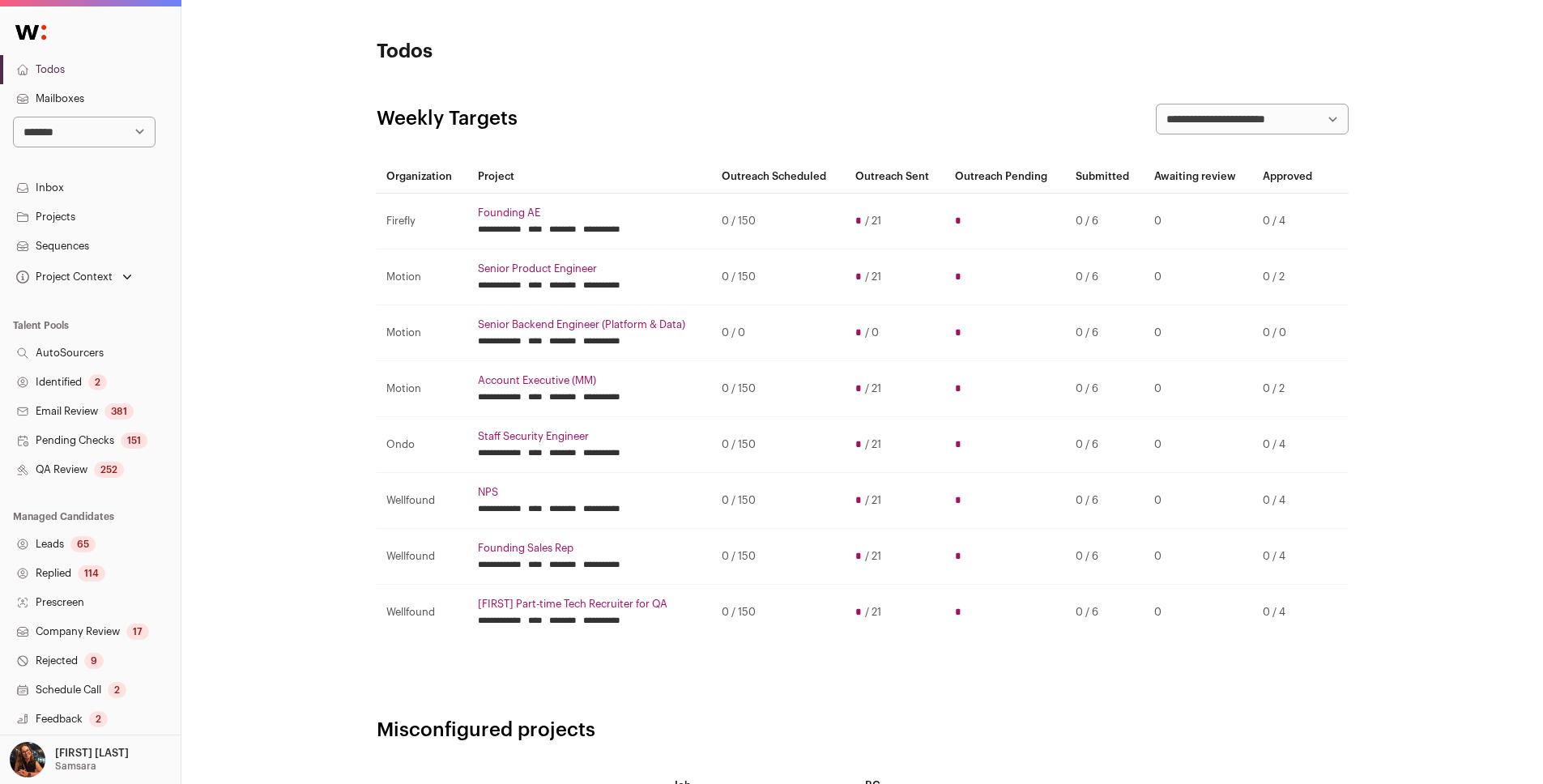 click on "Projects" at bounding box center (90, 217) 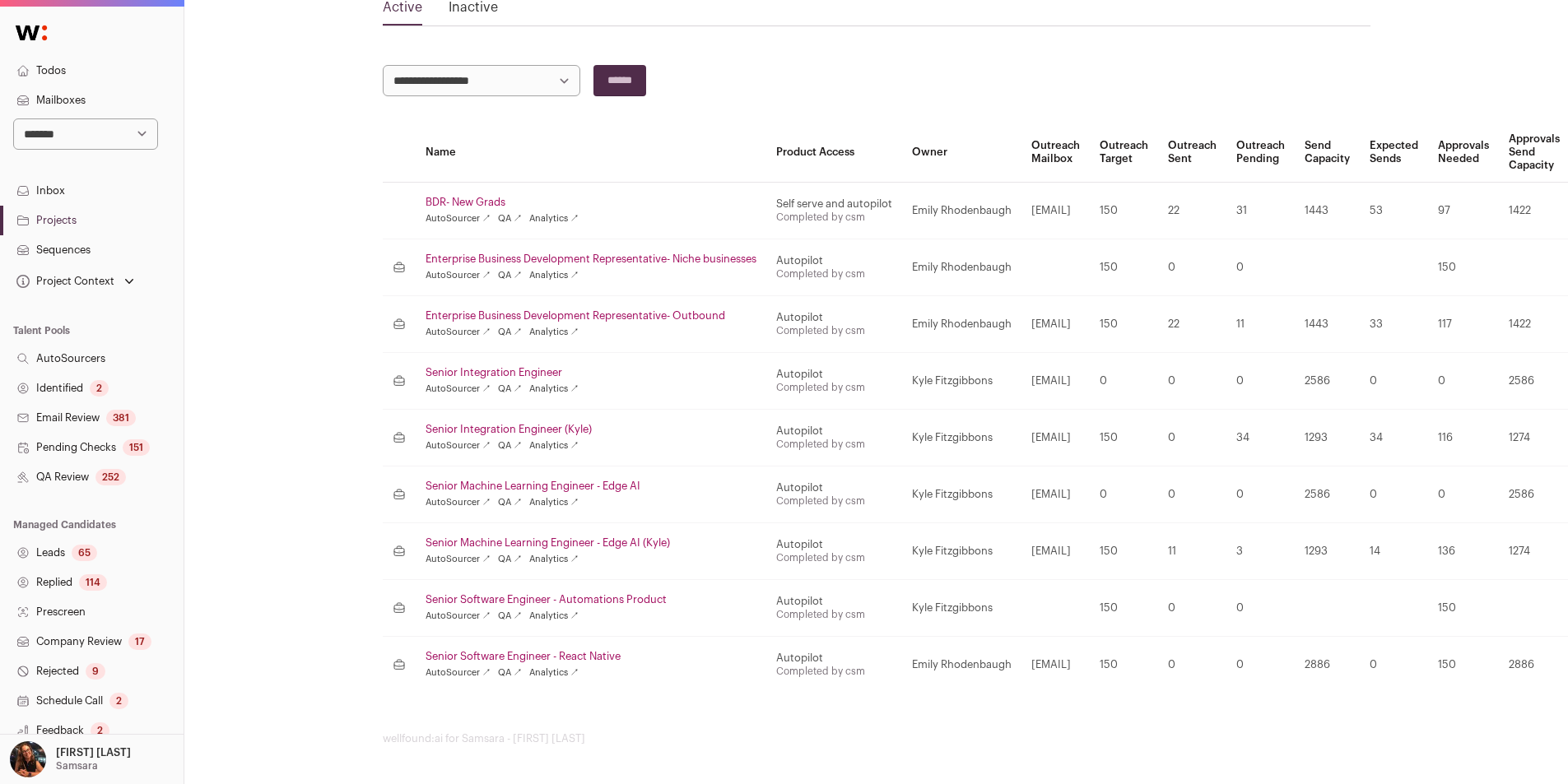 scroll, scrollTop: 110, scrollLeft: 0, axis: vertical 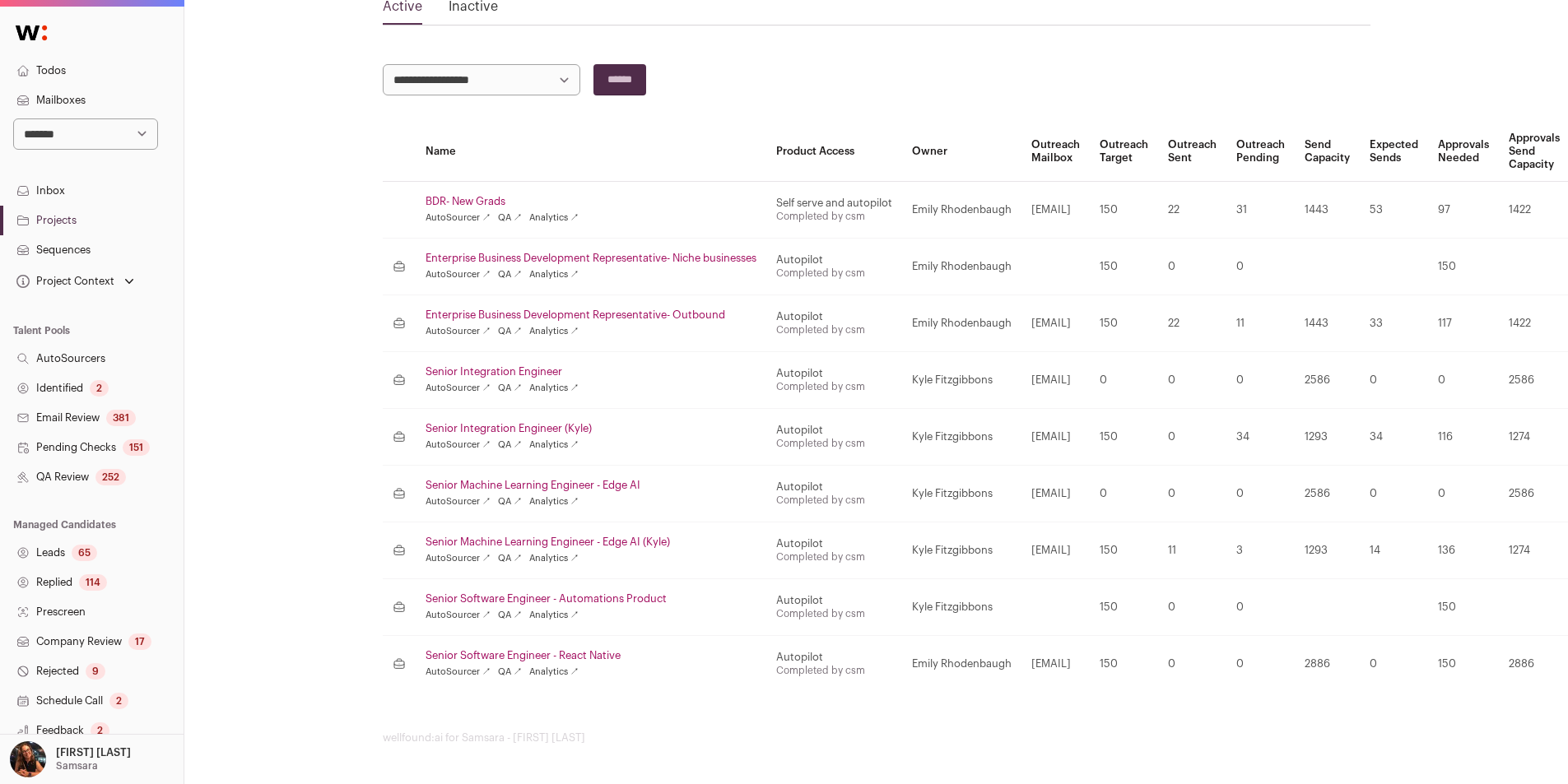 click on "Senior Software Engineer - React Native" at bounding box center (591, 656) 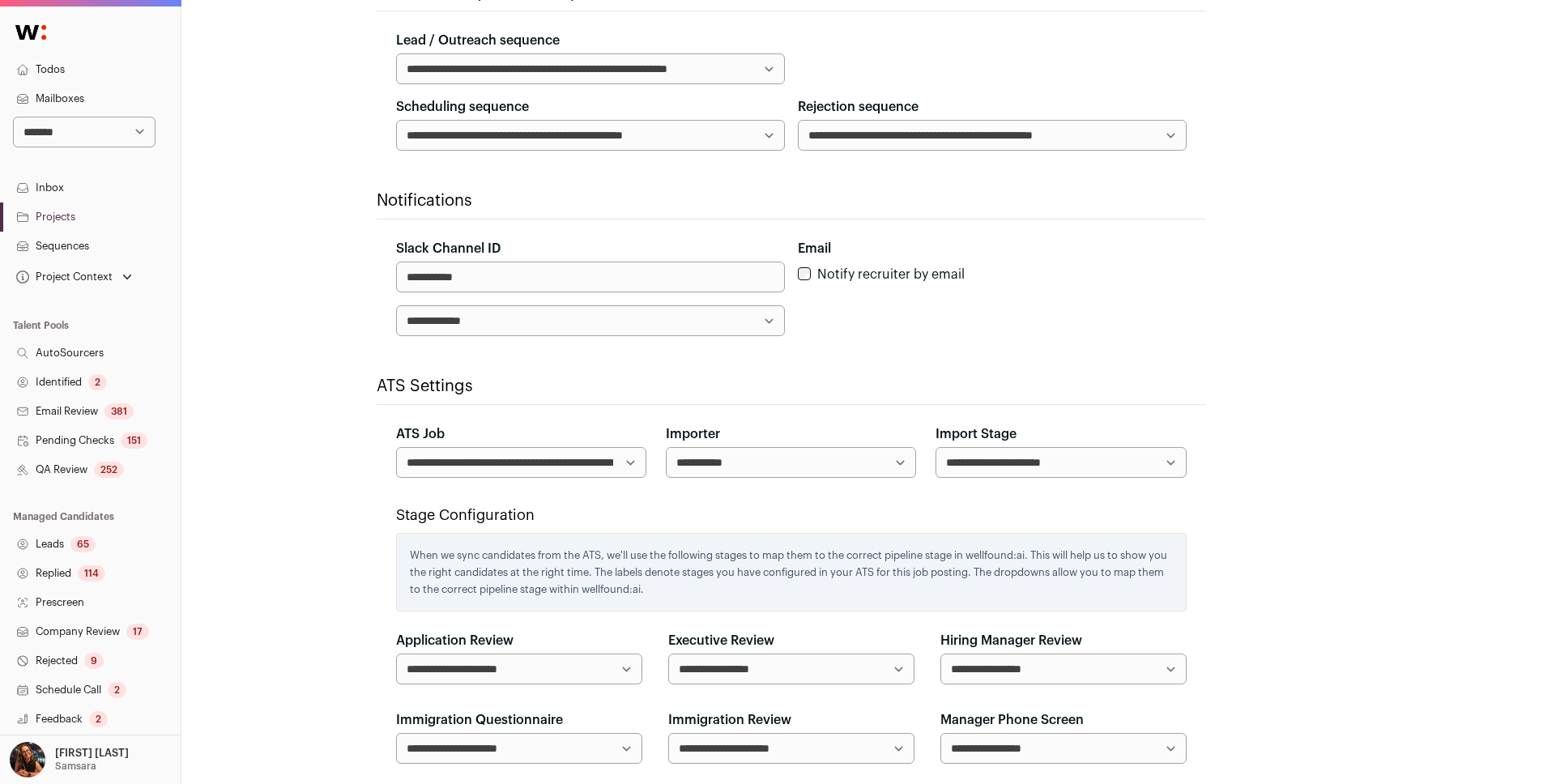 scroll, scrollTop: 723, scrollLeft: 0, axis: vertical 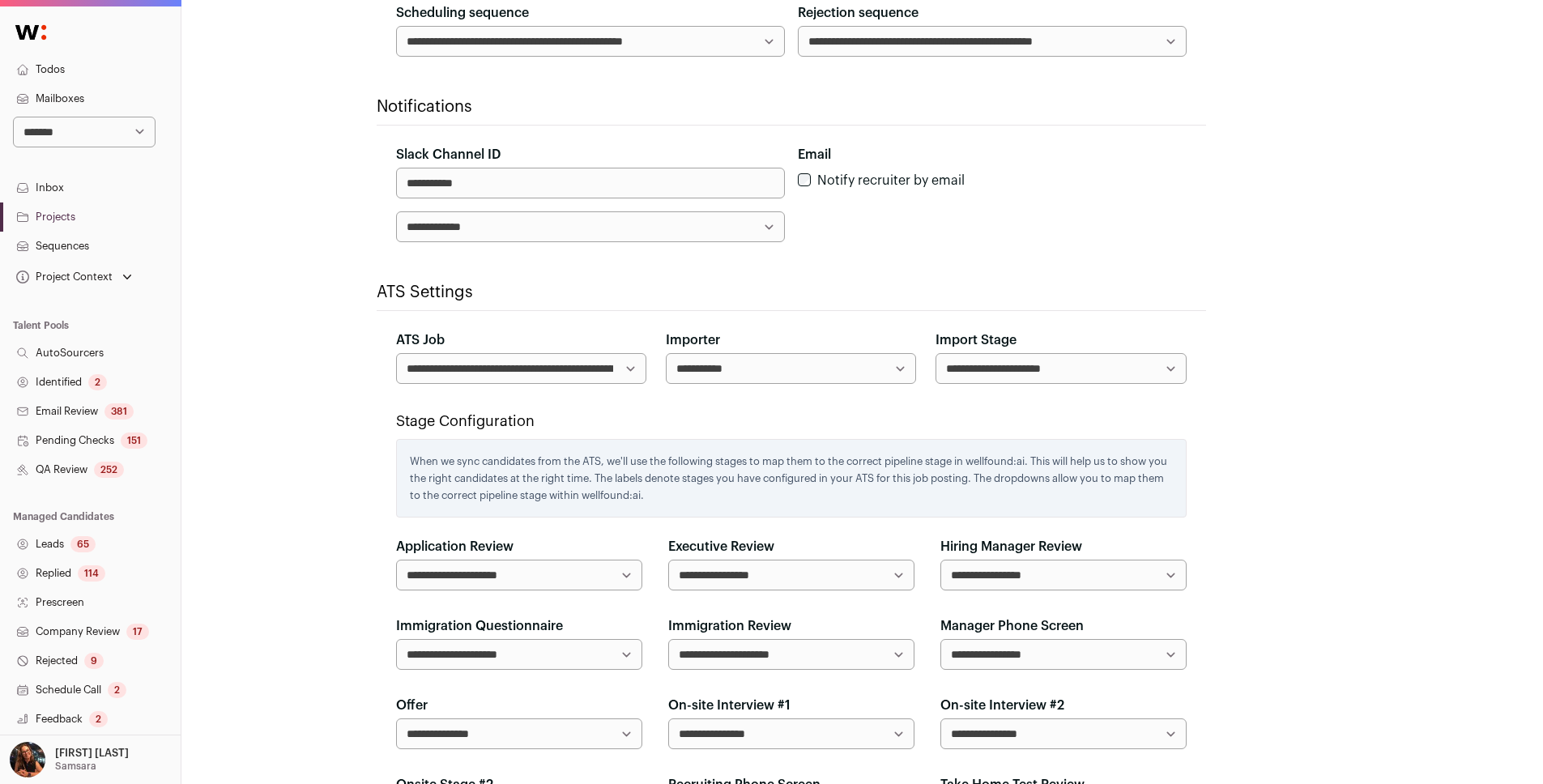 click on "**********" at bounding box center (521, 369) 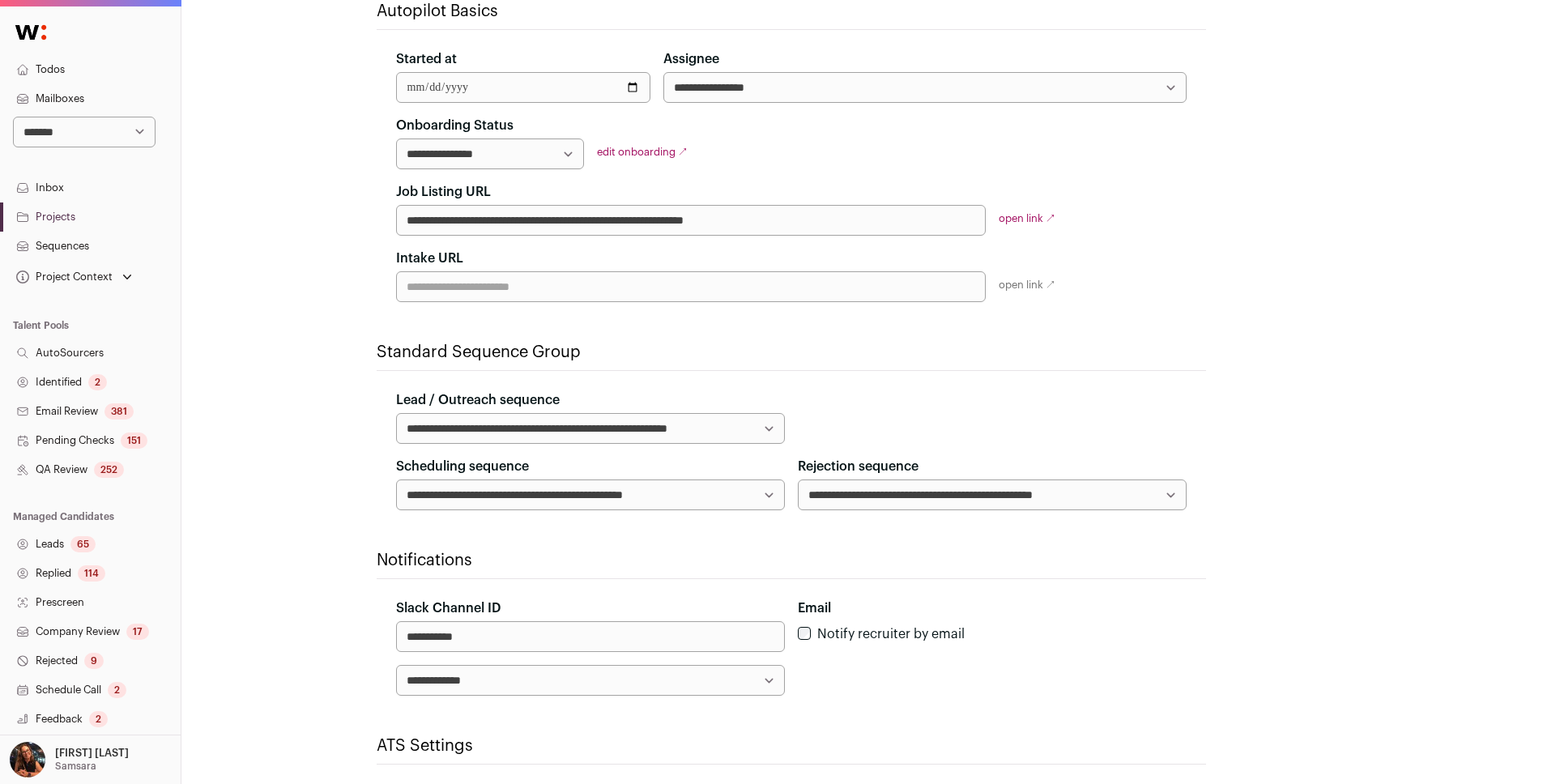 scroll, scrollTop: 267, scrollLeft: 0, axis: vertical 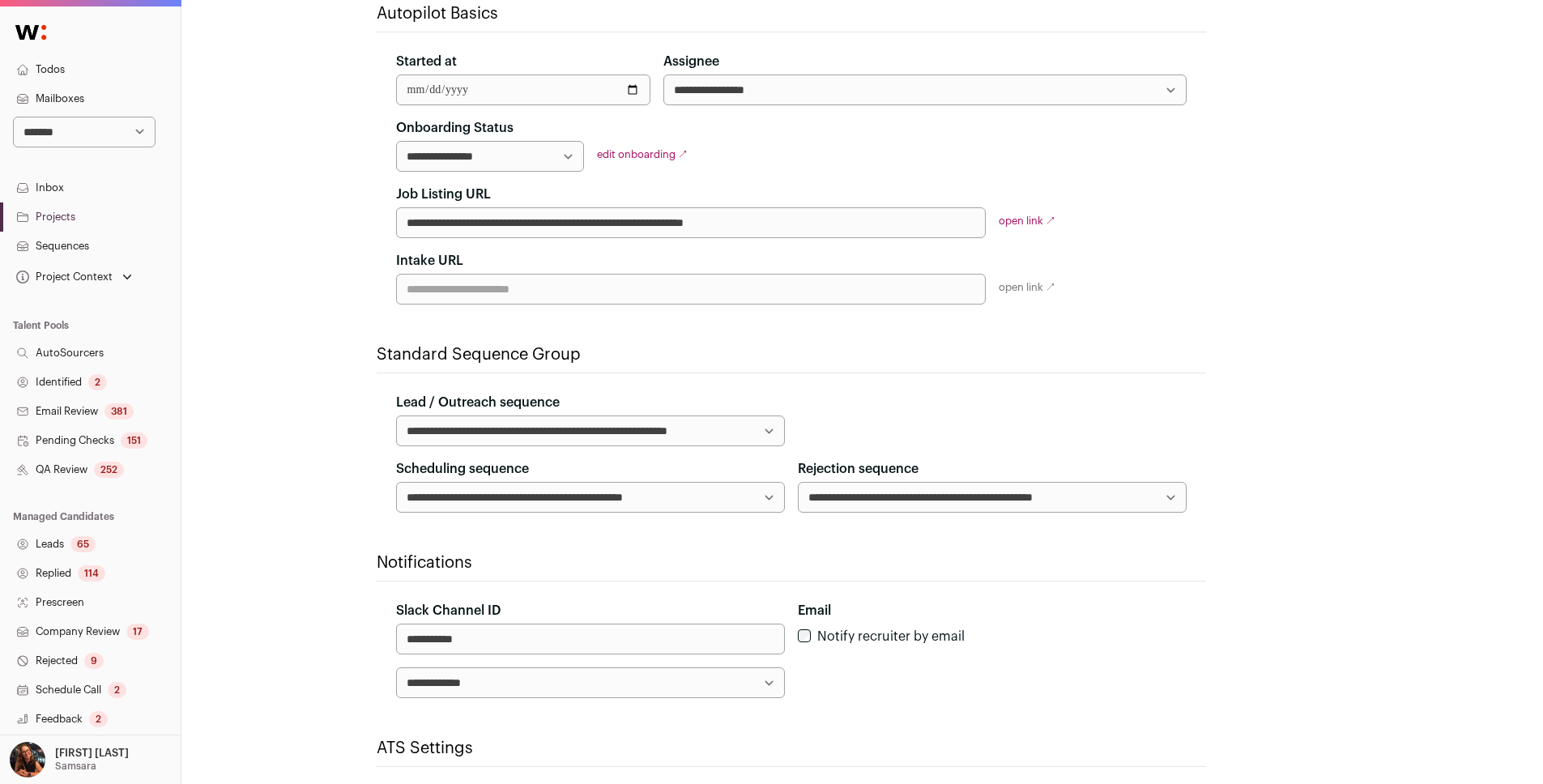click on "open link ↗" at bounding box center [1027, 220] 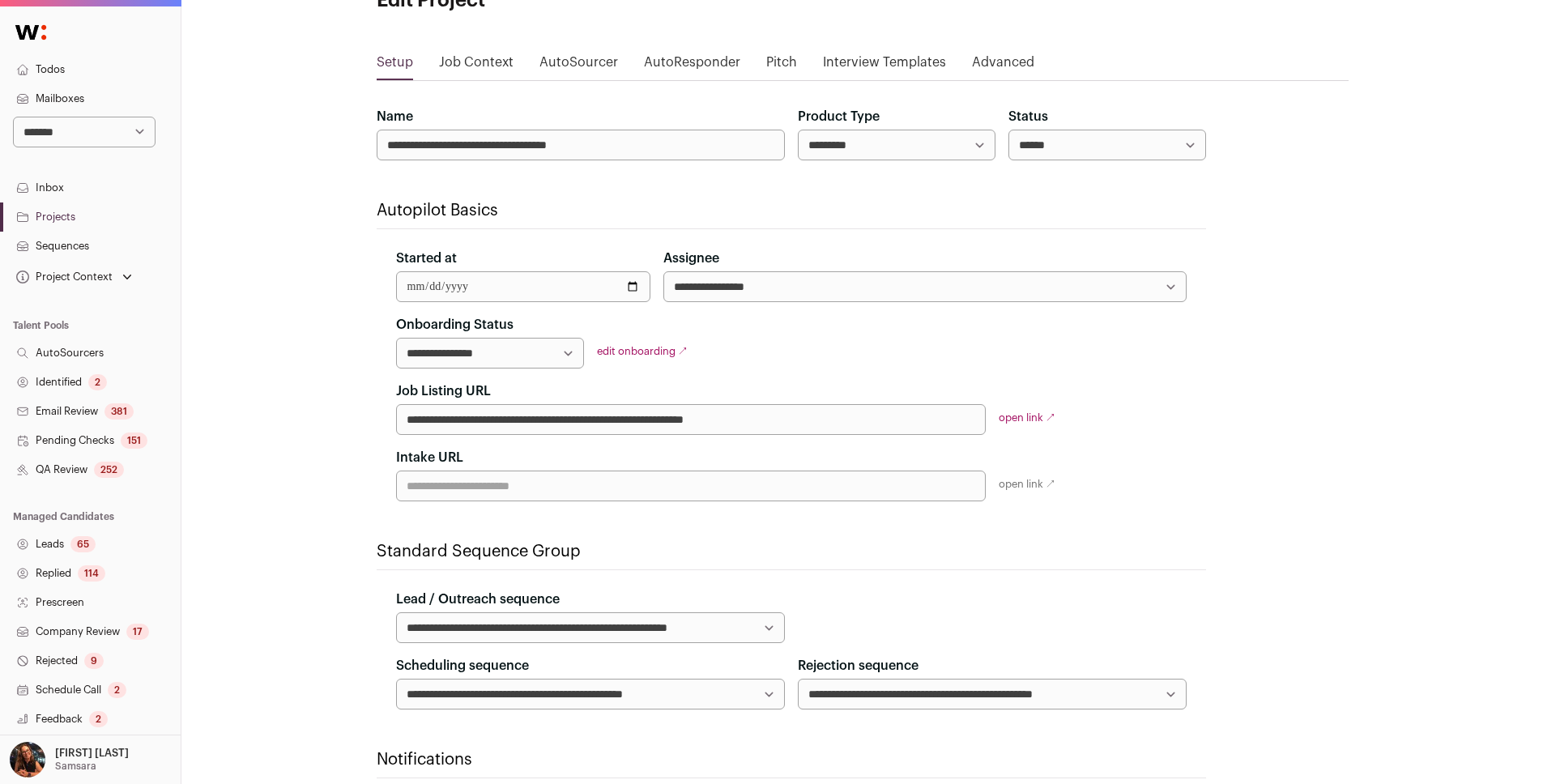 scroll, scrollTop: 0, scrollLeft: 0, axis: both 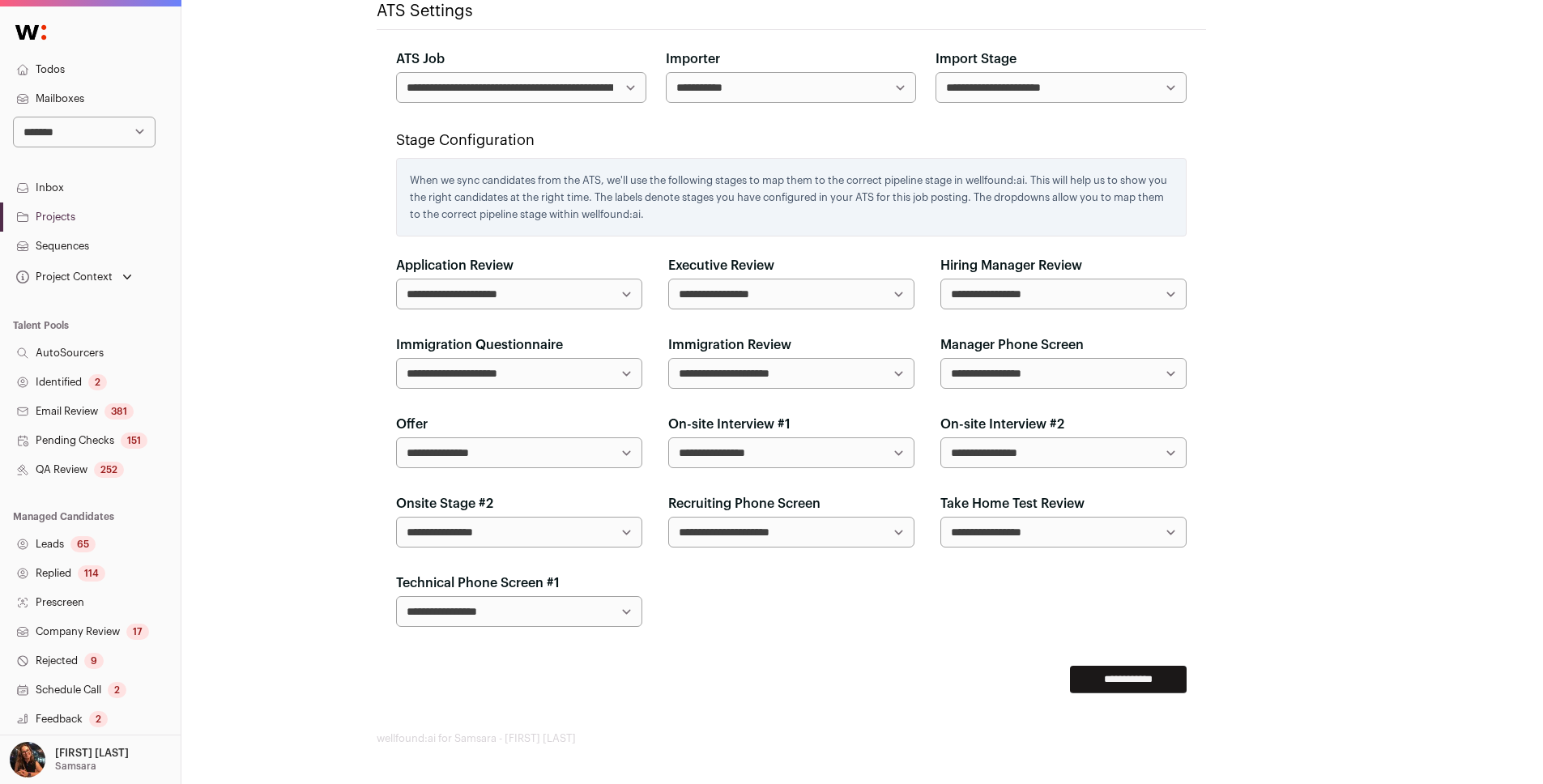 click on "**********" at bounding box center (1128, 680) 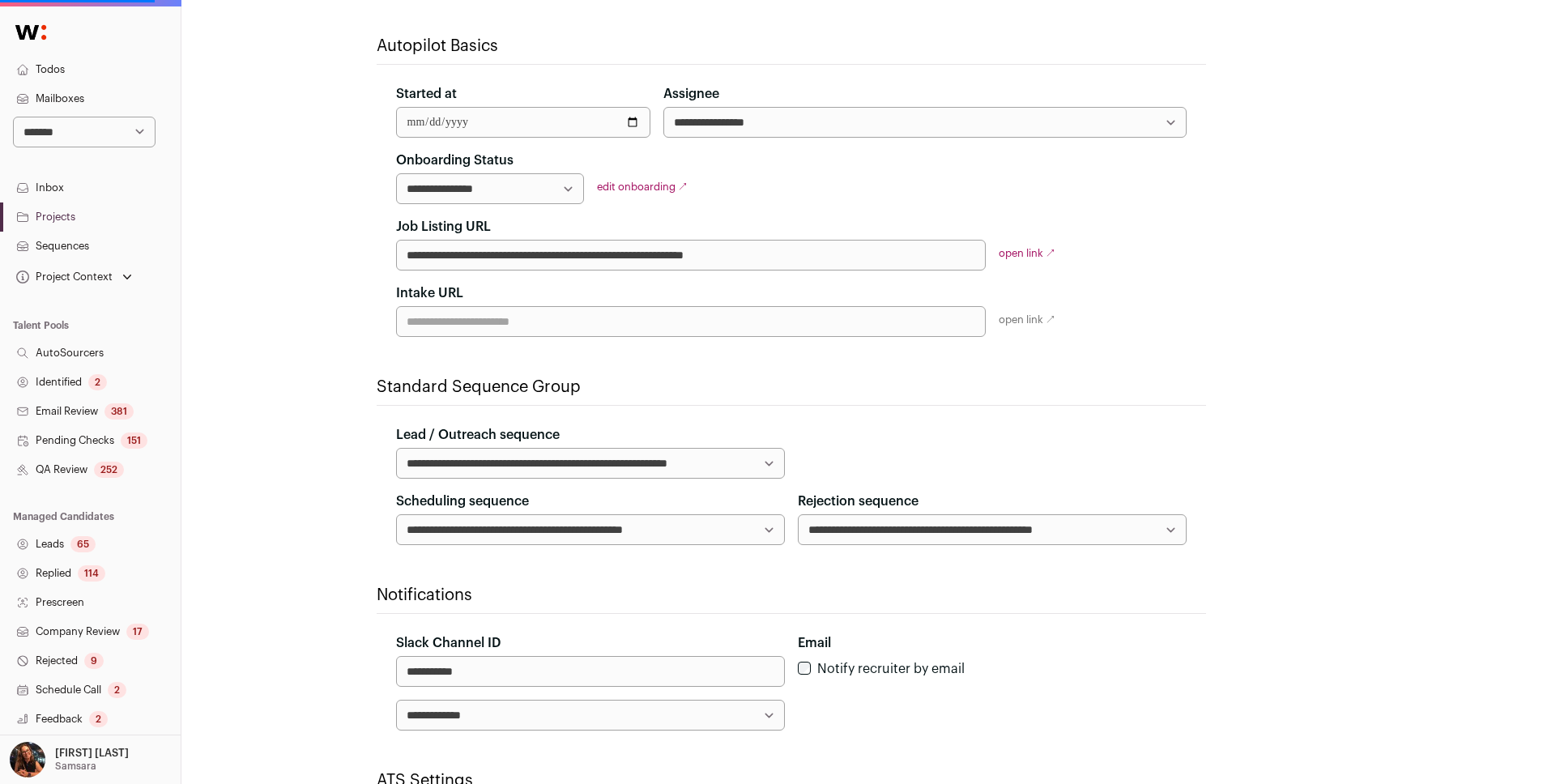 scroll, scrollTop: 144, scrollLeft: 0, axis: vertical 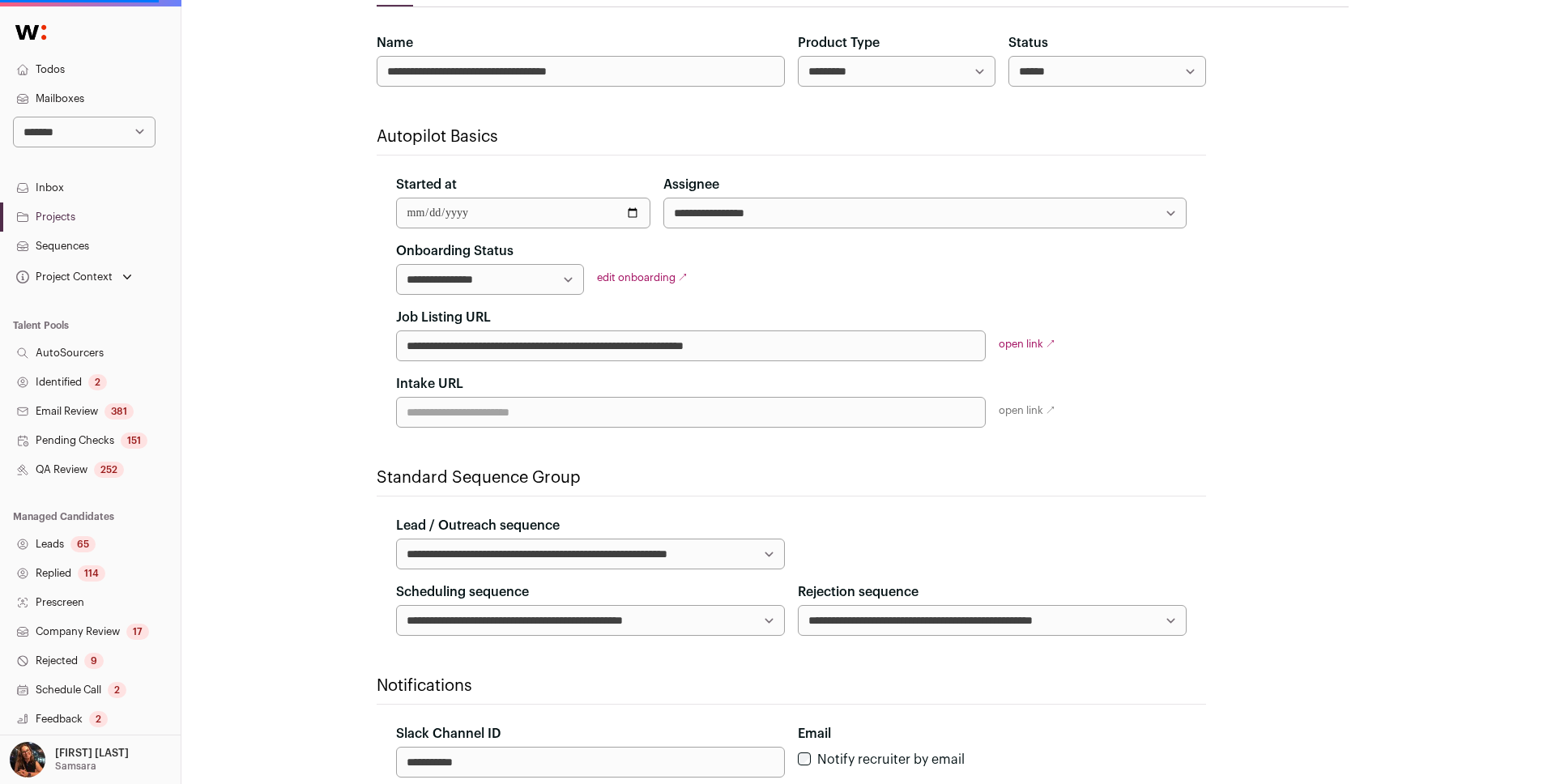 click on "**********" at bounding box center (791, 276) 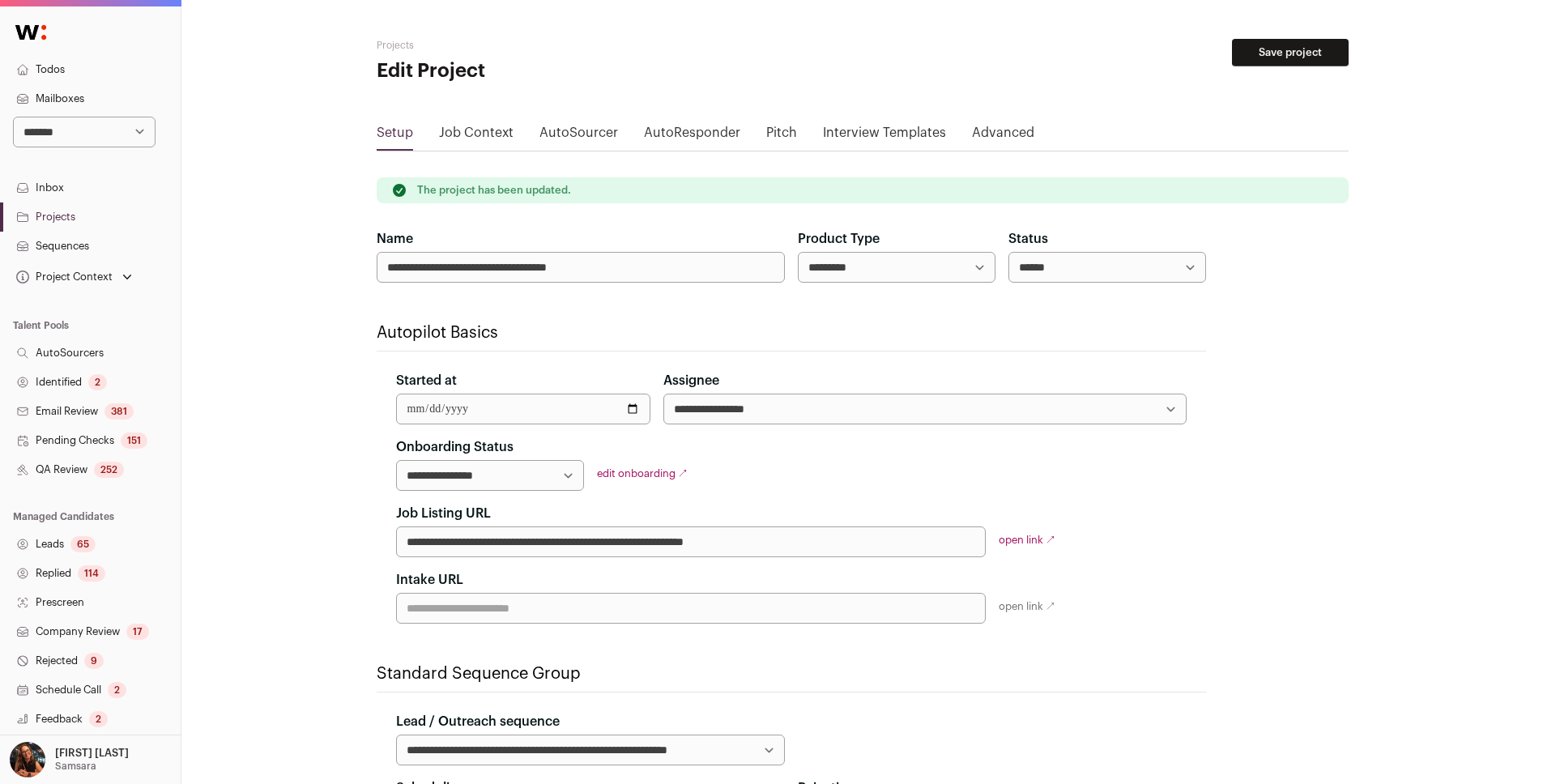 scroll, scrollTop: 135, scrollLeft: 0, axis: vertical 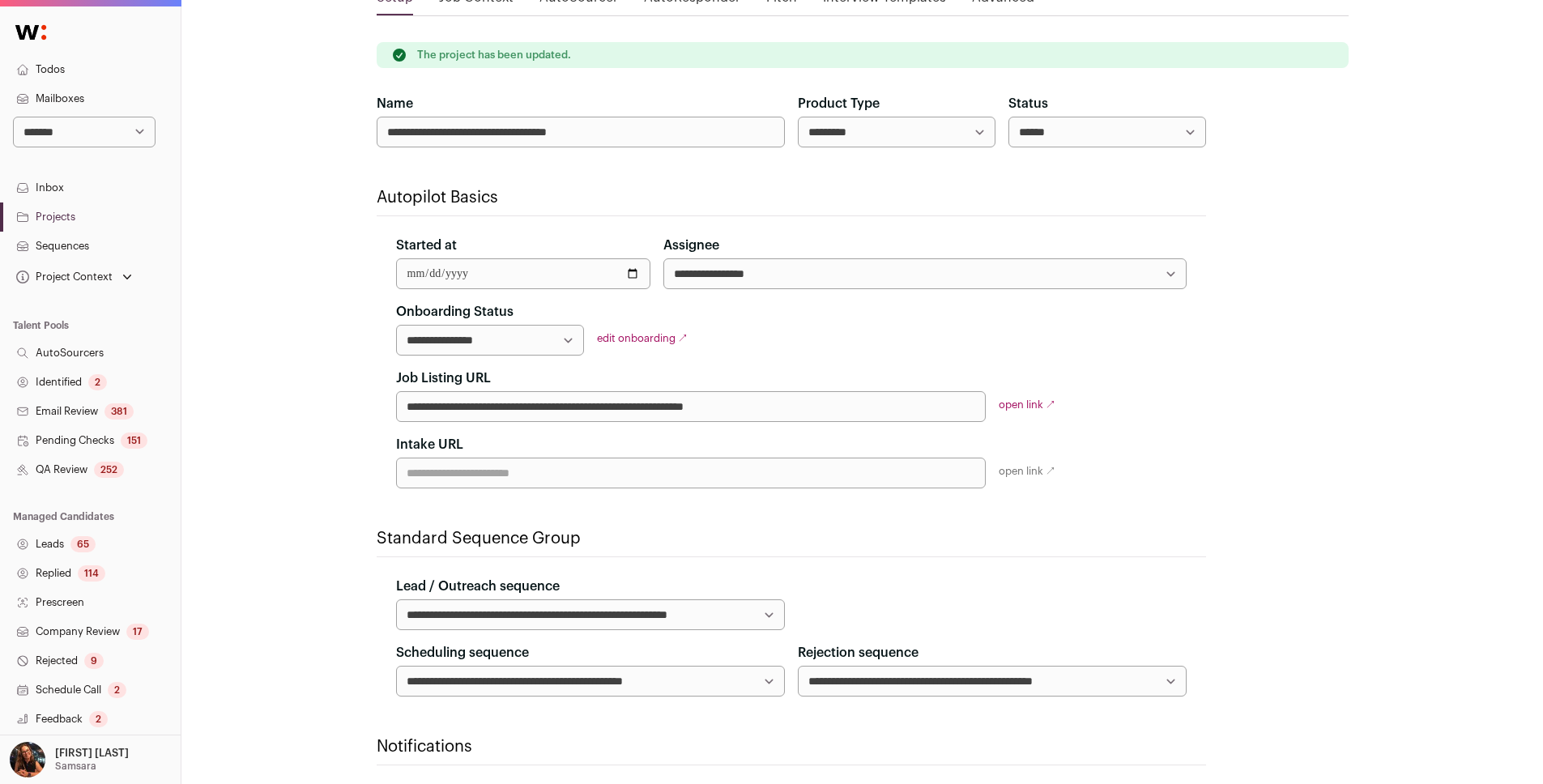 click on "**********" at bounding box center (691, 407) 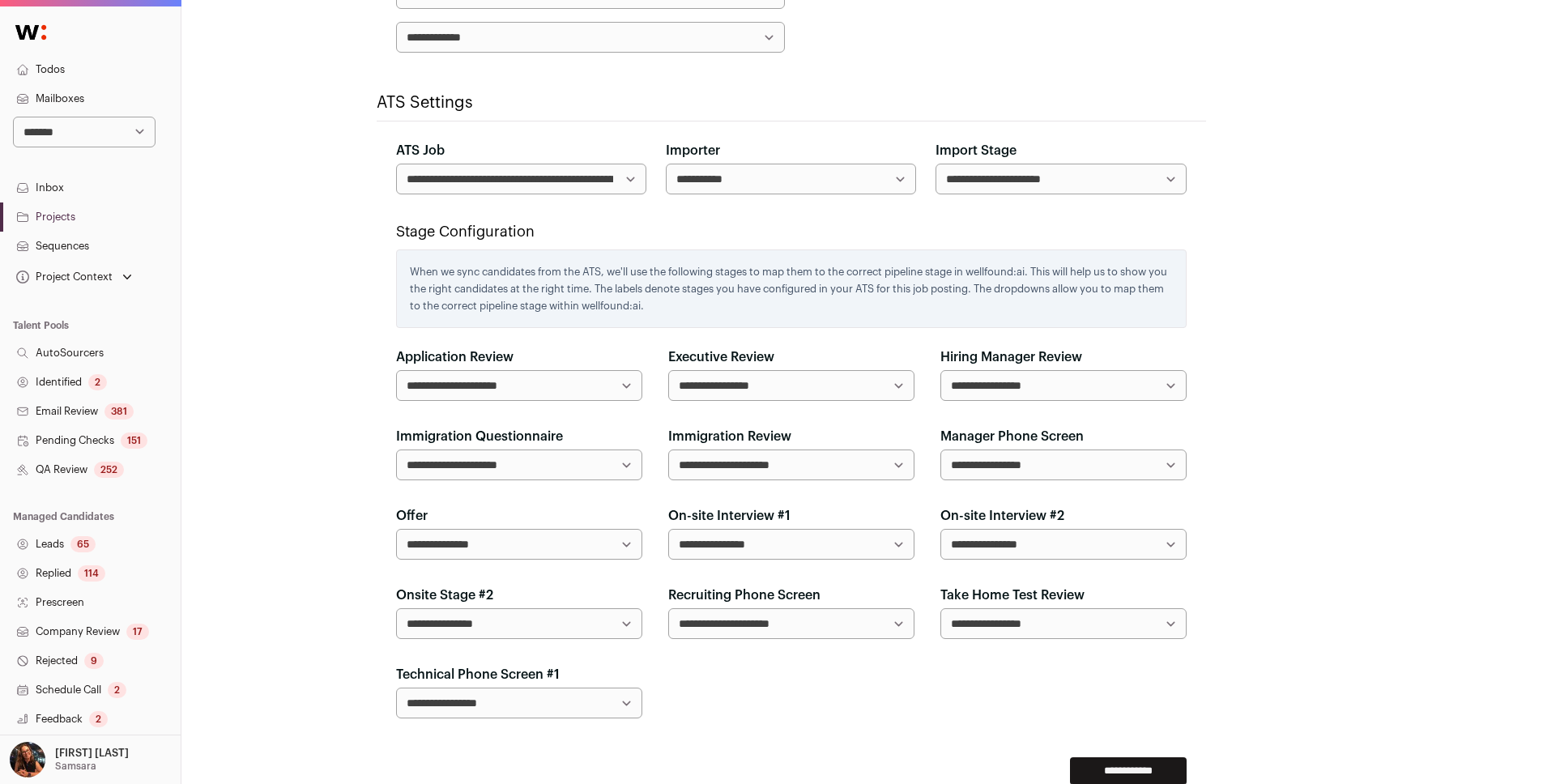 scroll, scrollTop: 1056, scrollLeft: 0, axis: vertical 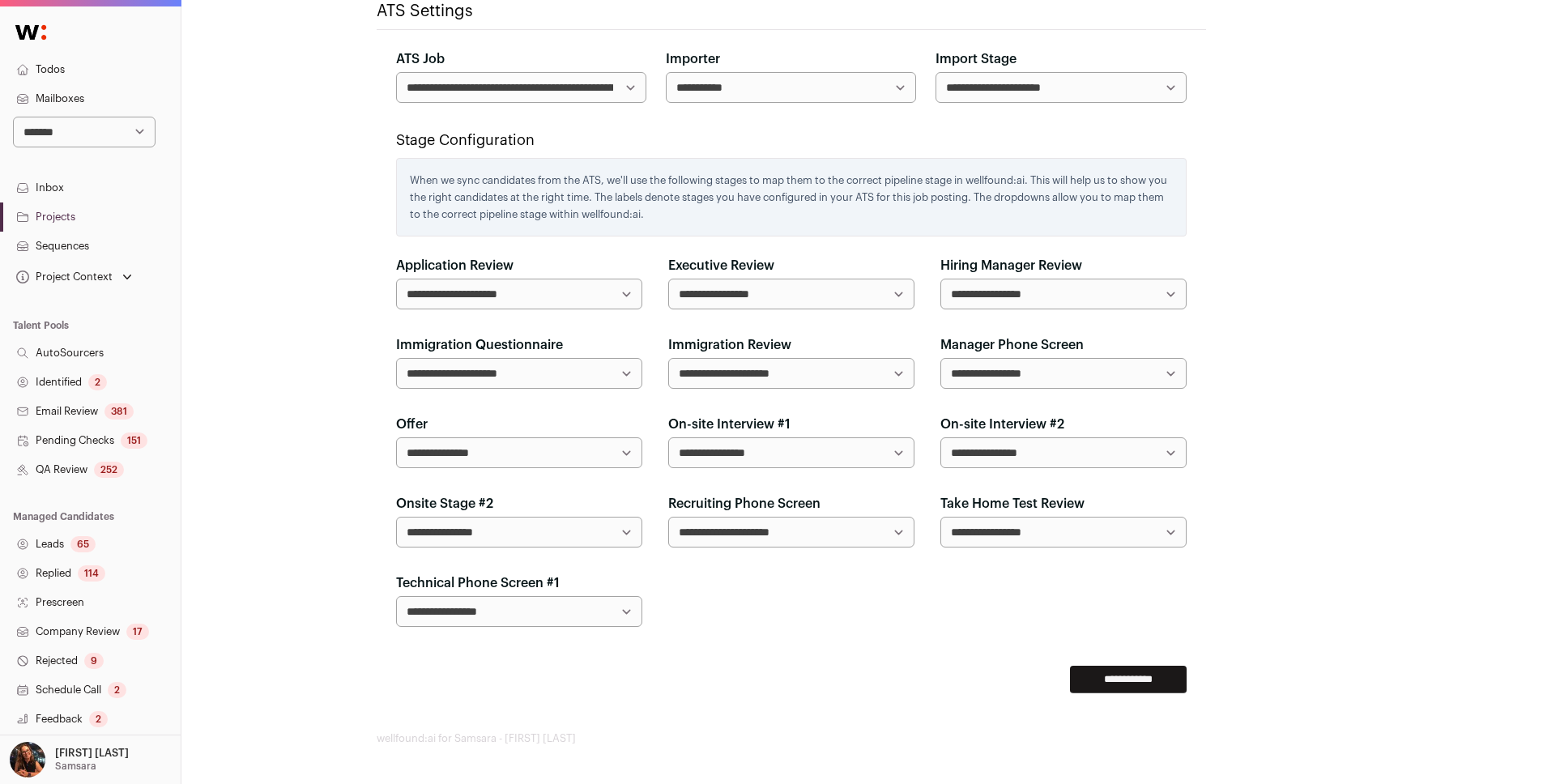 type on "**********" 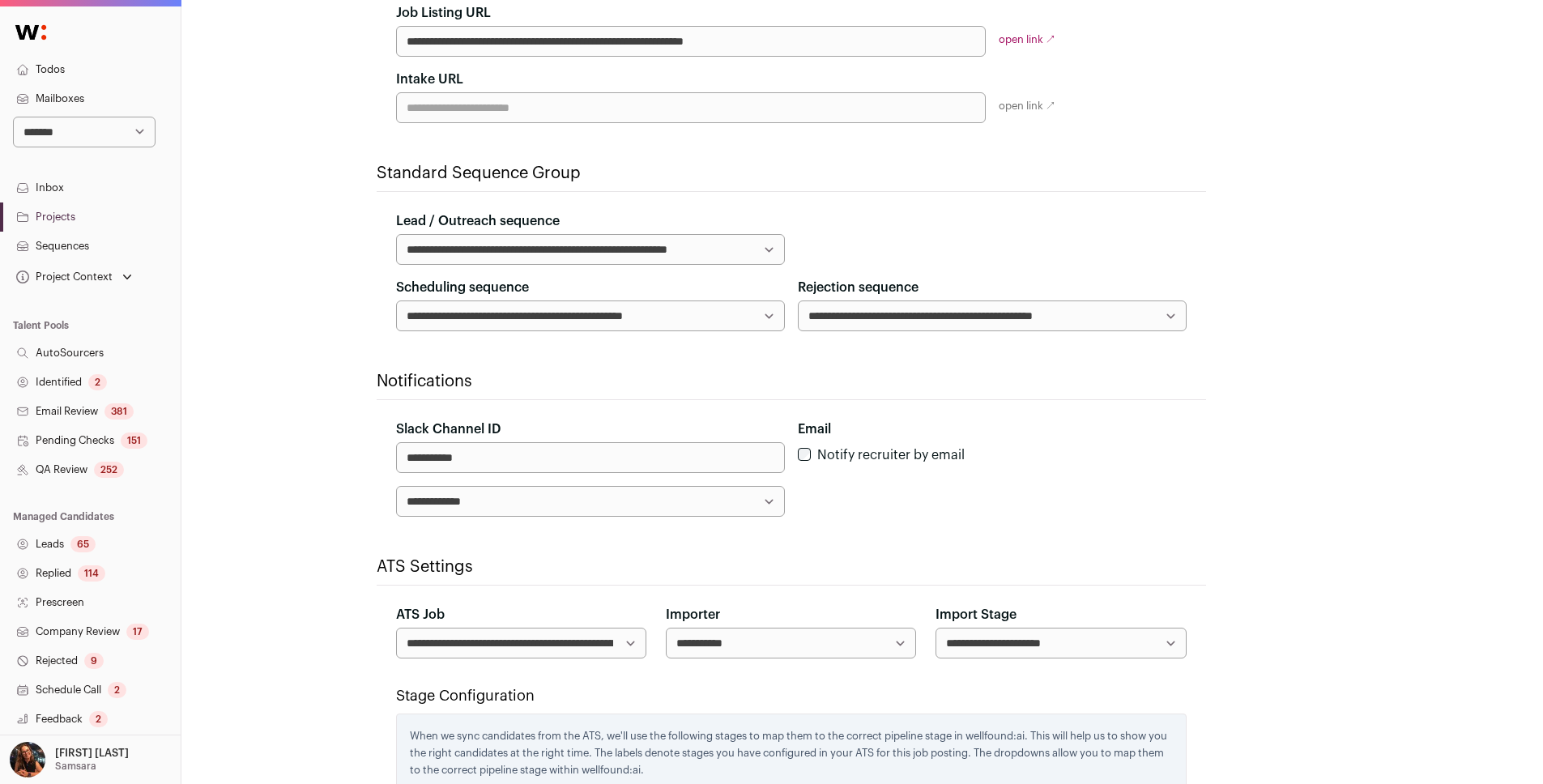 scroll, scrollTop: 0, scrollLeft: 0, axis: both 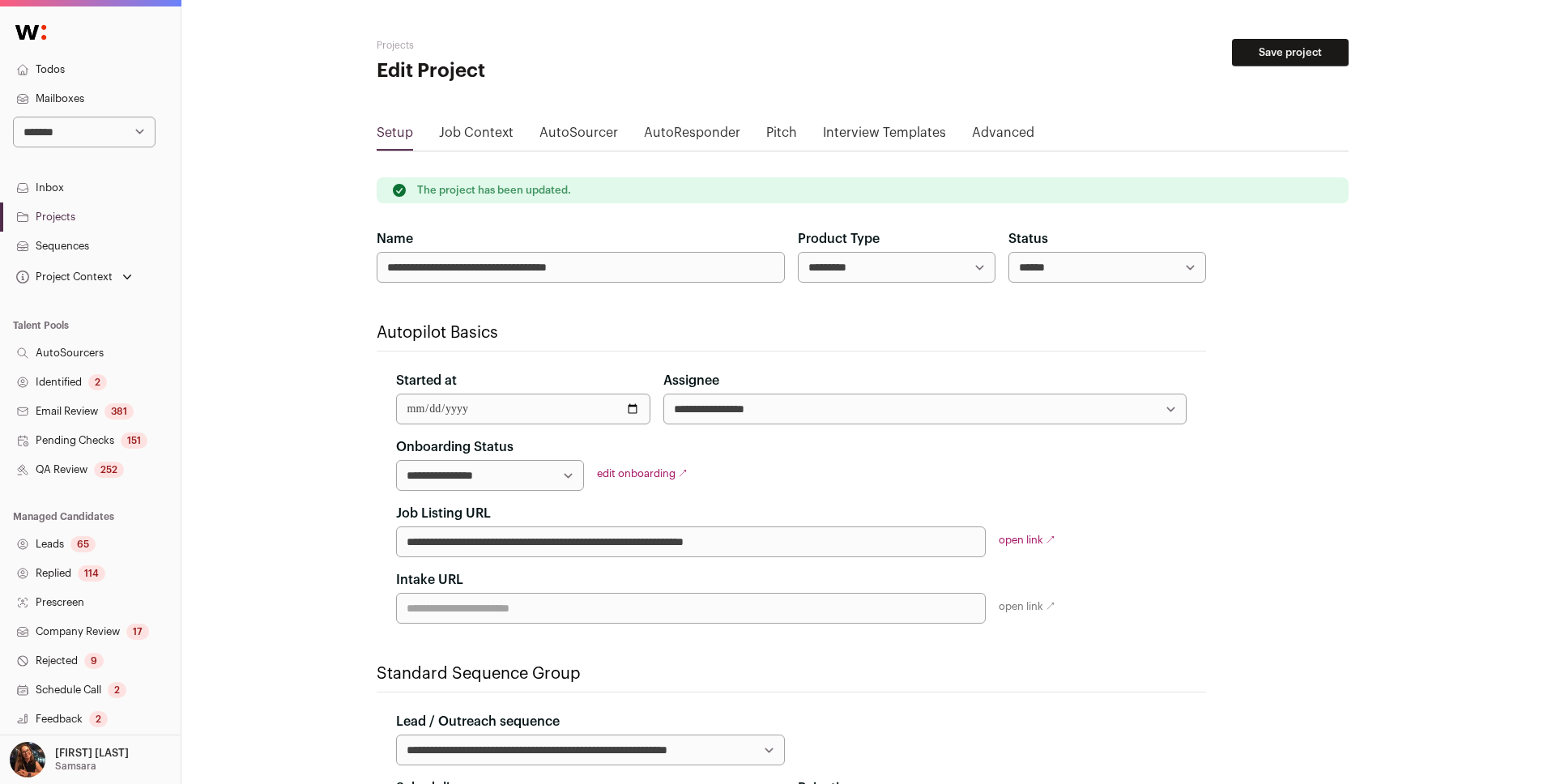 click on "**********" at bounding box center [791, 530] 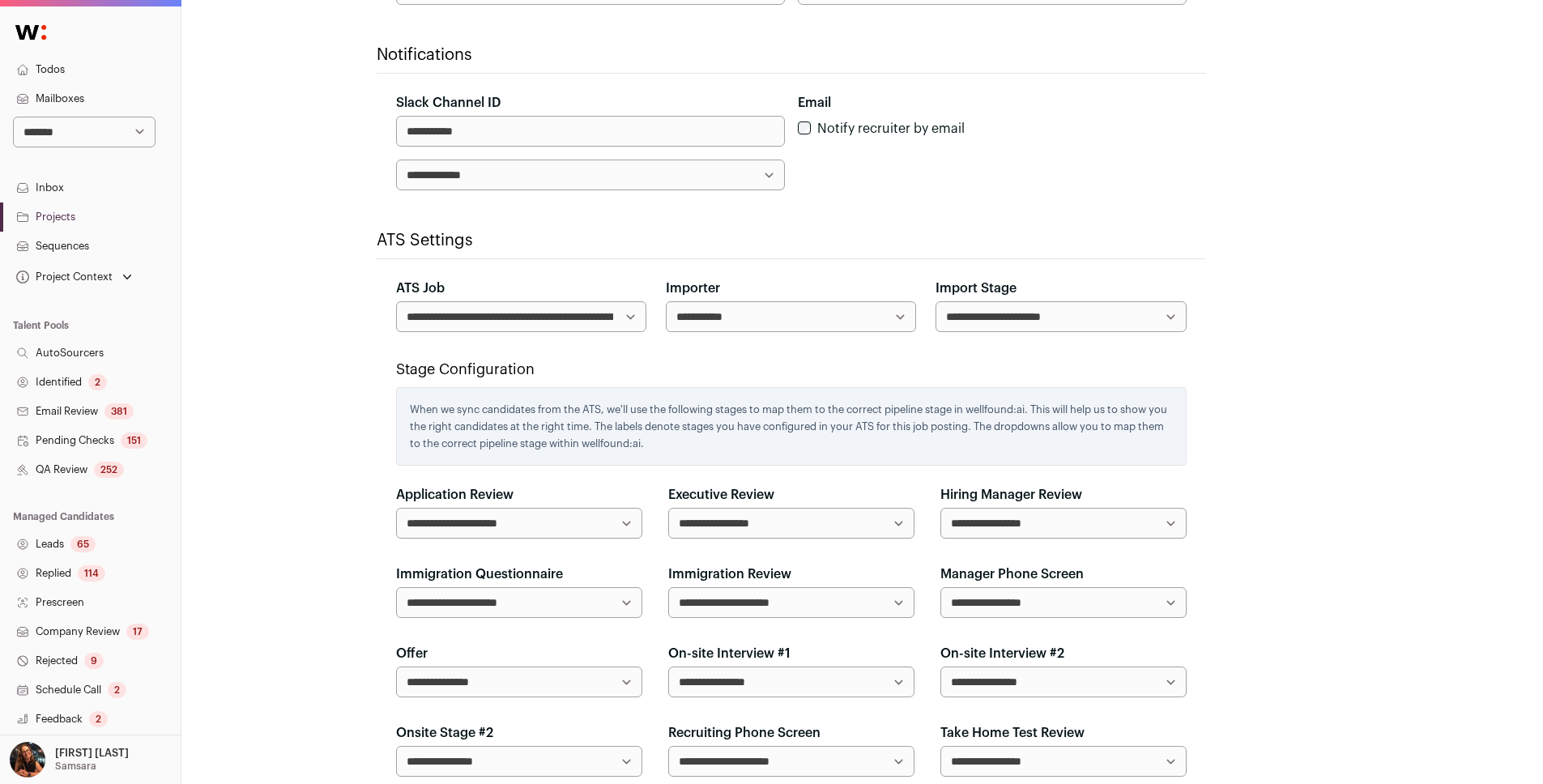 click on "**********" at bounding box center [521, 317] 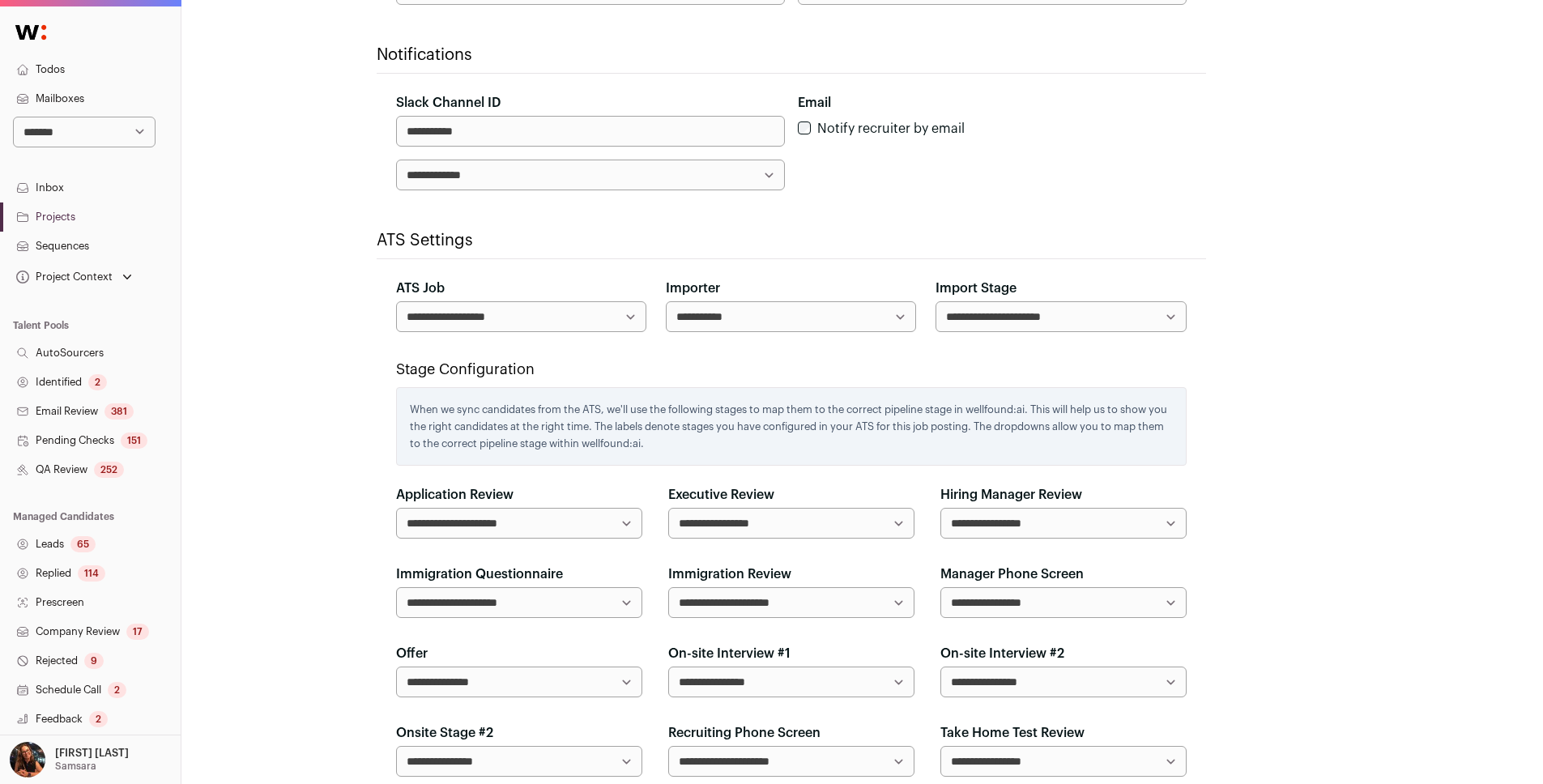 click on "**********" at bounding box center (521, 317) 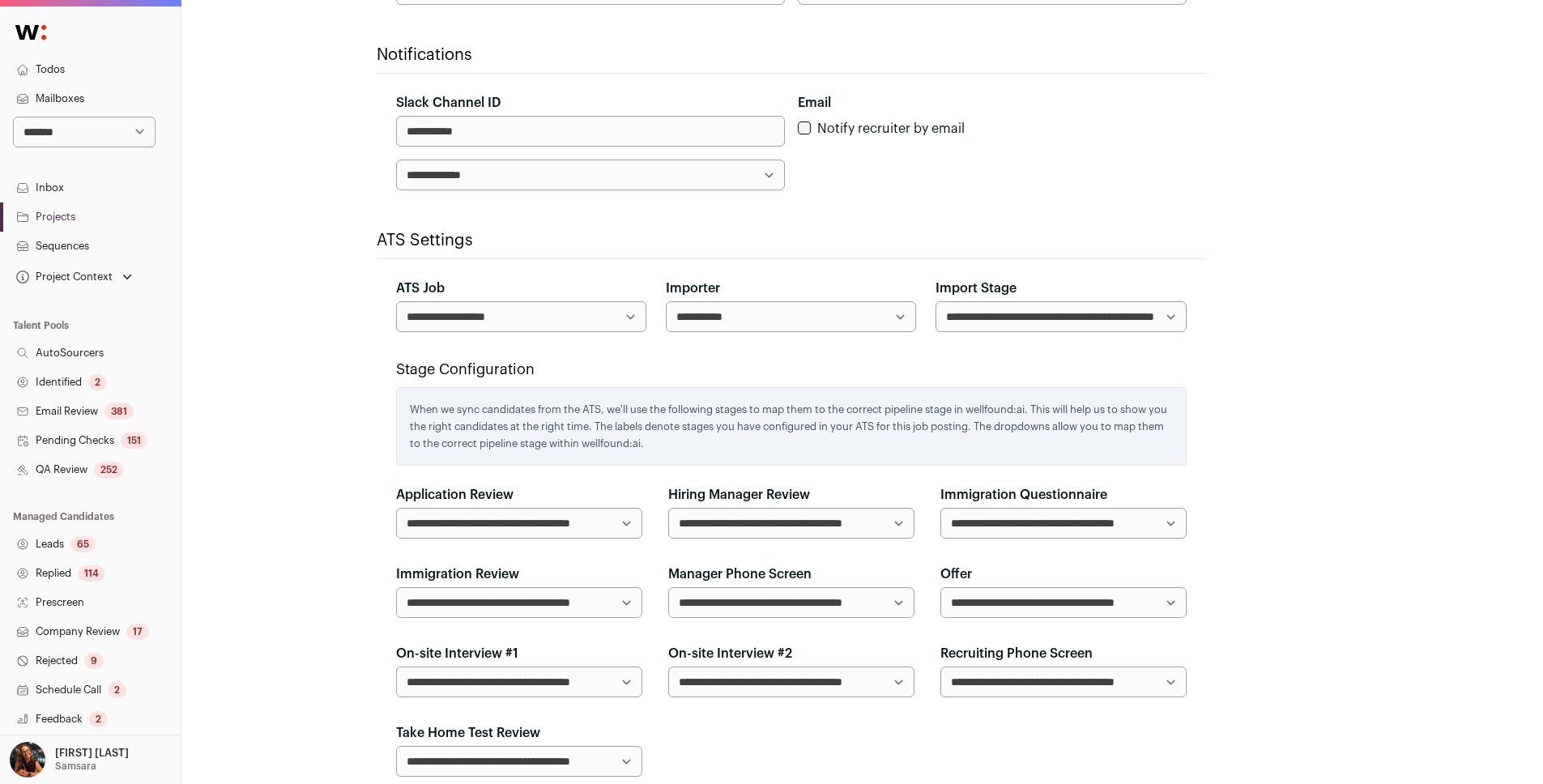 click on "**********" at bounding box center (521, 317) 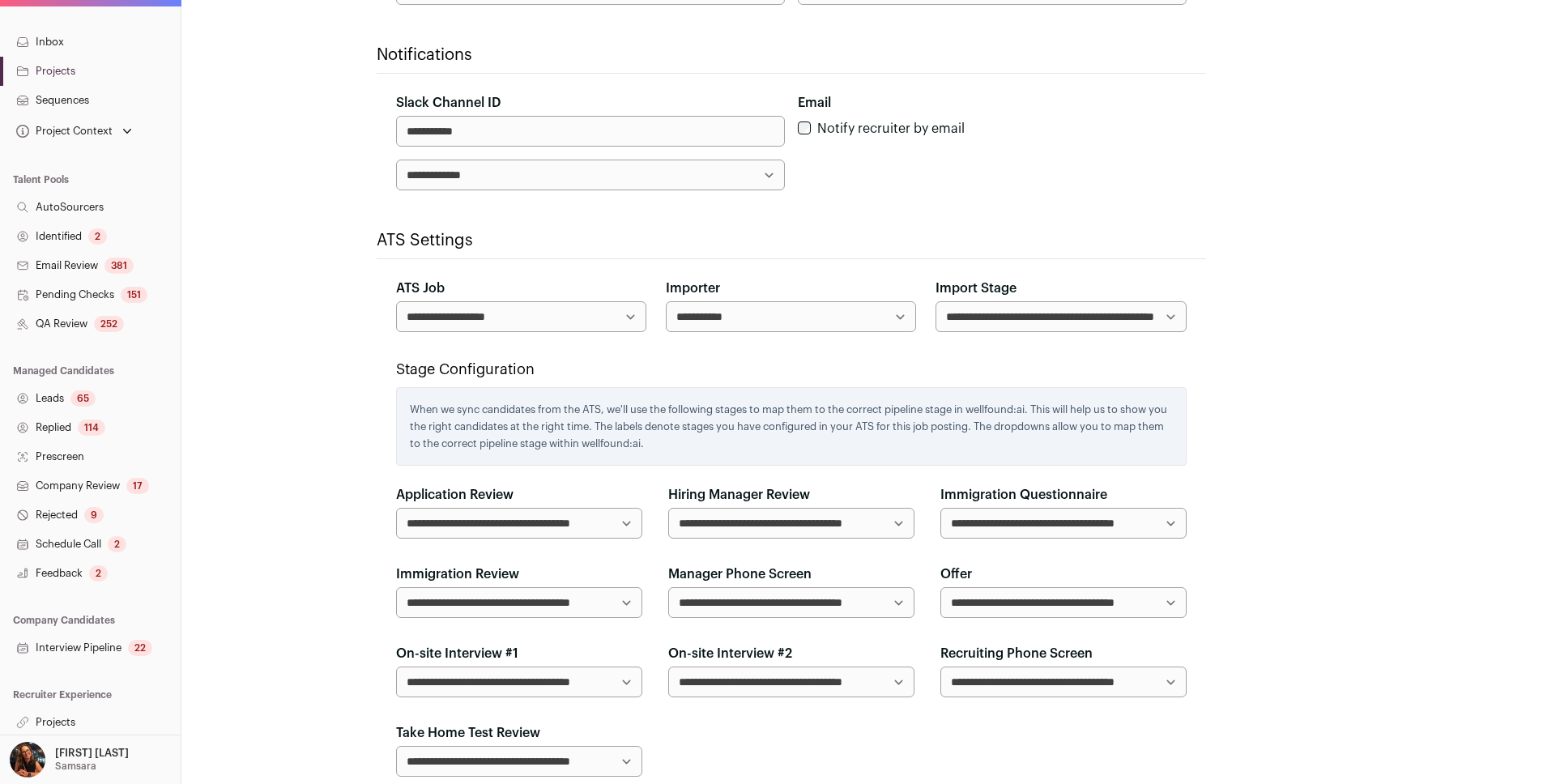 scroll, scrollTop: 148, scrollLeft: 0, axis: vertical 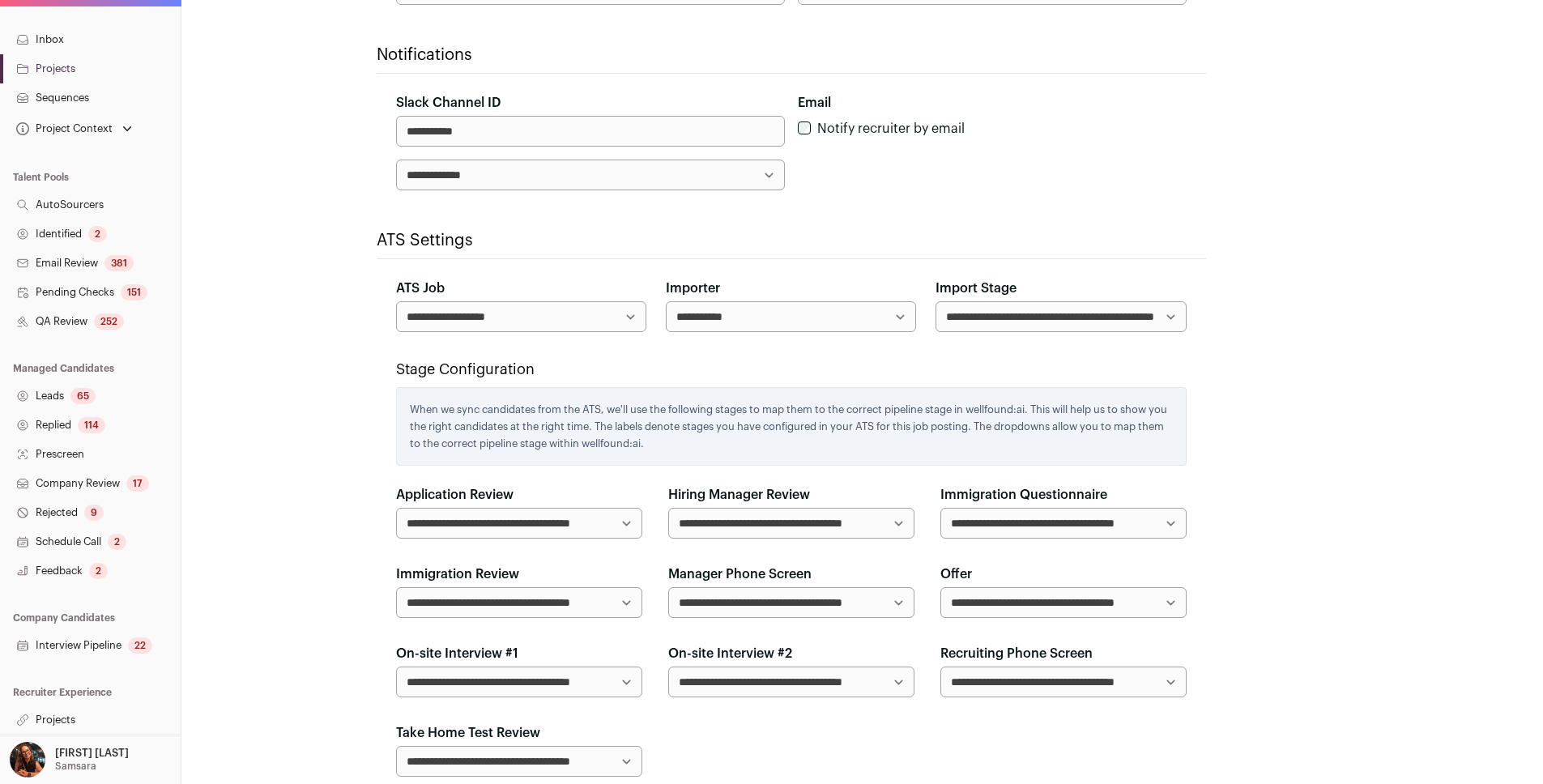 click on "Projects" at bounding box center (90, 720) 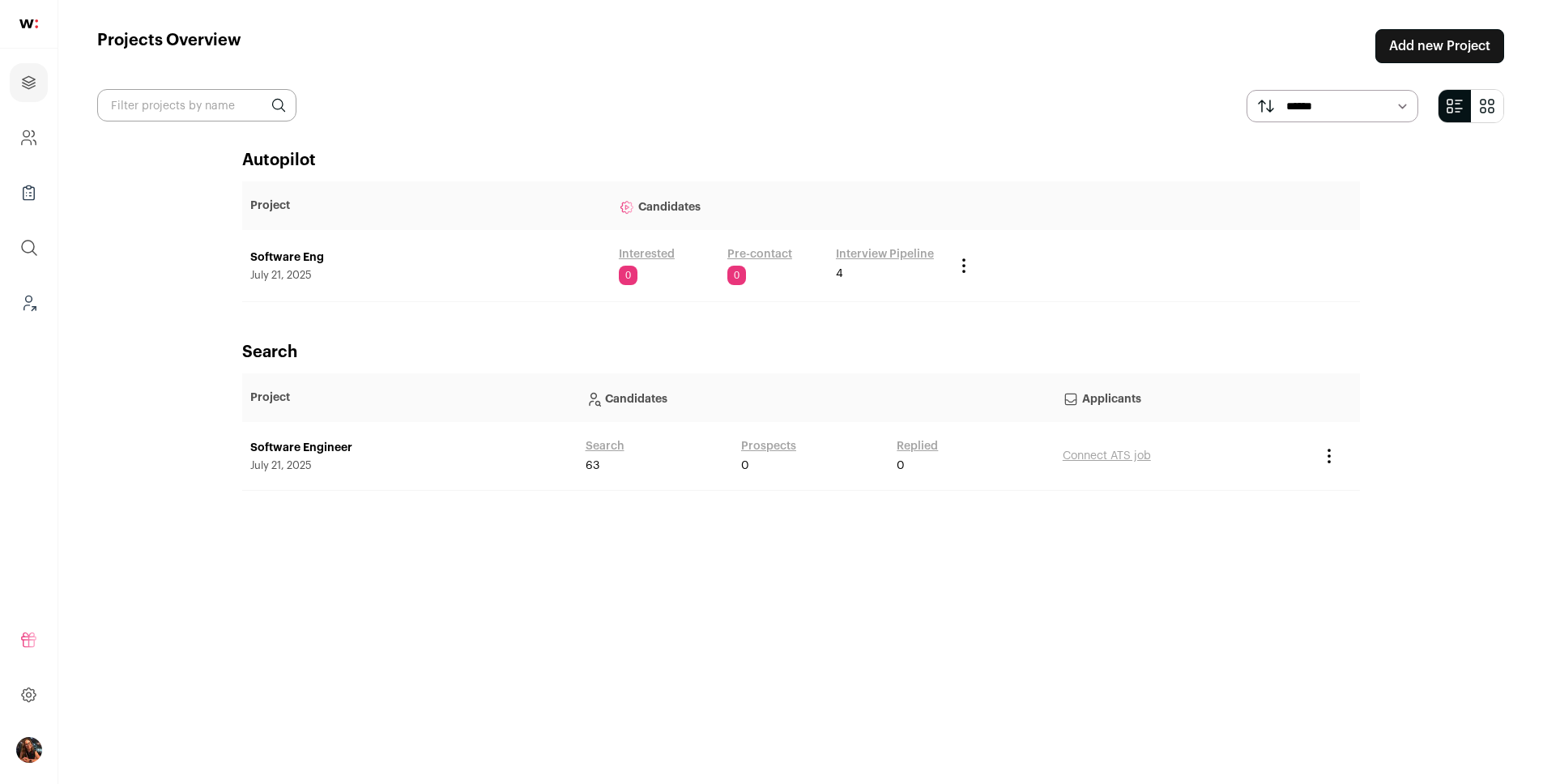 click on "Refer and earn $
User Settings
Todos
Admin
Switch Accounts
21Shares
75F
7ai
AbodeMine
Abridge Adapt API" at bounding box center (28, 695) 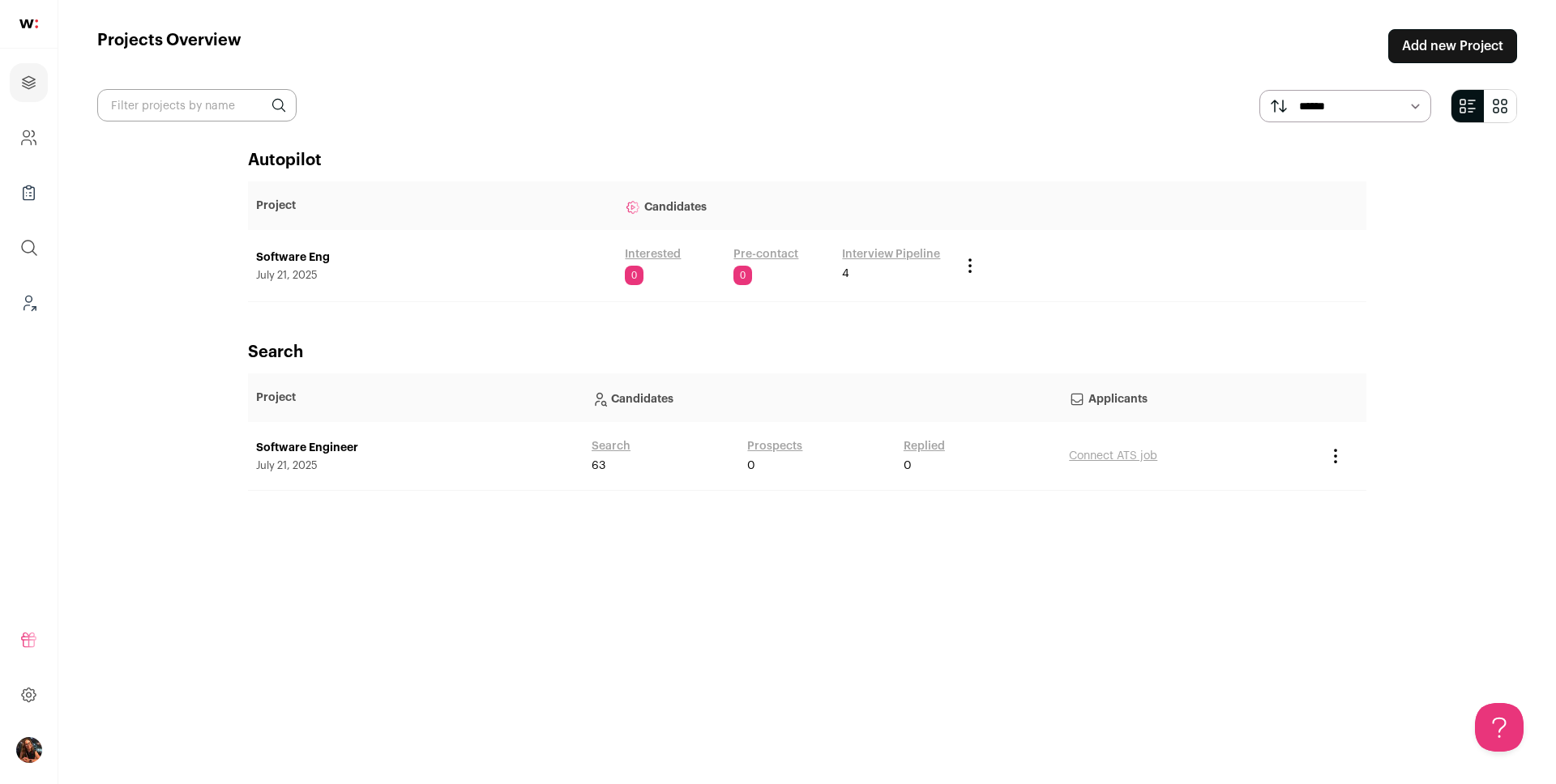 scroll, scrollTop: 0, scrollLeft: 0, axis: both 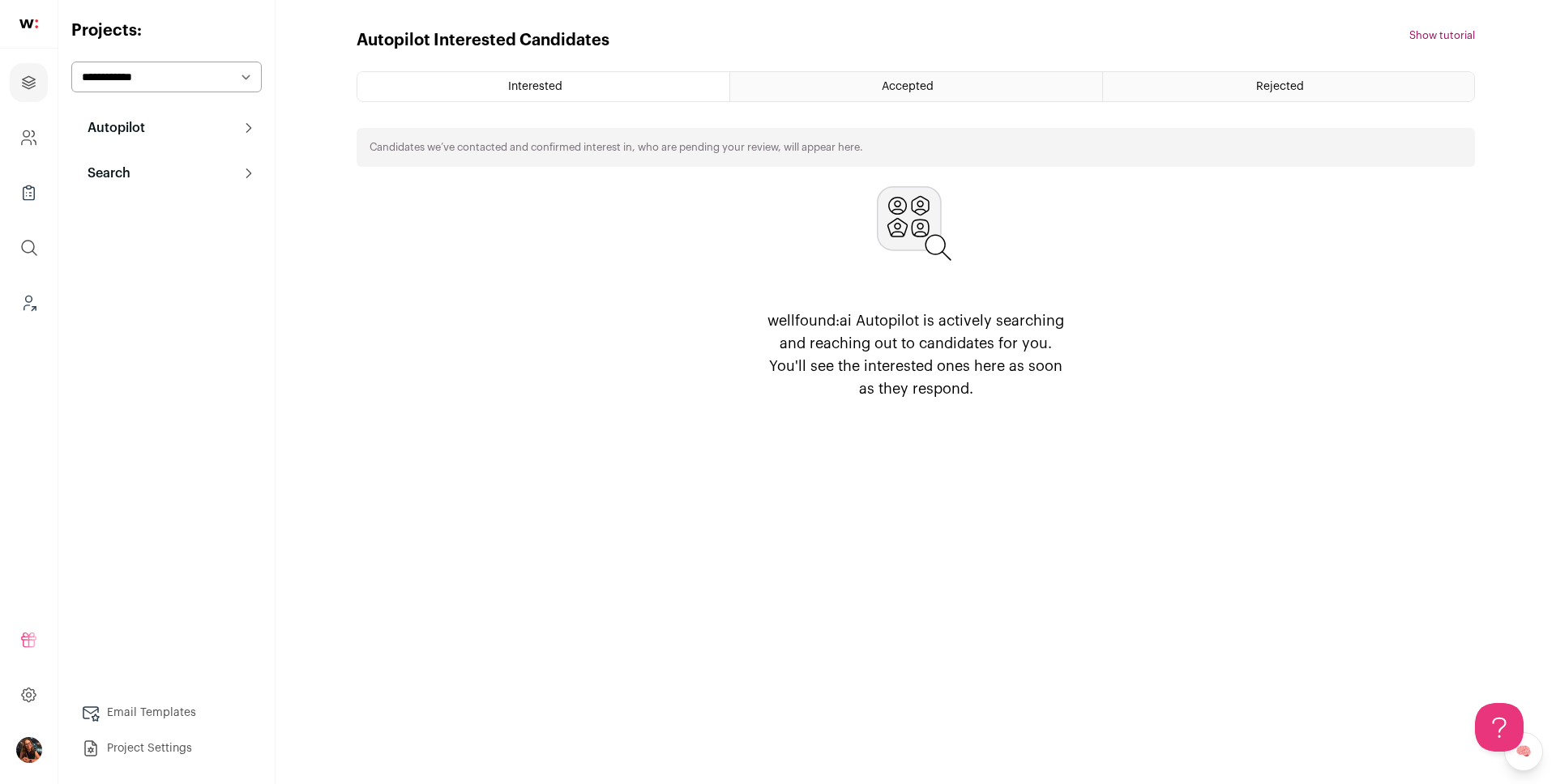 click on "Autopilot" at bounding box center [166, 128] 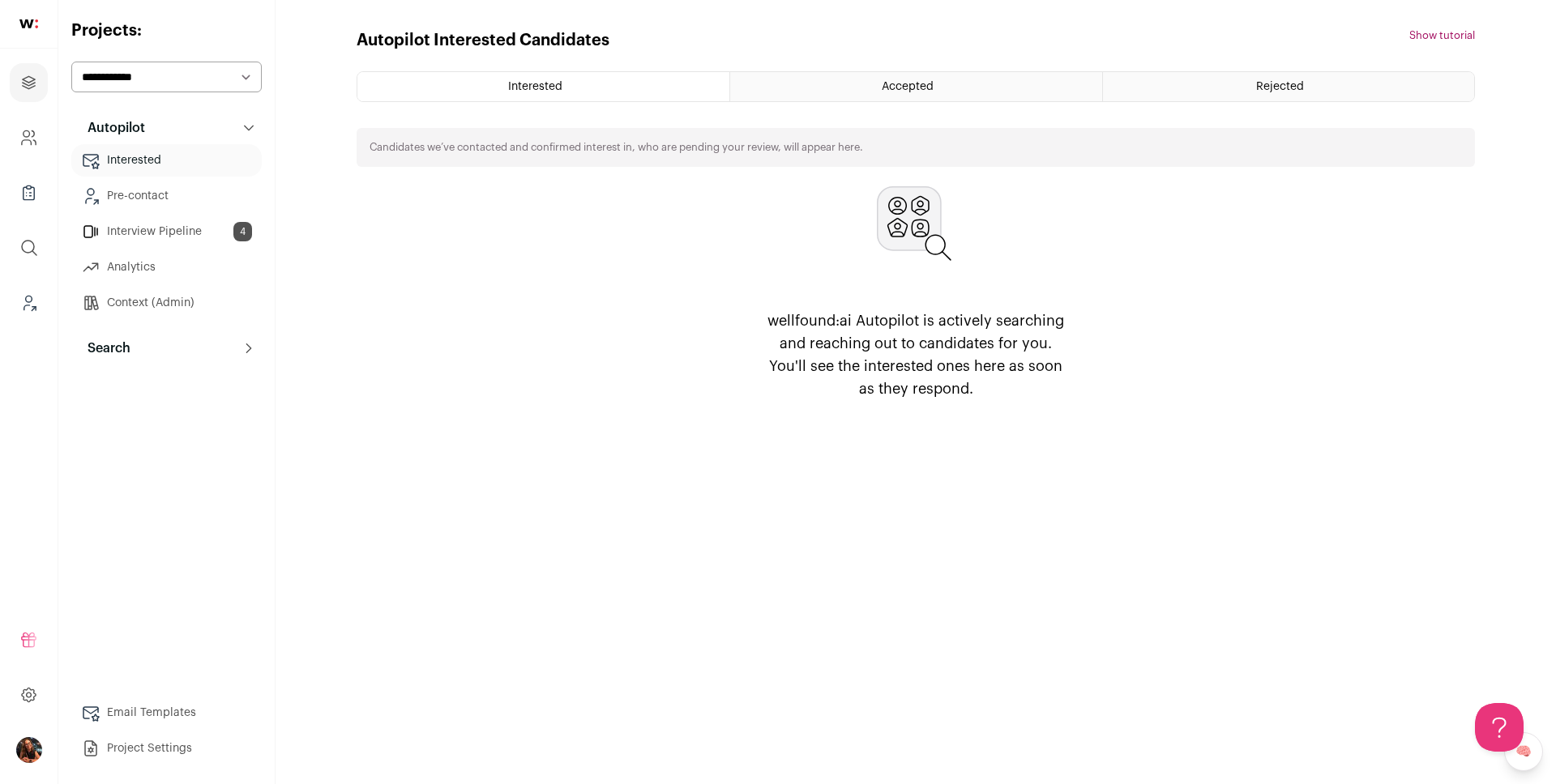 click on "Interview Pipeline
4" at bounding box center [166, 232] 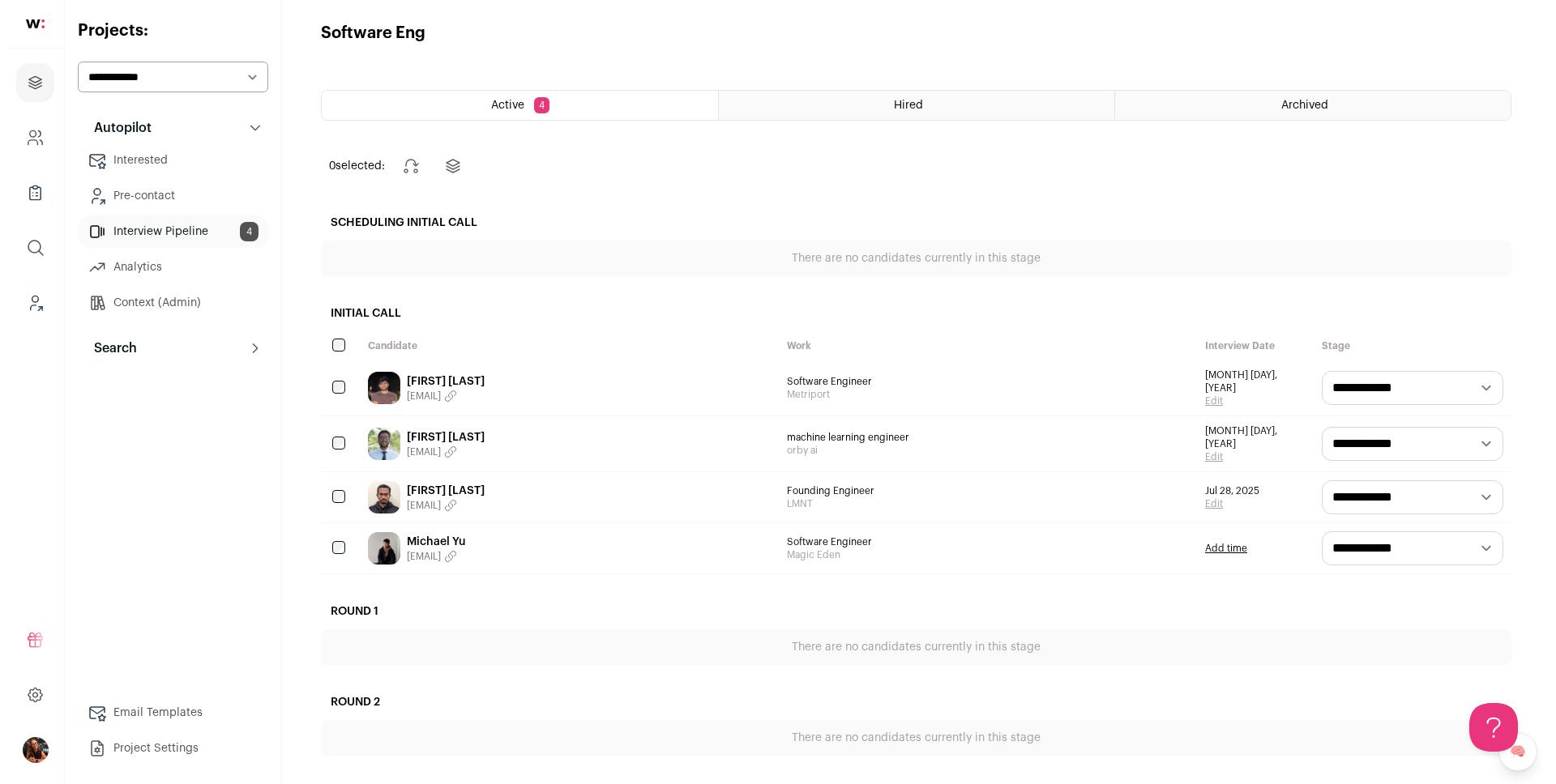 scroll, scrollTop: 0, scrollLeft: 0, axis: both 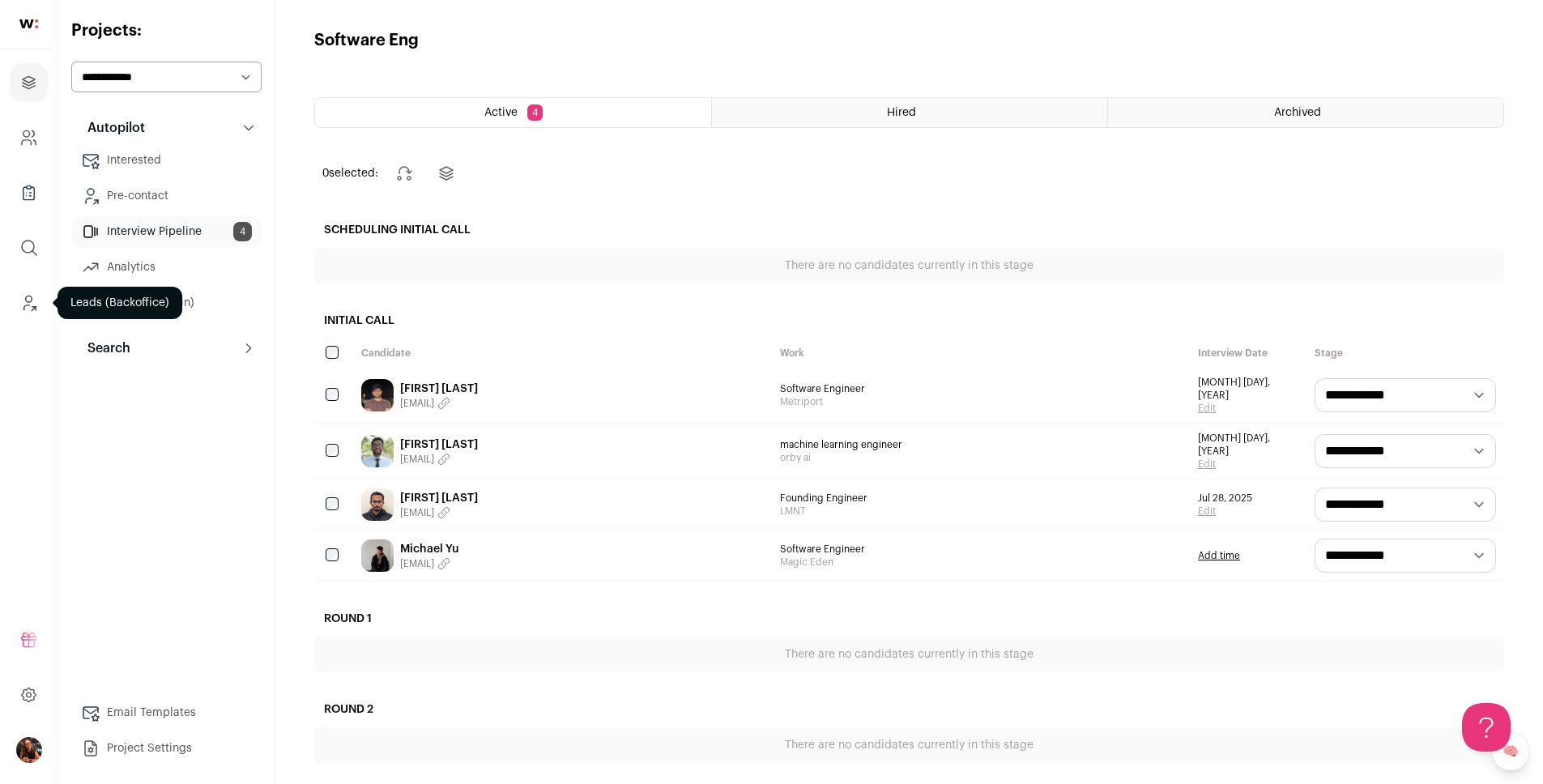 click 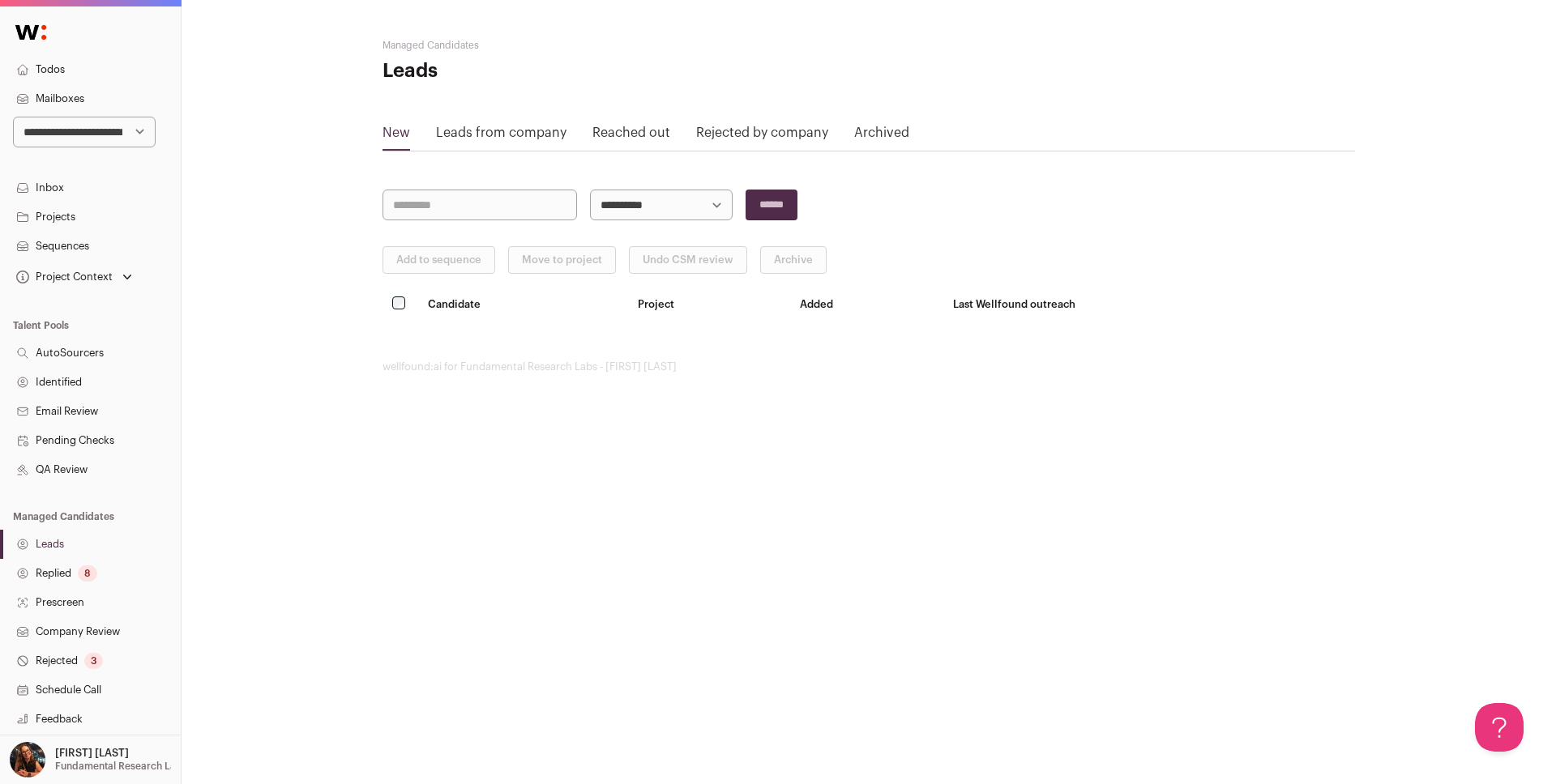 scroll, scrollTop: 0, scrollLeft: 0, axis: both 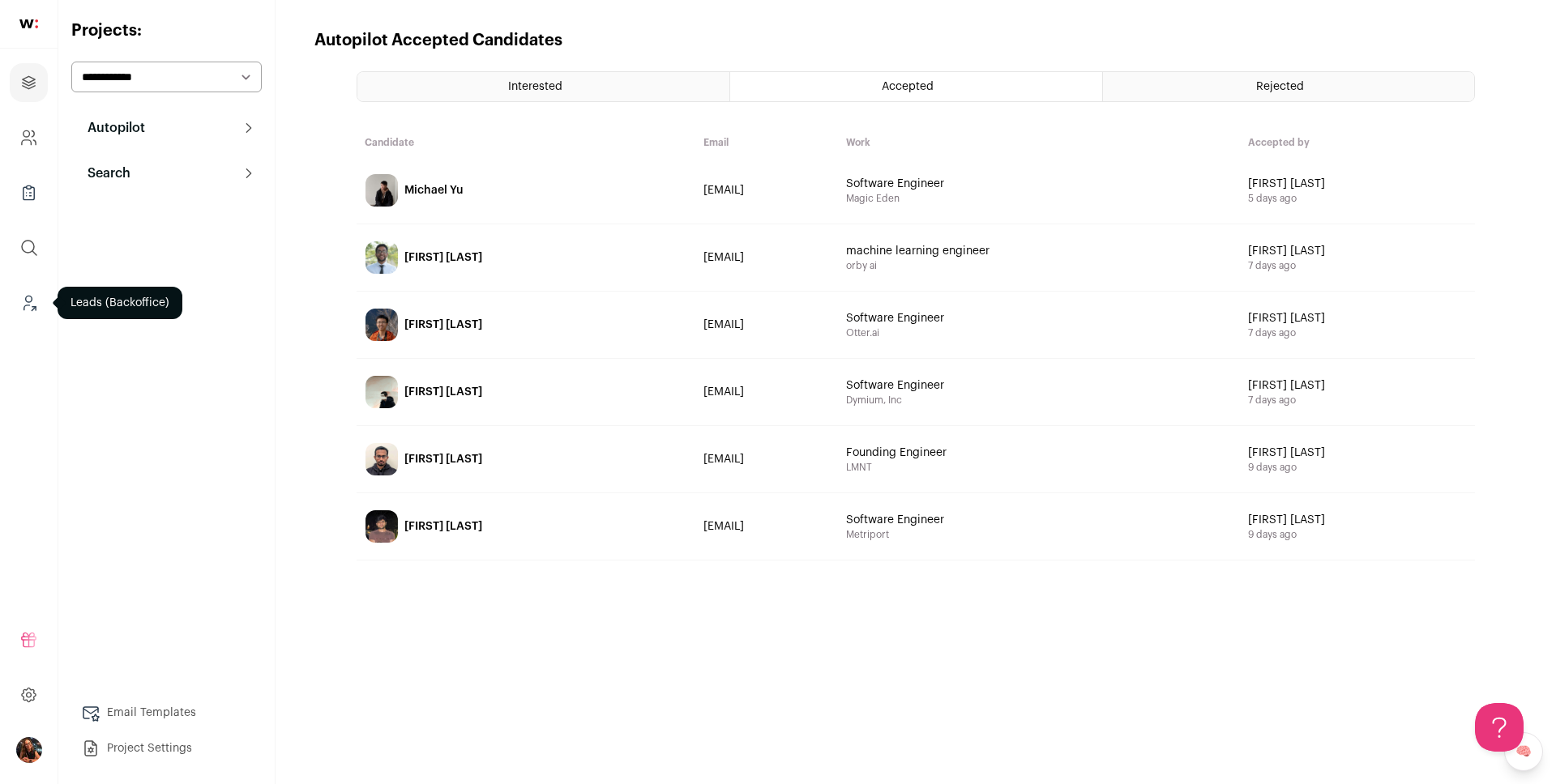 click 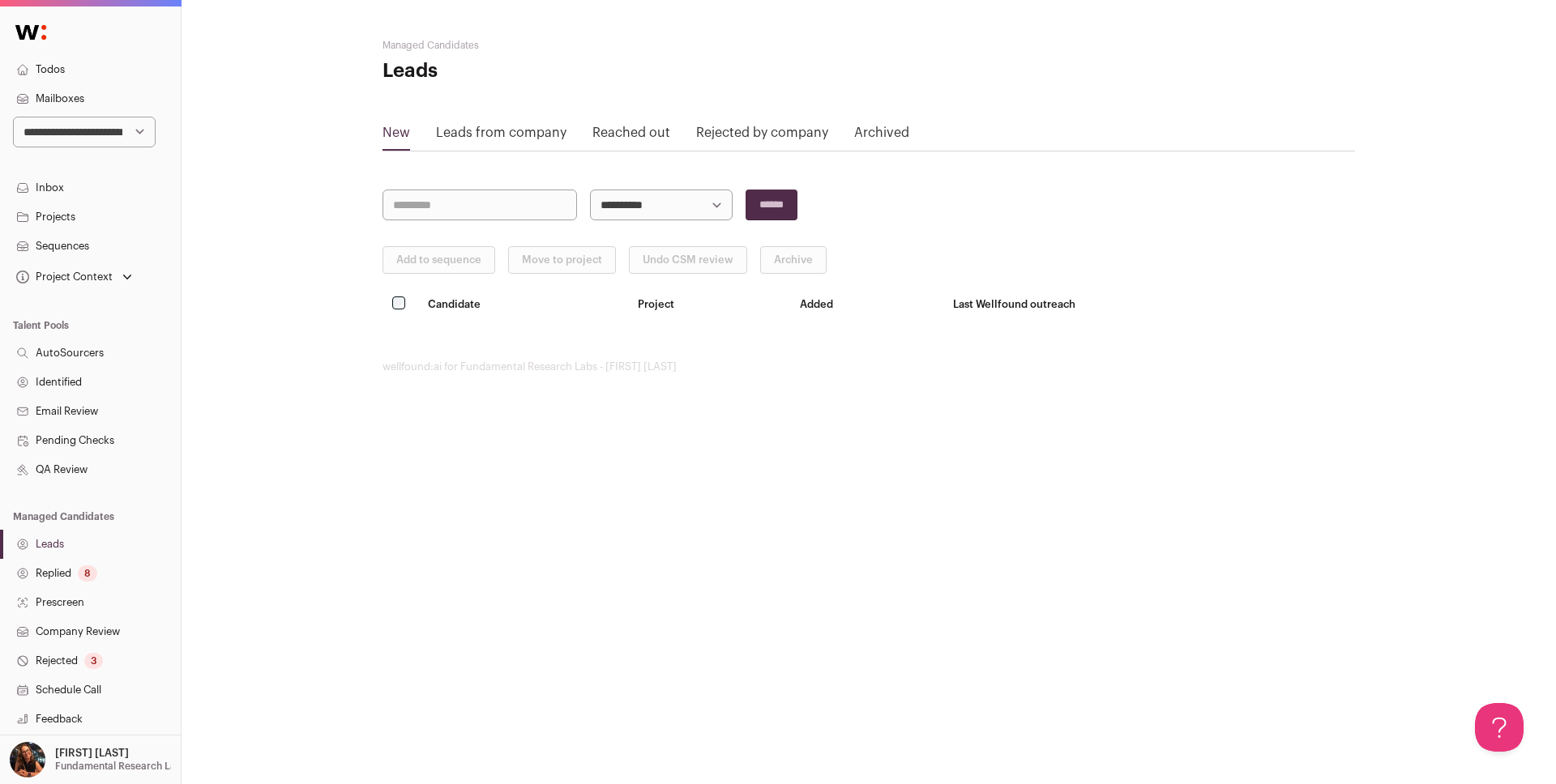 scroll, scrollTop: 0, scrollLeft: 0, axis: both 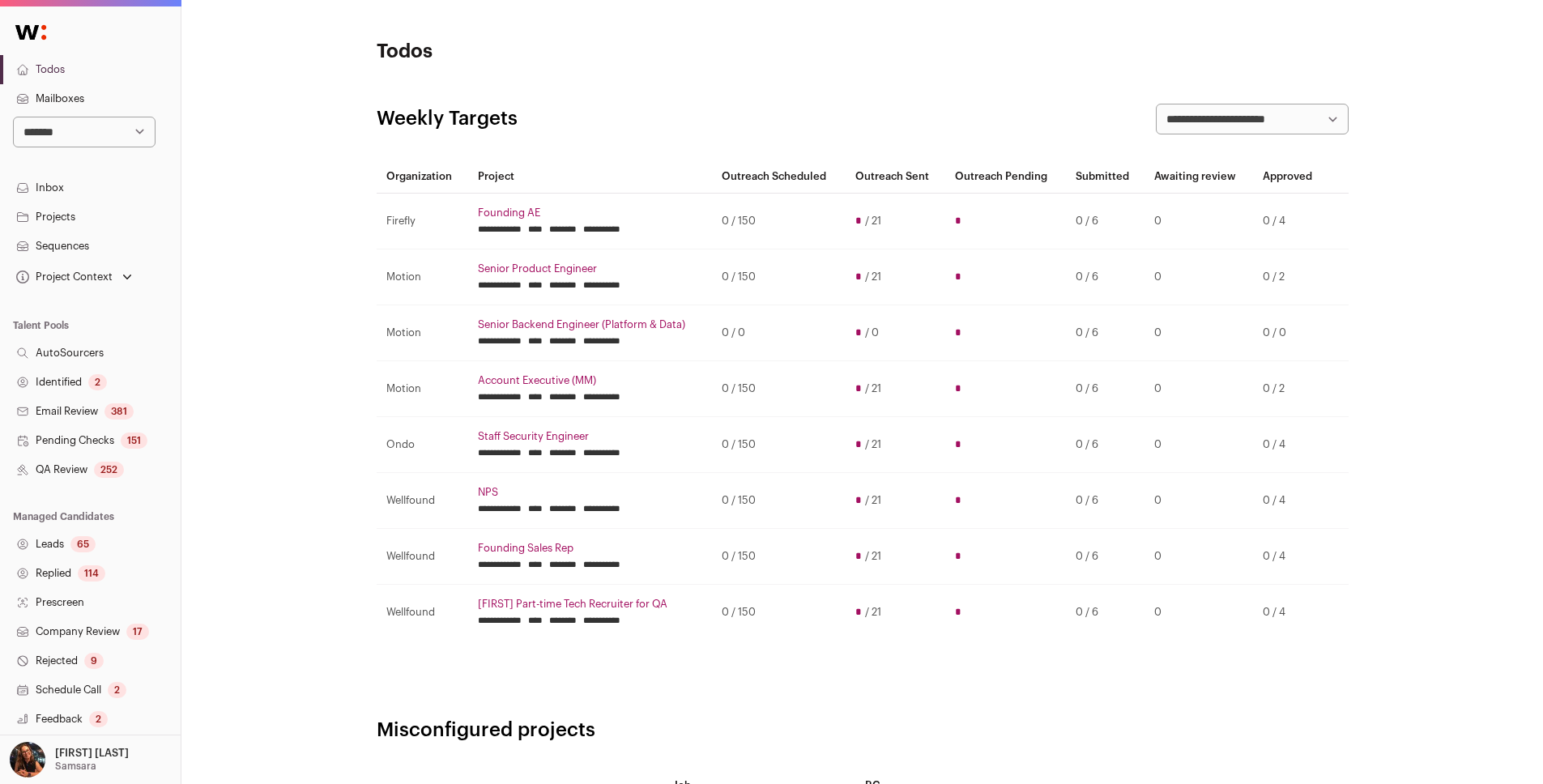 click on "Projects" at bounding box center (90, 217) 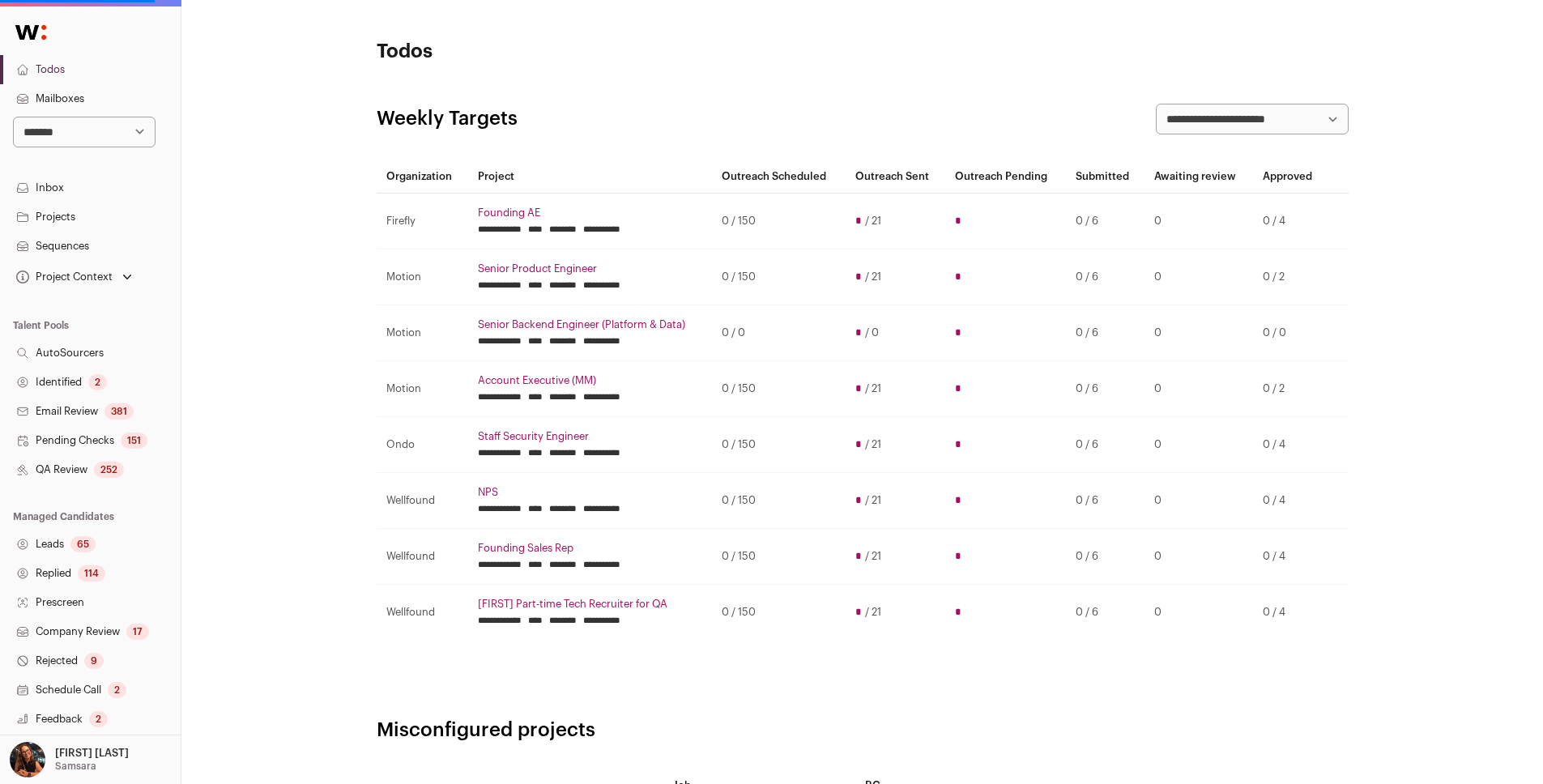 click on "Projects" at bounding box center (90, 217) 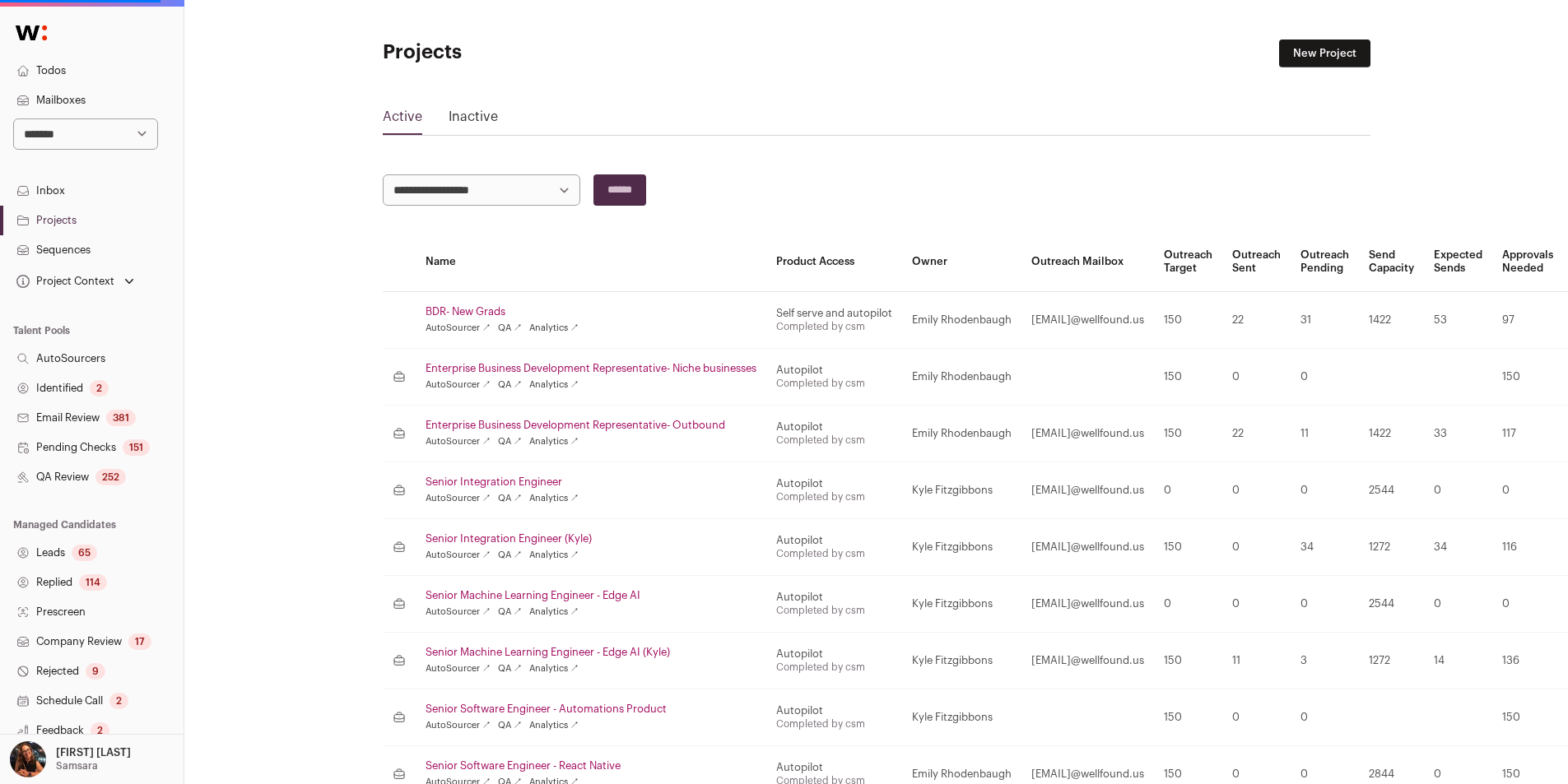 click on "Projects" at bounding box center [91, 220] 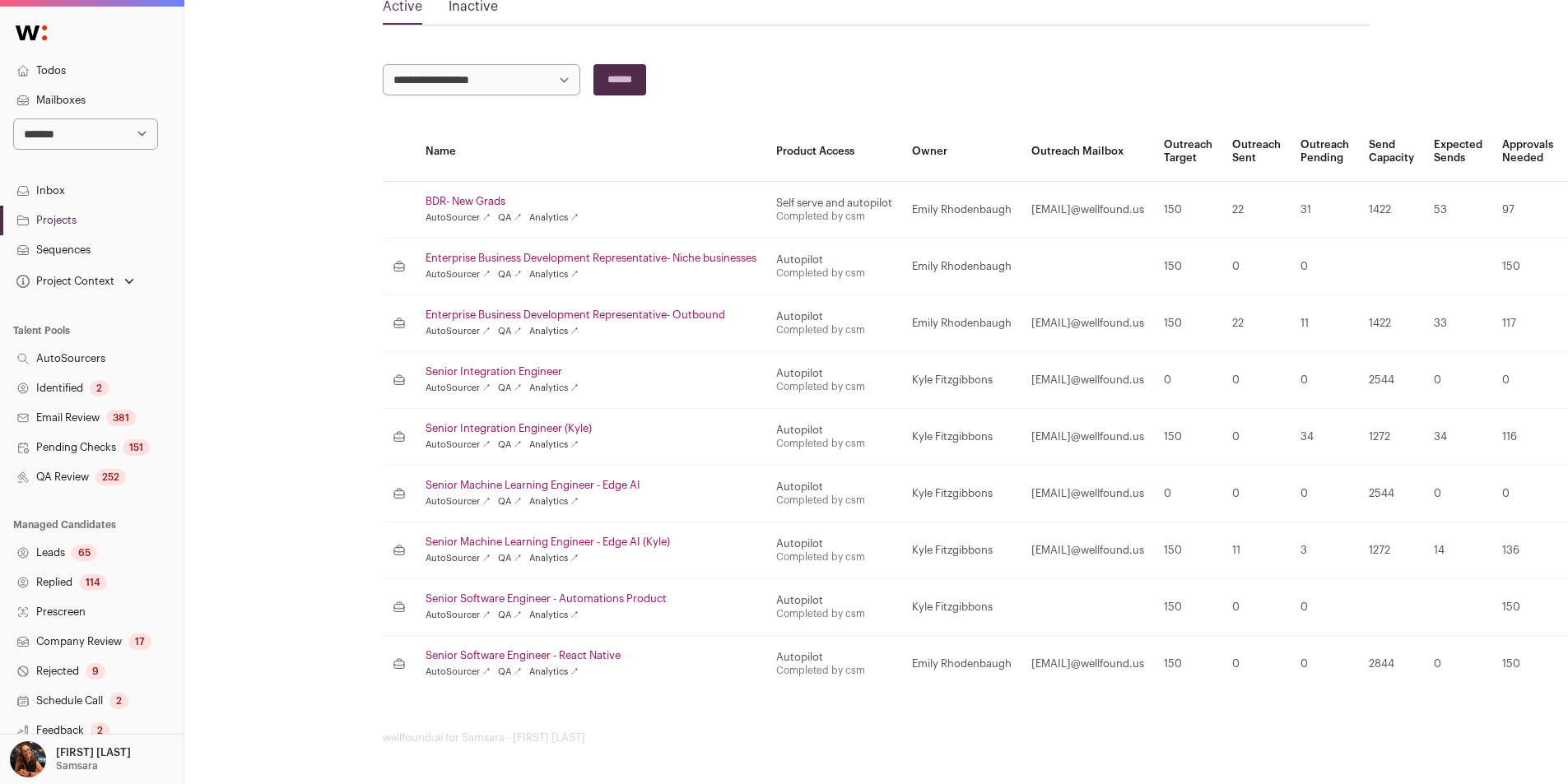 scroll, scrollTop: 0, scrollLeft: 0, axis: both 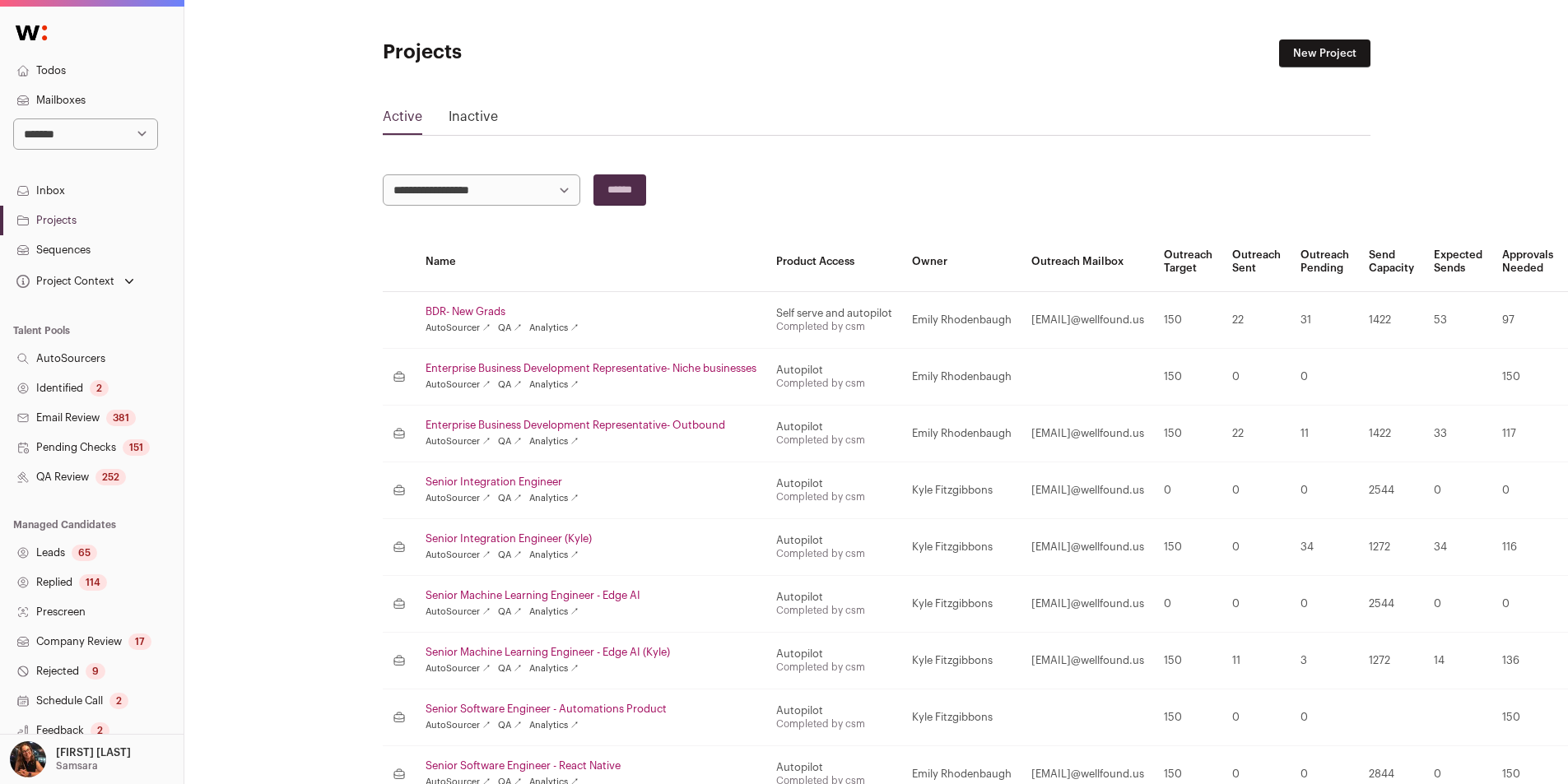 click on "Senior Machine Learning Engineer - Edge AI (Kyle)" at bounding box center [591, 652] 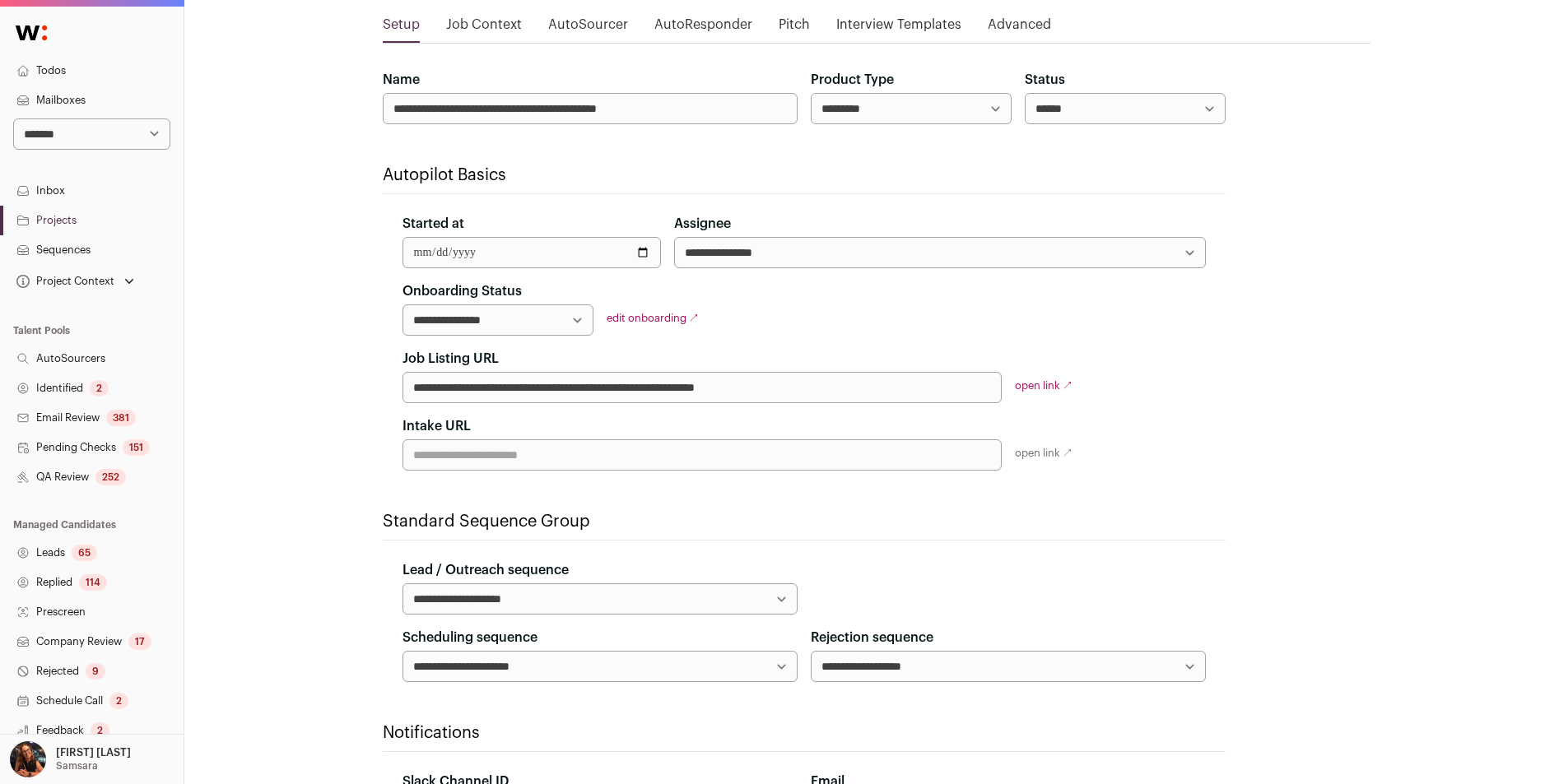 click on "**********" at bounding box center (804, 596) 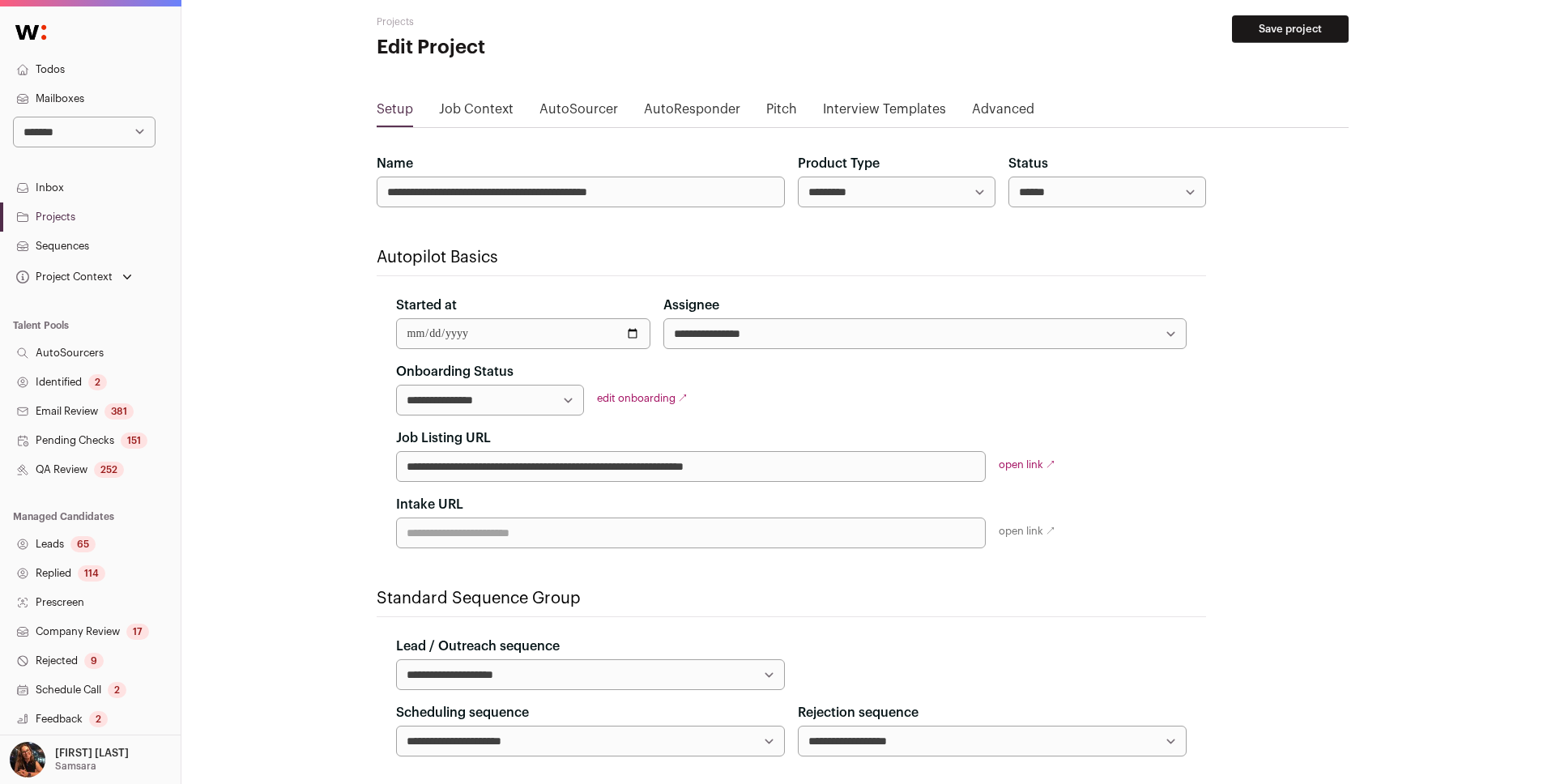 scroll, scrollTop: 32, scrollLeft: 0, axis: vertical 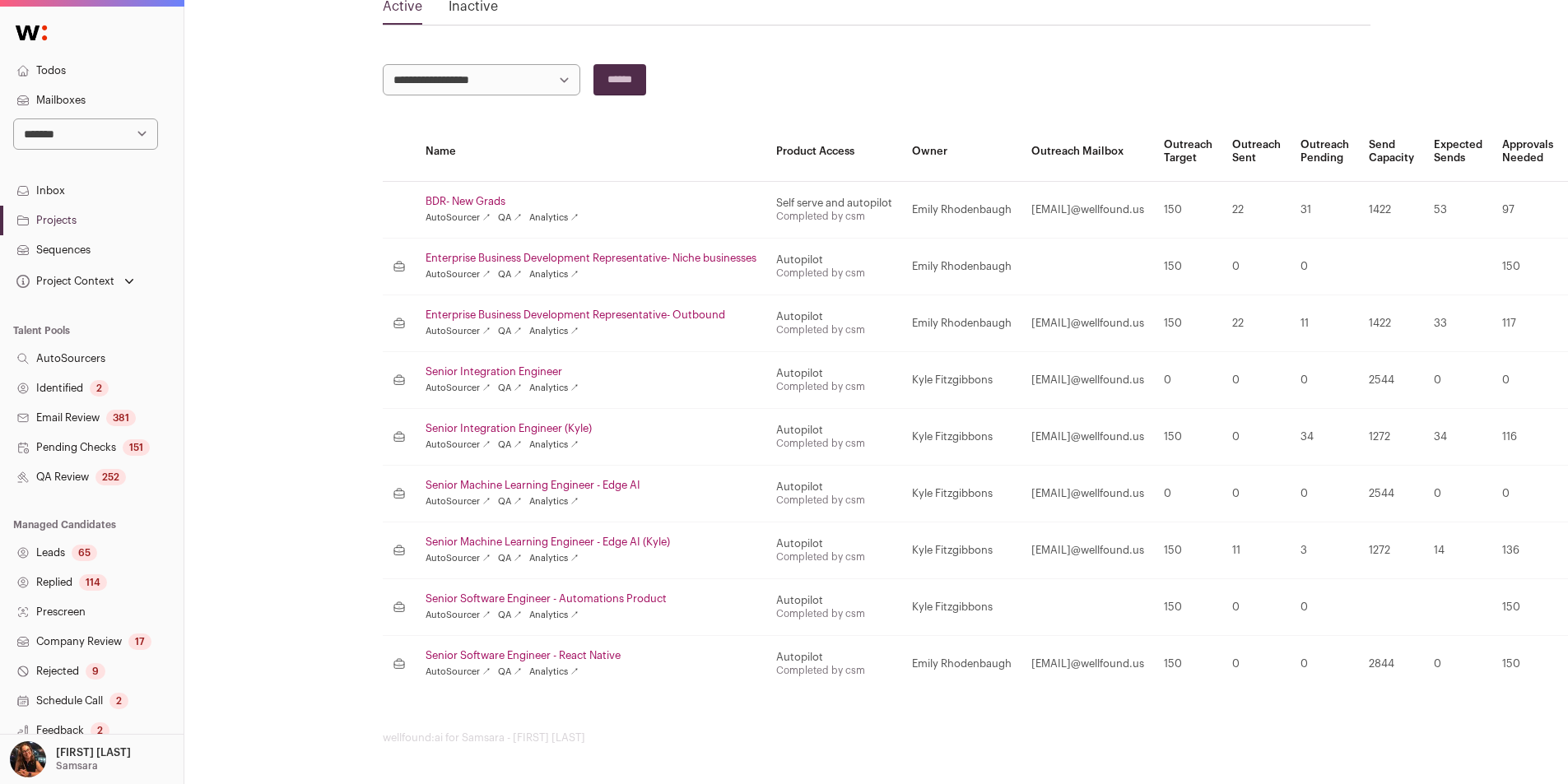 click on "Senior Software Engineer - React Native" at bounding box center (591, 656) 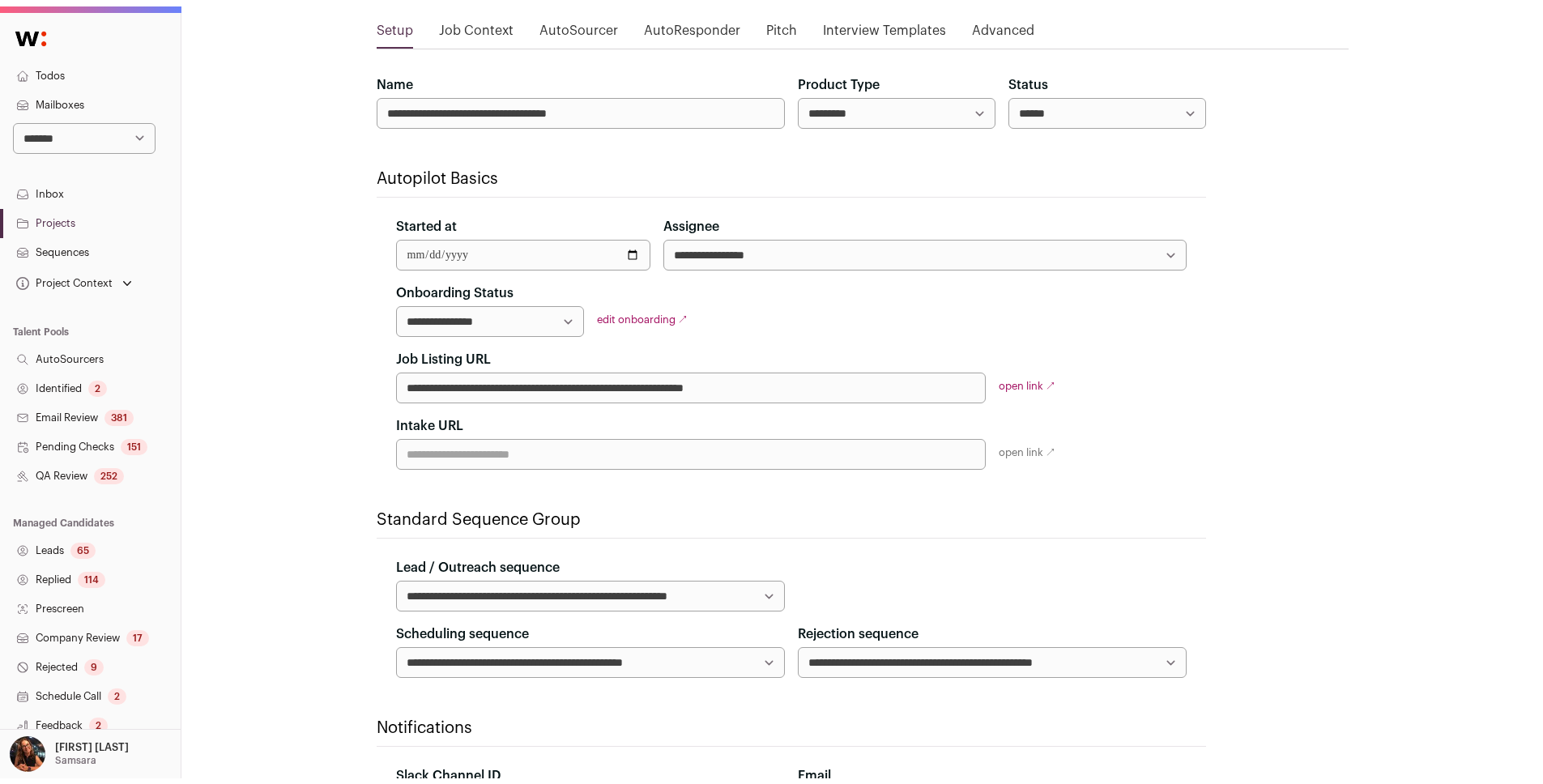 scroll, scrollTop: 0, scrollLeft: 0, axis: both 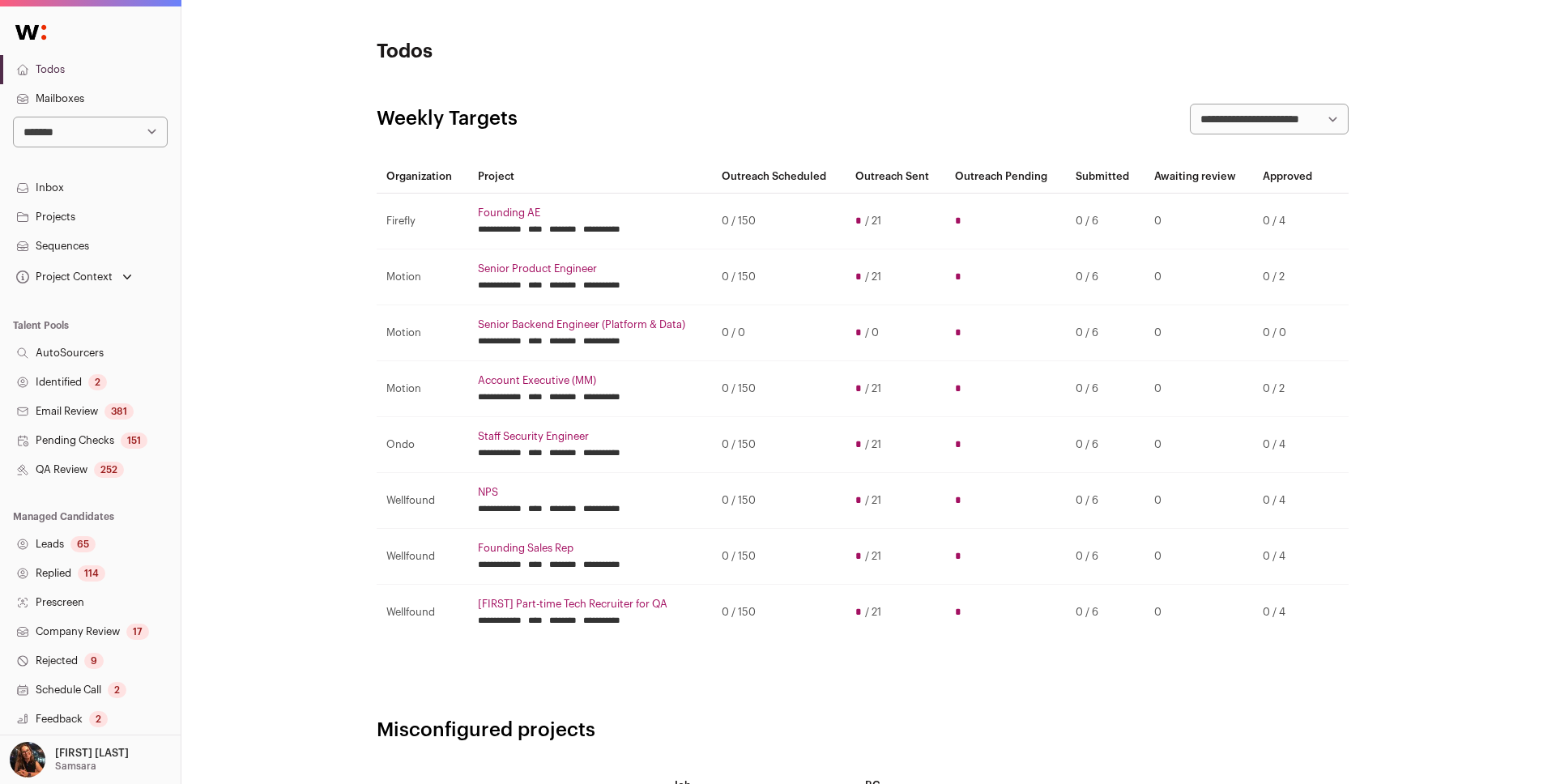click on "Projects" at bounding box center (90, 217) 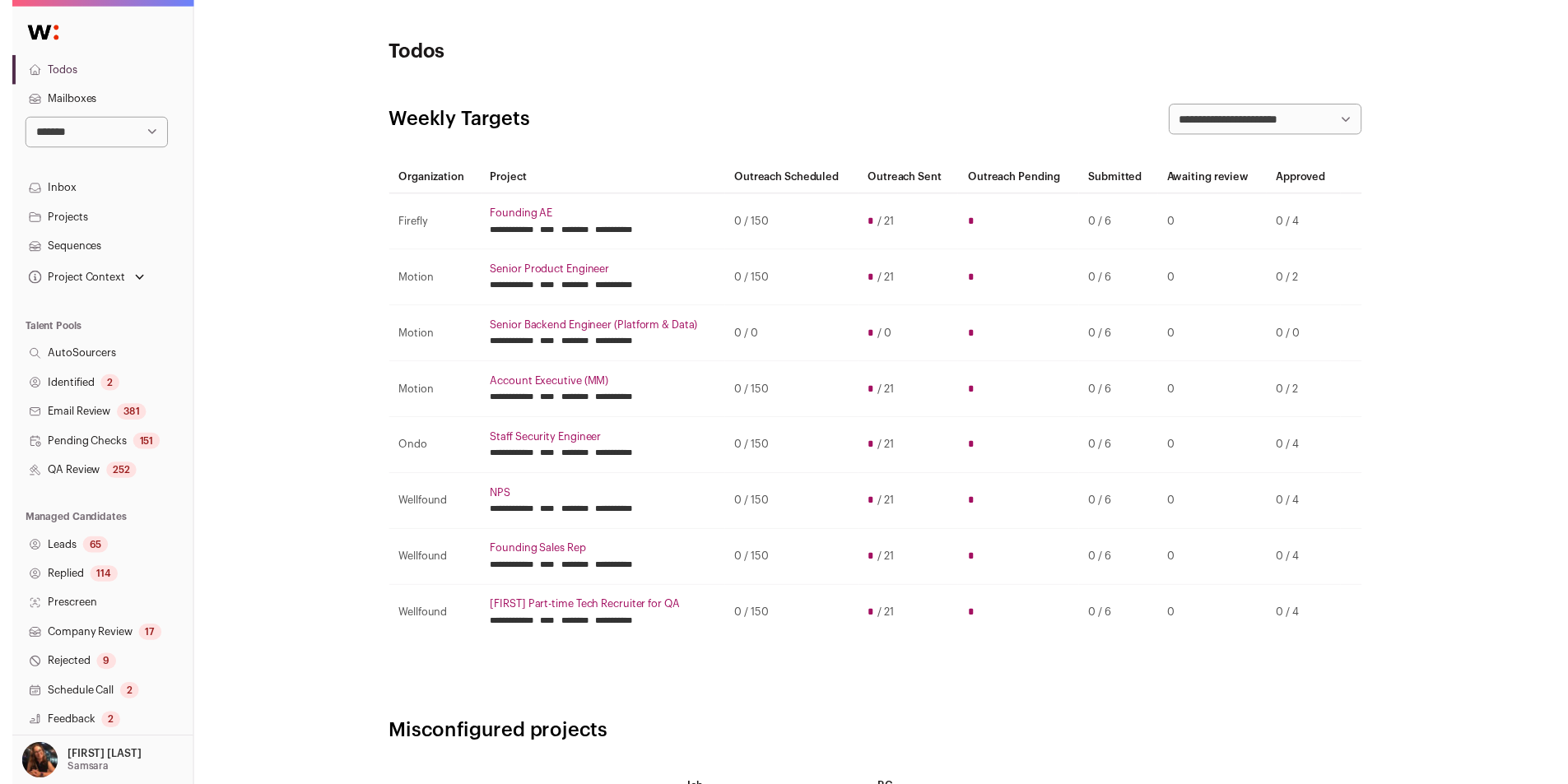 scroll, scrollTop: 0, scrollLeft: 0, axis: both 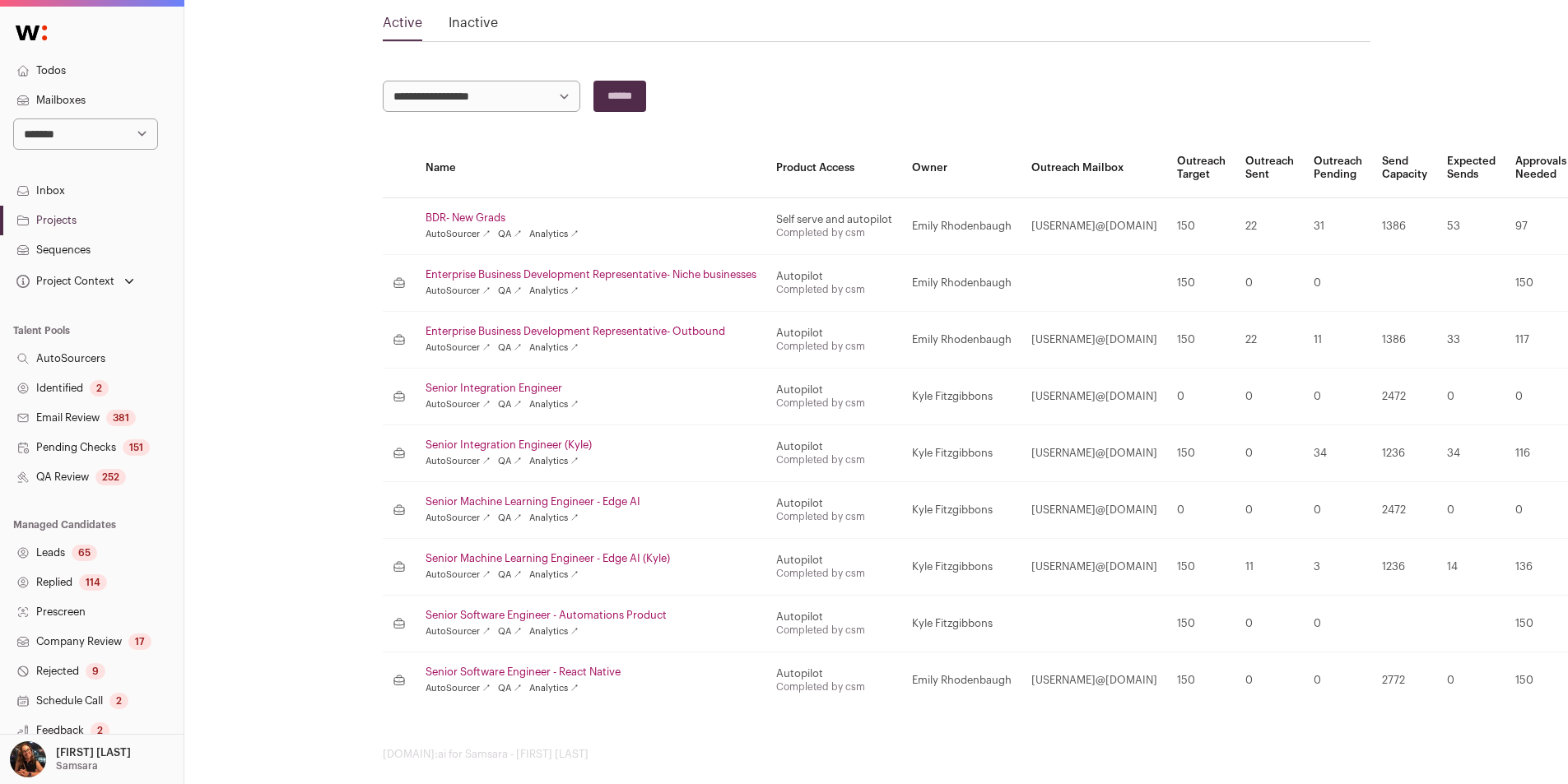 click on "Senior Software Engineer - React Native" at bounding box center [591, 672] 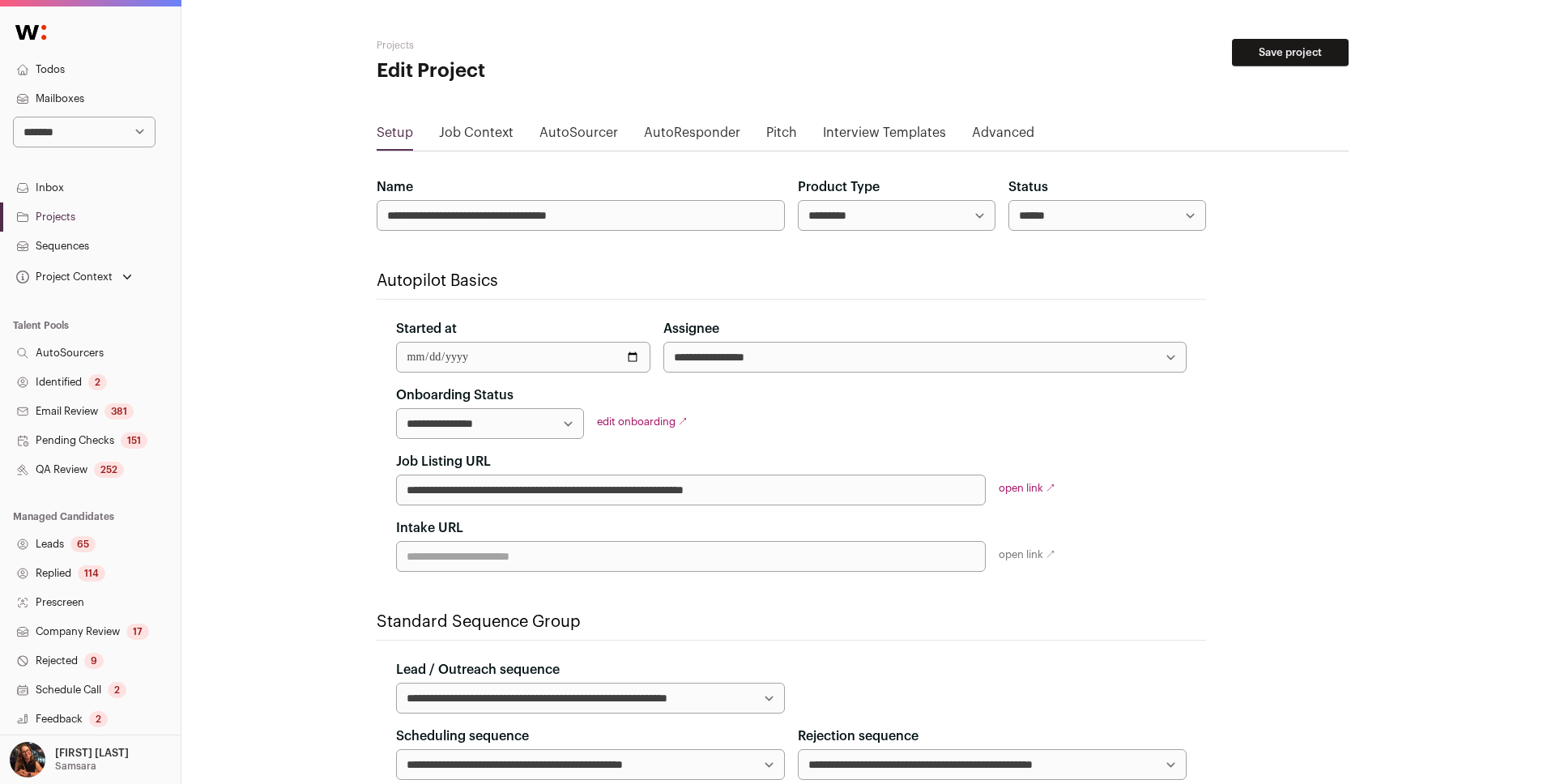 scroll, scrollTop: 309, scrollLeft: 0, axis: vertical 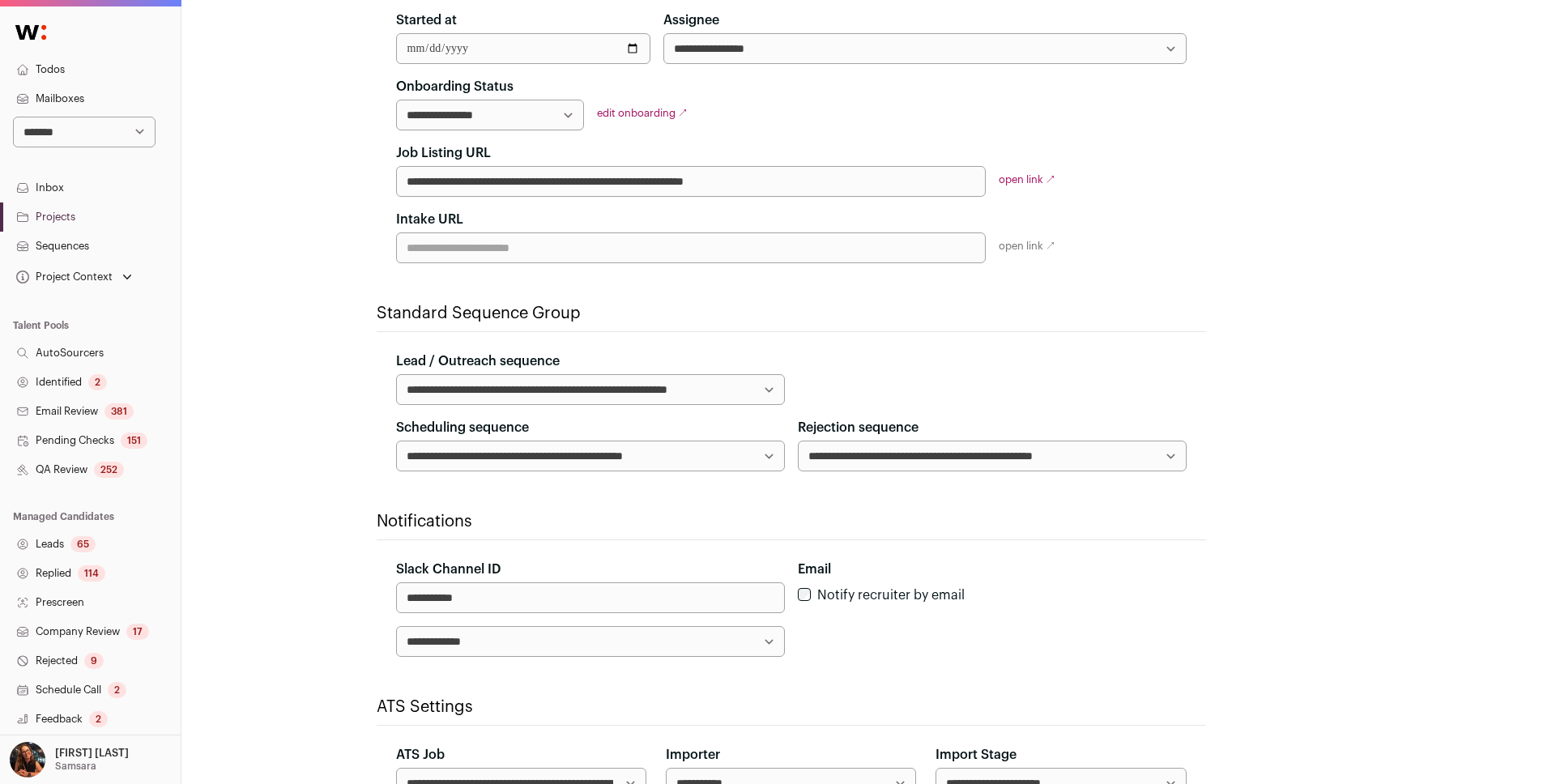 click on "**********" at bounding box center [992, 456] 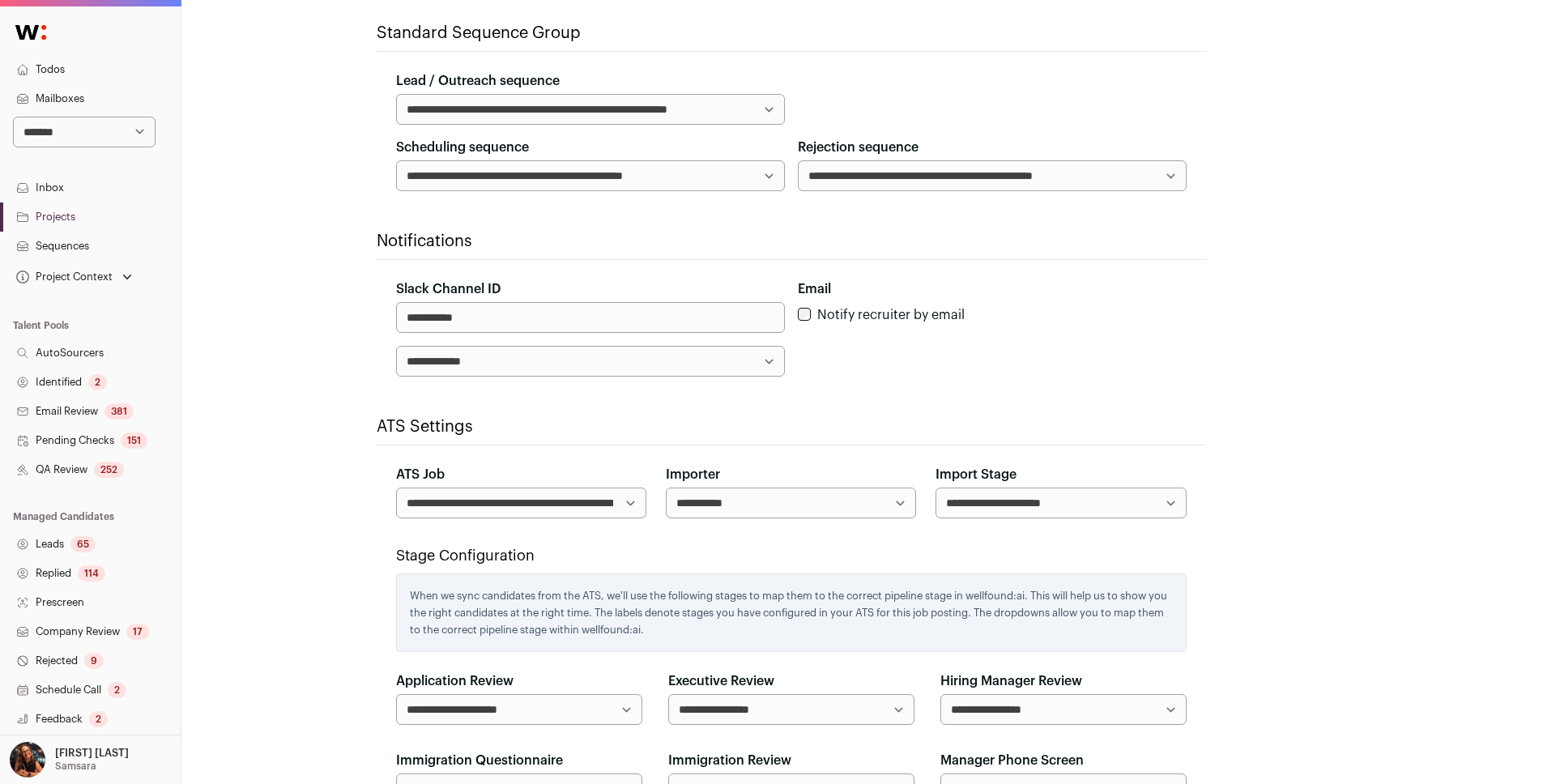 scroll, scrollTop: 630, scrollLeft: 0, axis: vertical 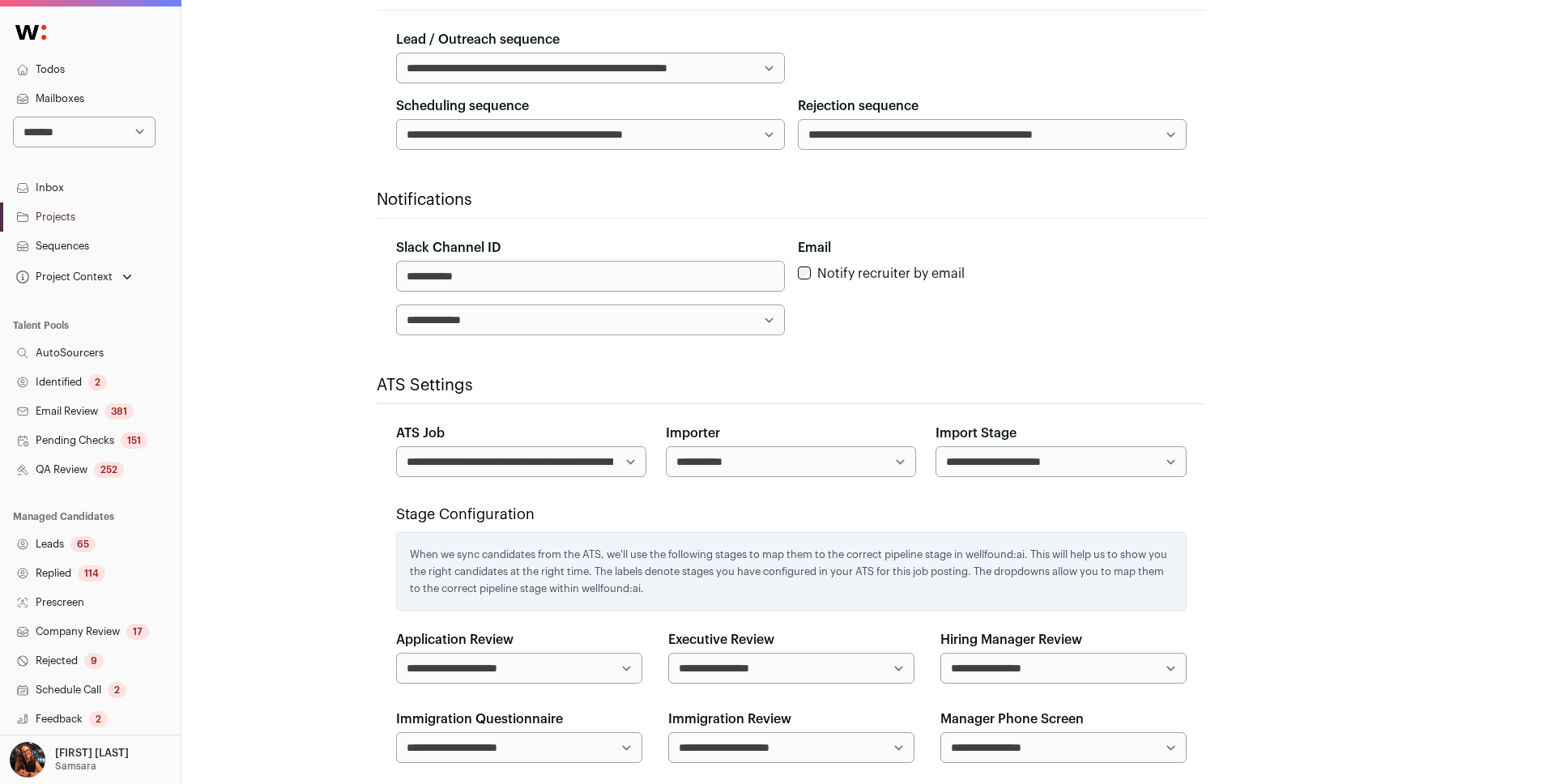 click on "**********" at bounding box center (521, 462) 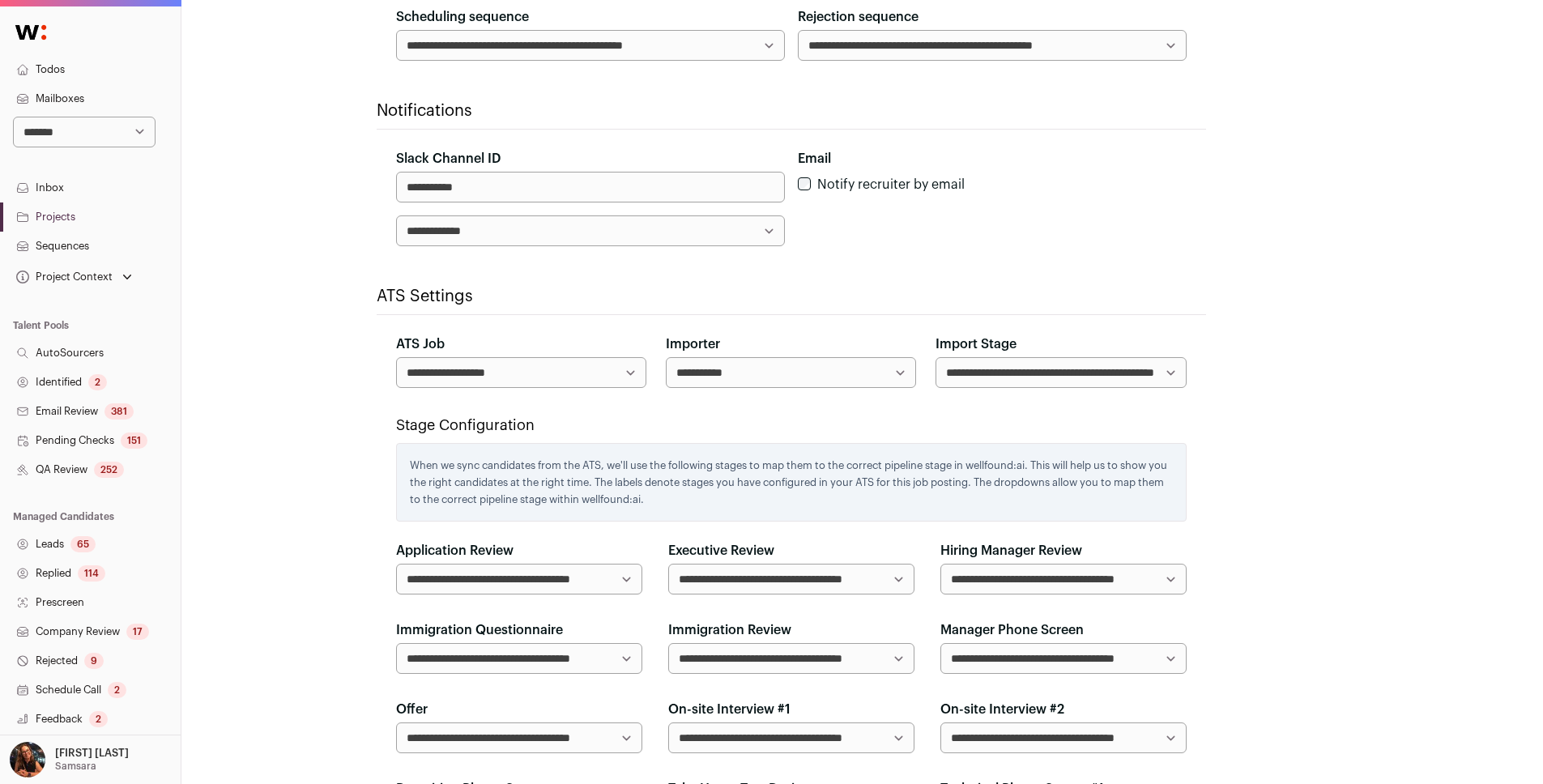 scroll, scrollTop: 735, scrollLeft: 0, axis: vertical 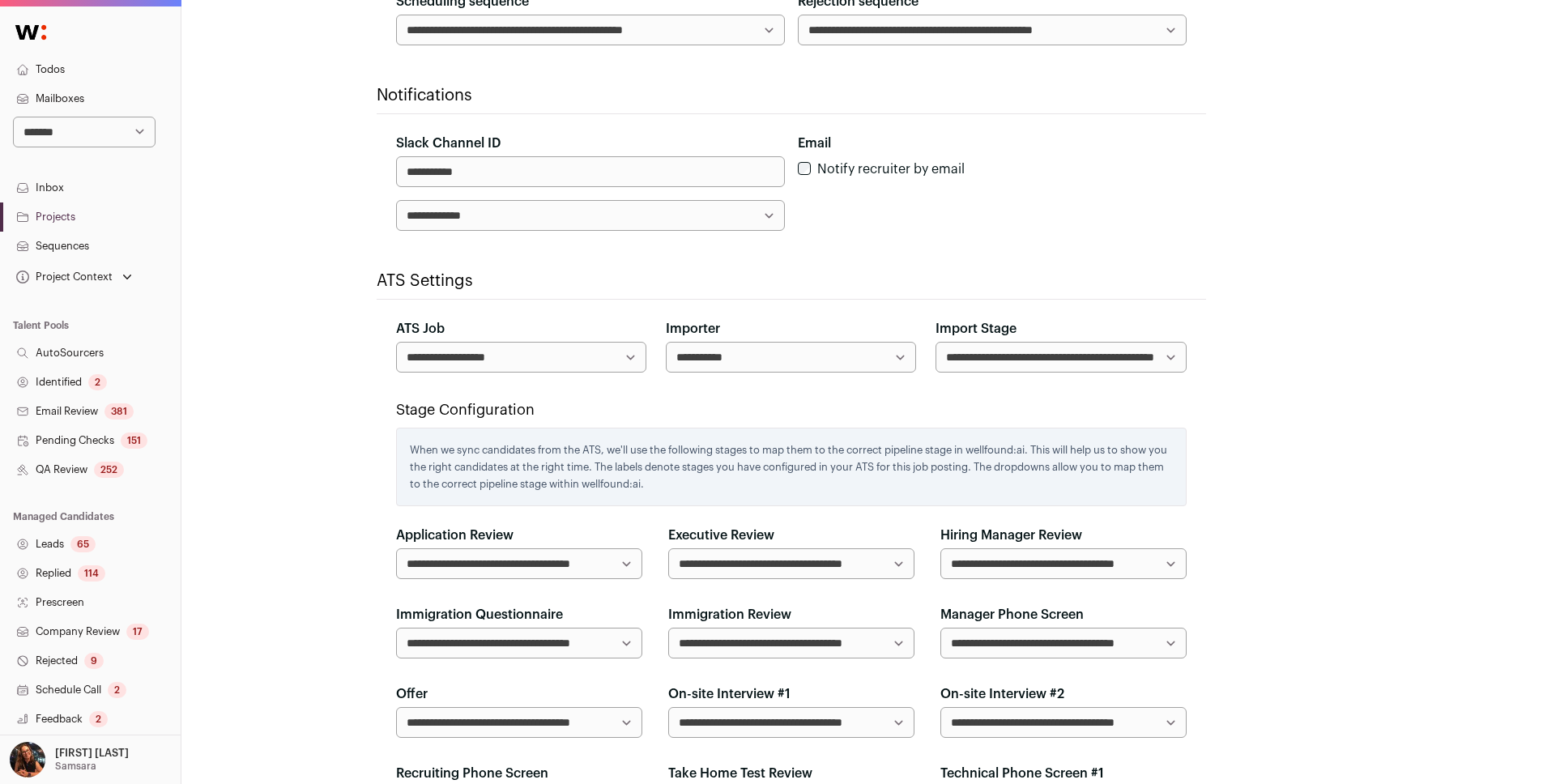 click on "**********" at bounding box center (1060, 357) 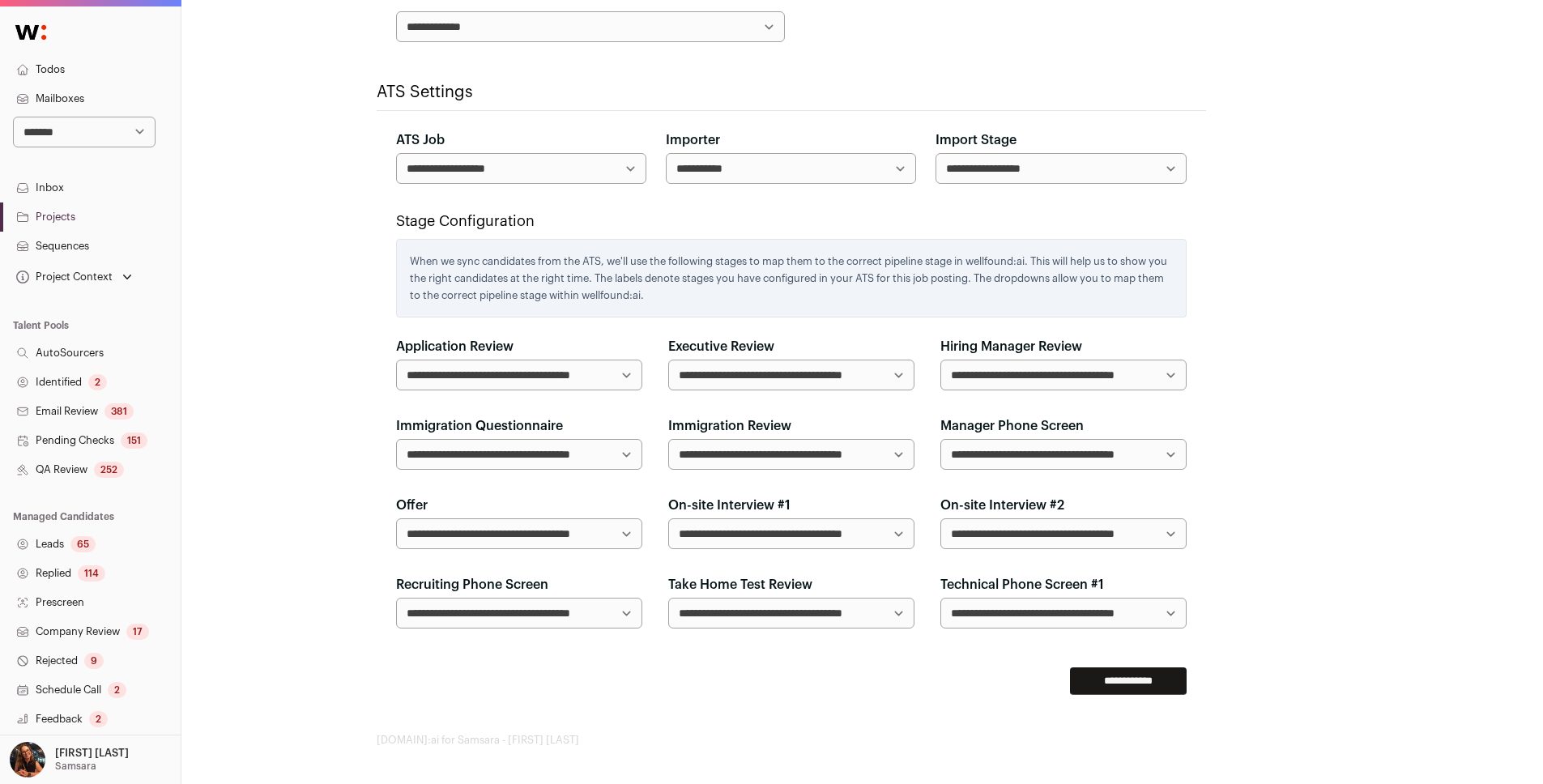 scroll, scrollTop: 925, scrollLeft: 0, axis: vertical 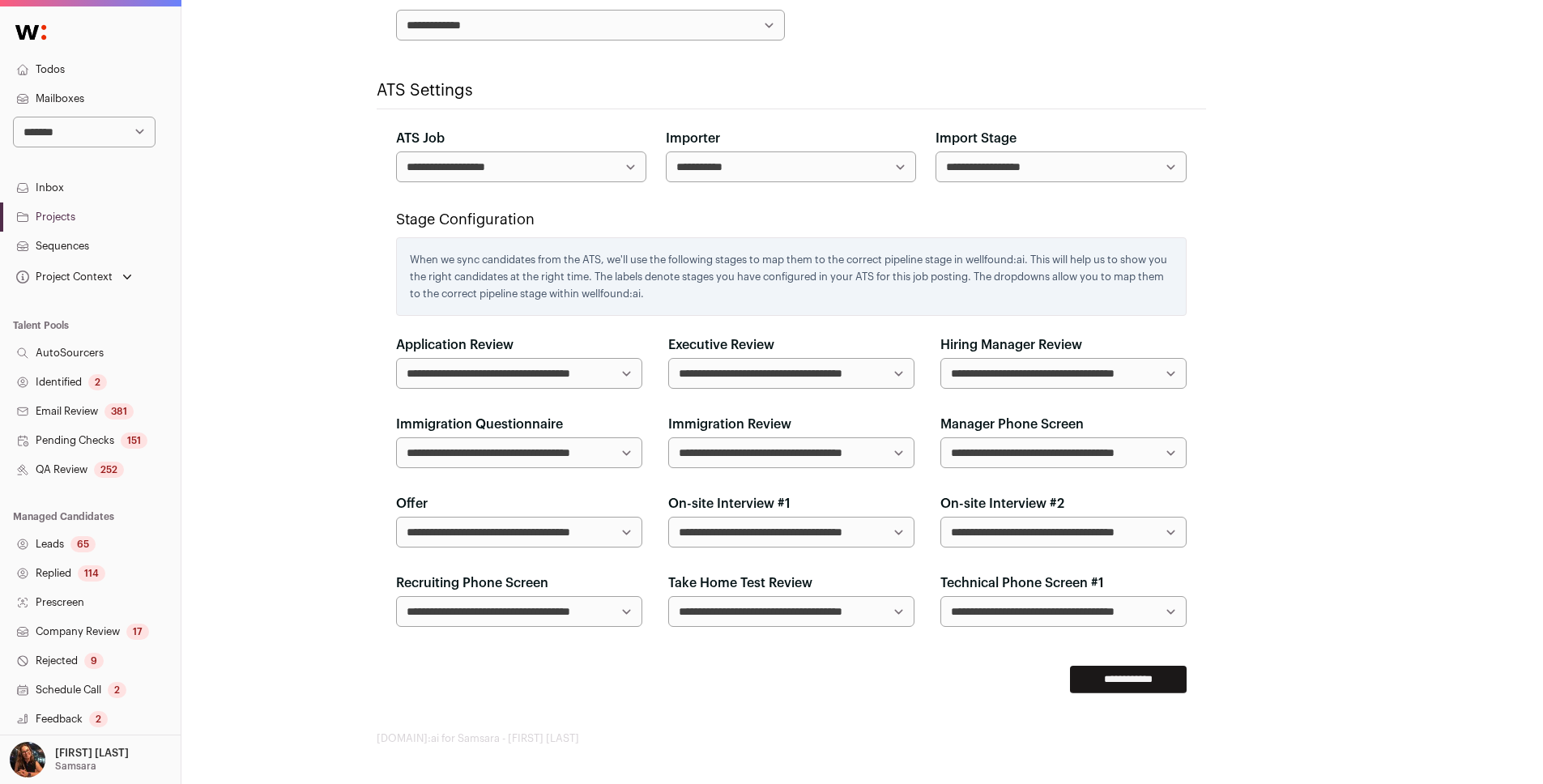 click on "**********" at bounding box center (519, 373) 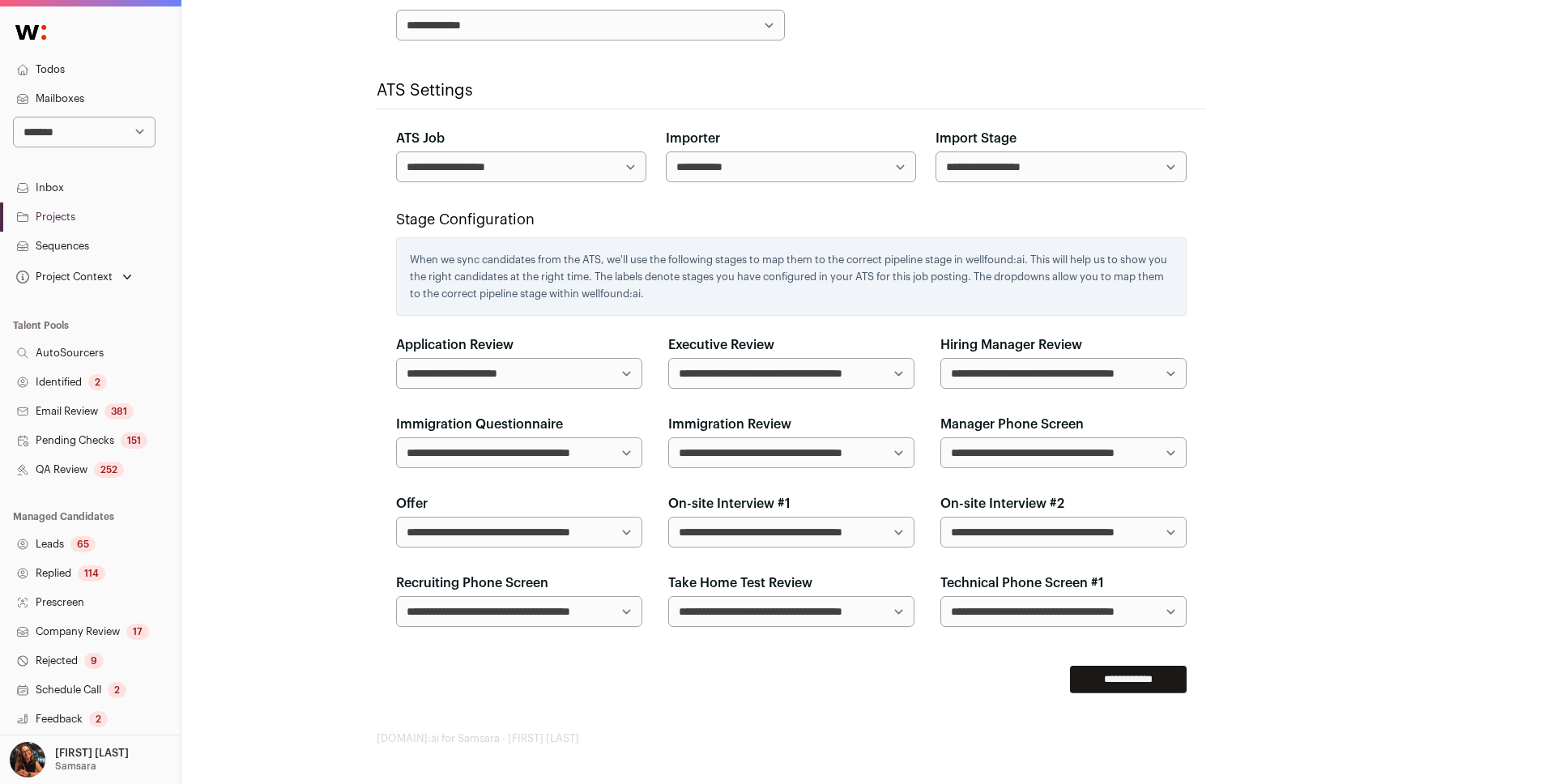 click on "**********" at bounding box center [791, 373] 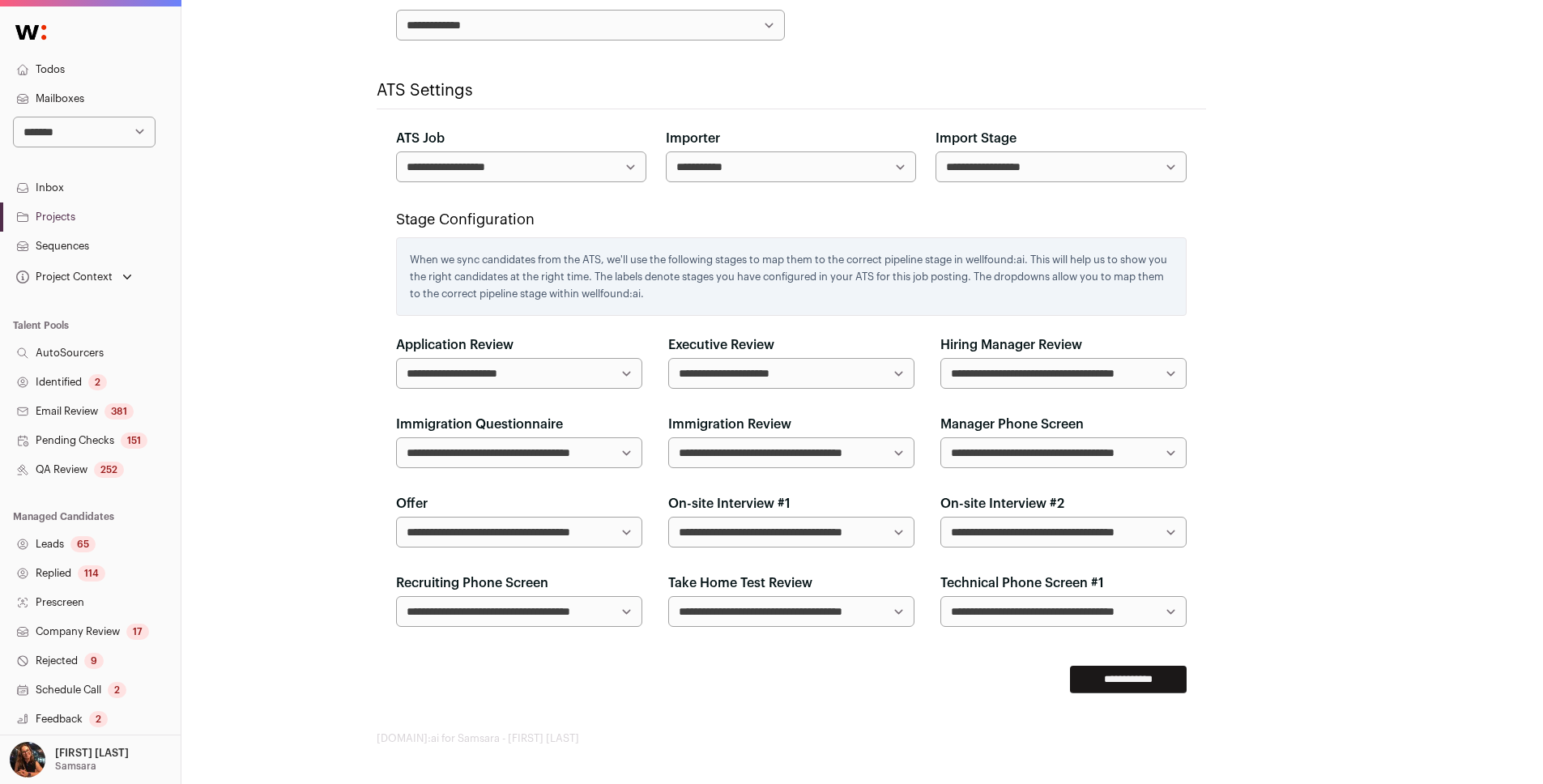 click on "**********" at bounding box center [1063, 373] 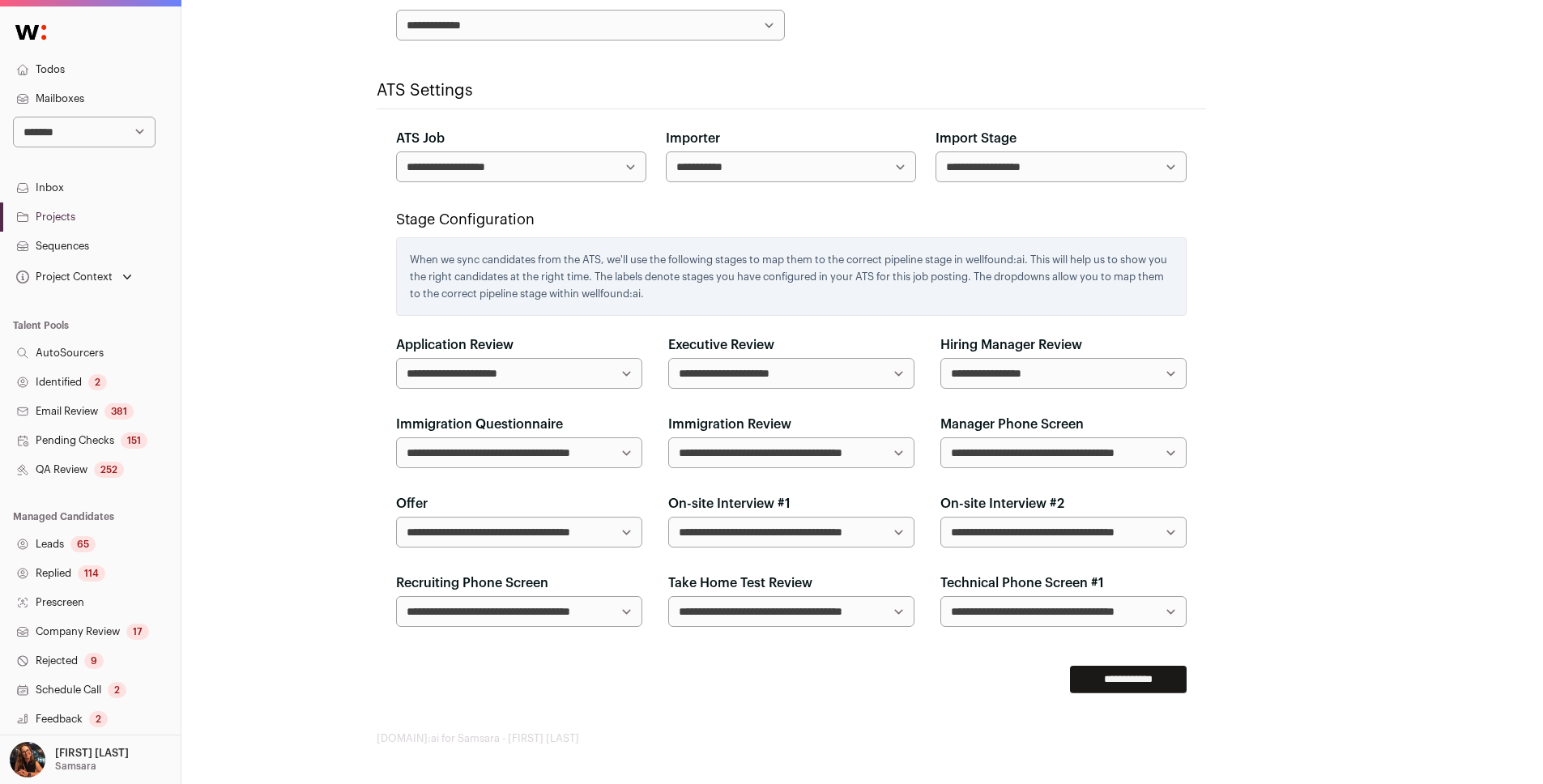 click on "**********" at bounding box center [1063, 453] 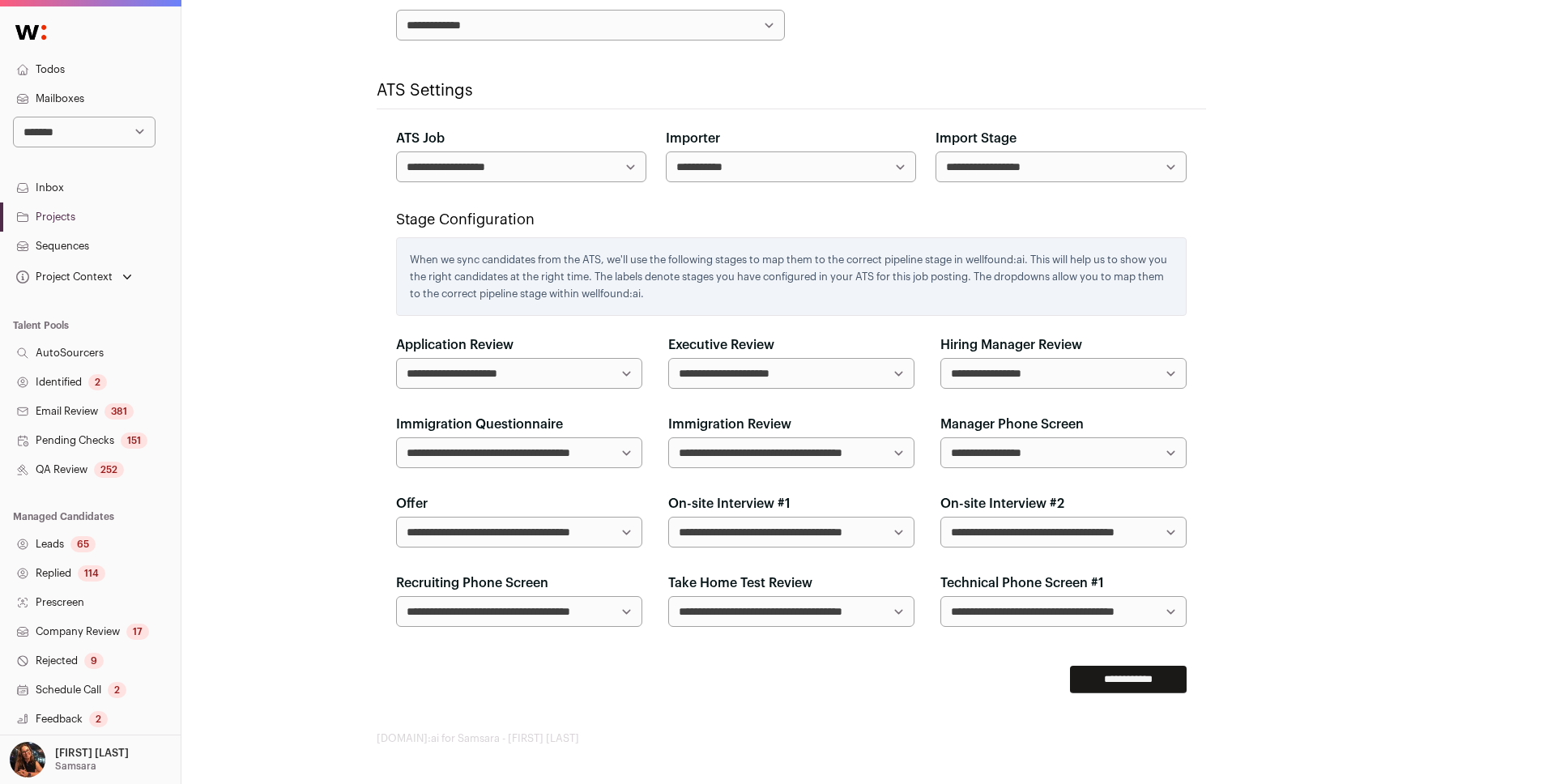 click on "**********" at bounding box center [791, 453] 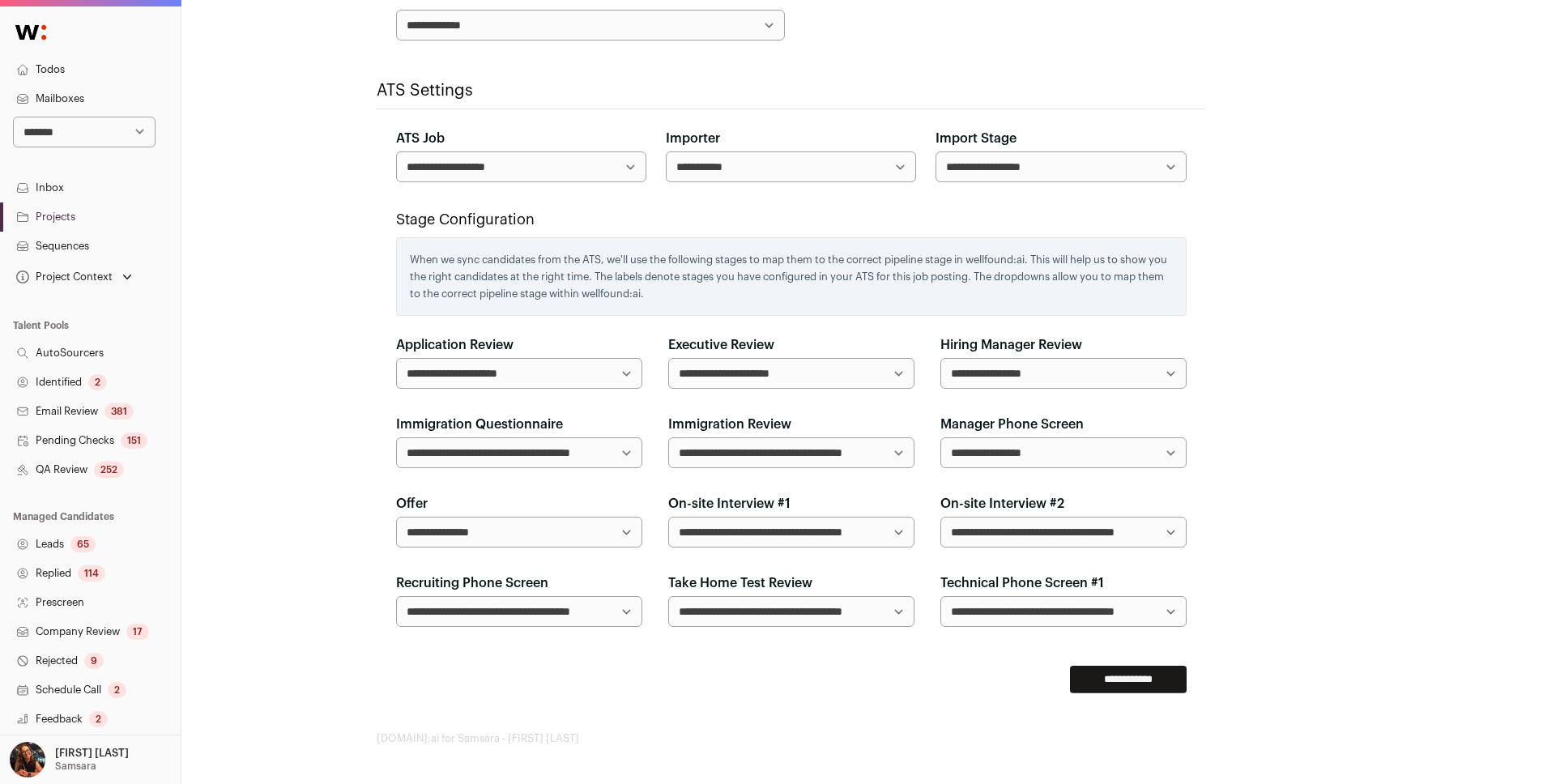 click on "**********" at bounding box center [791, 532] 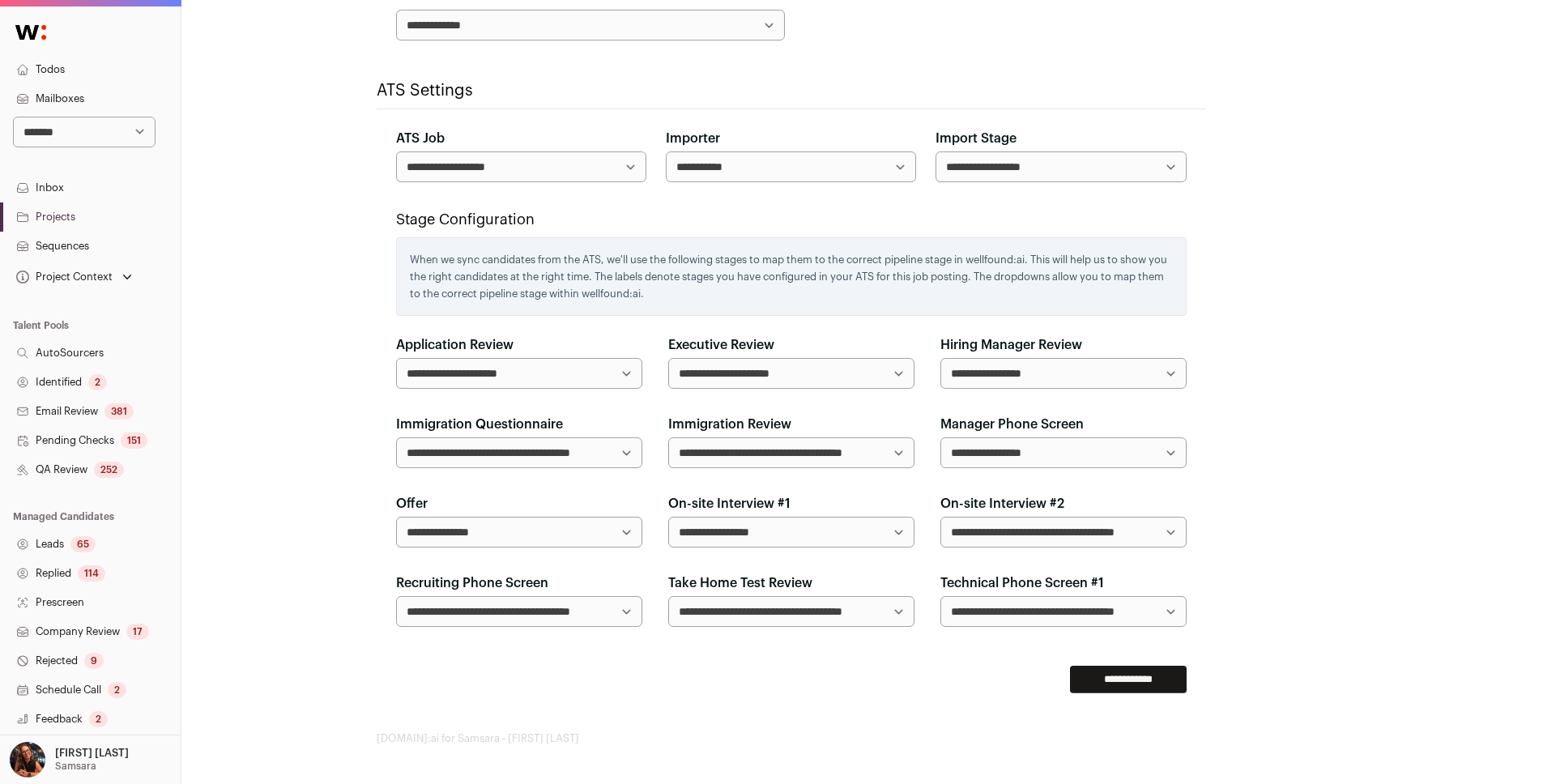 click on "**********" at bounding box center [1063, 532] 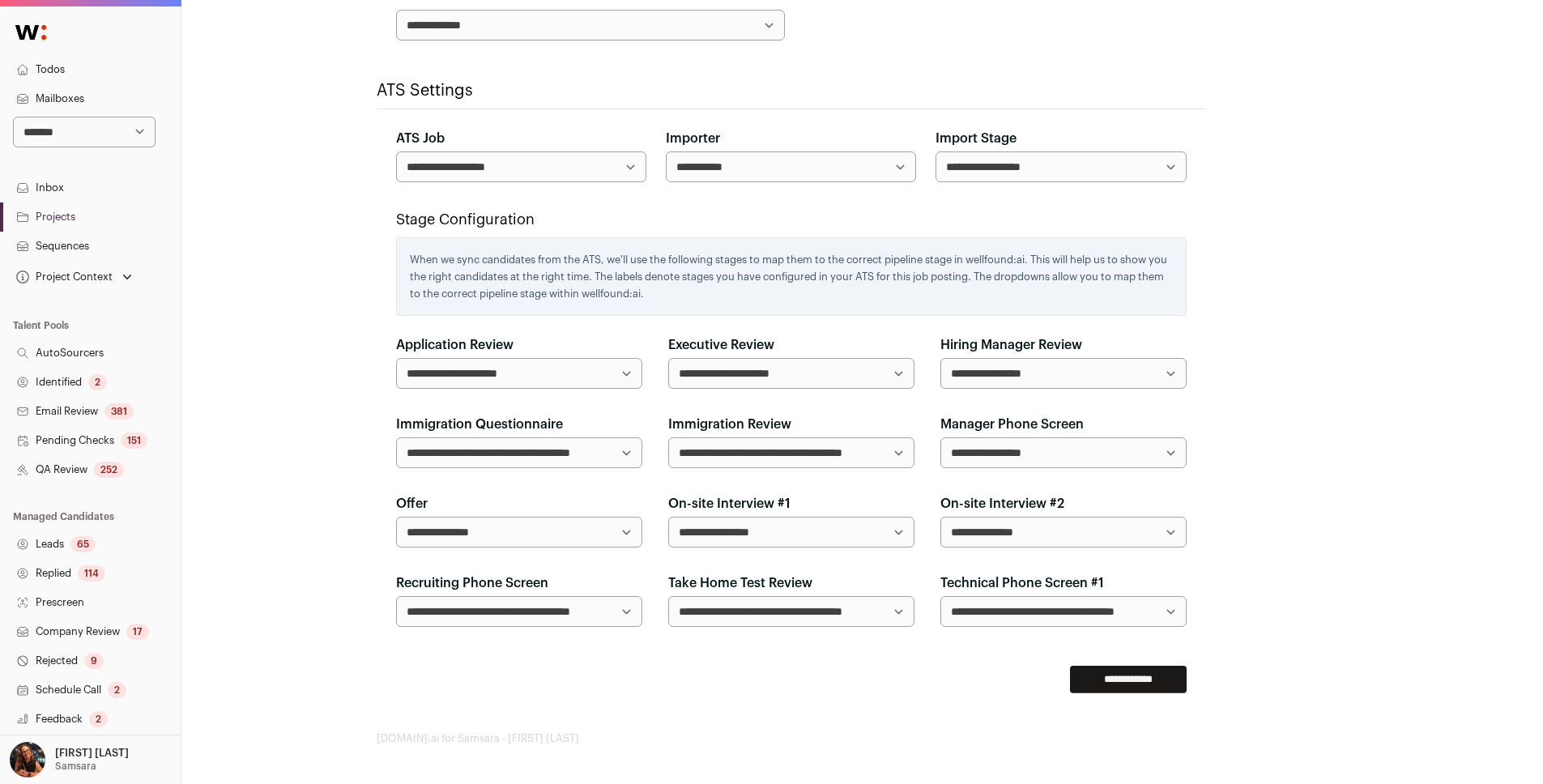click on "**********" at bounding box center [1063, 532] 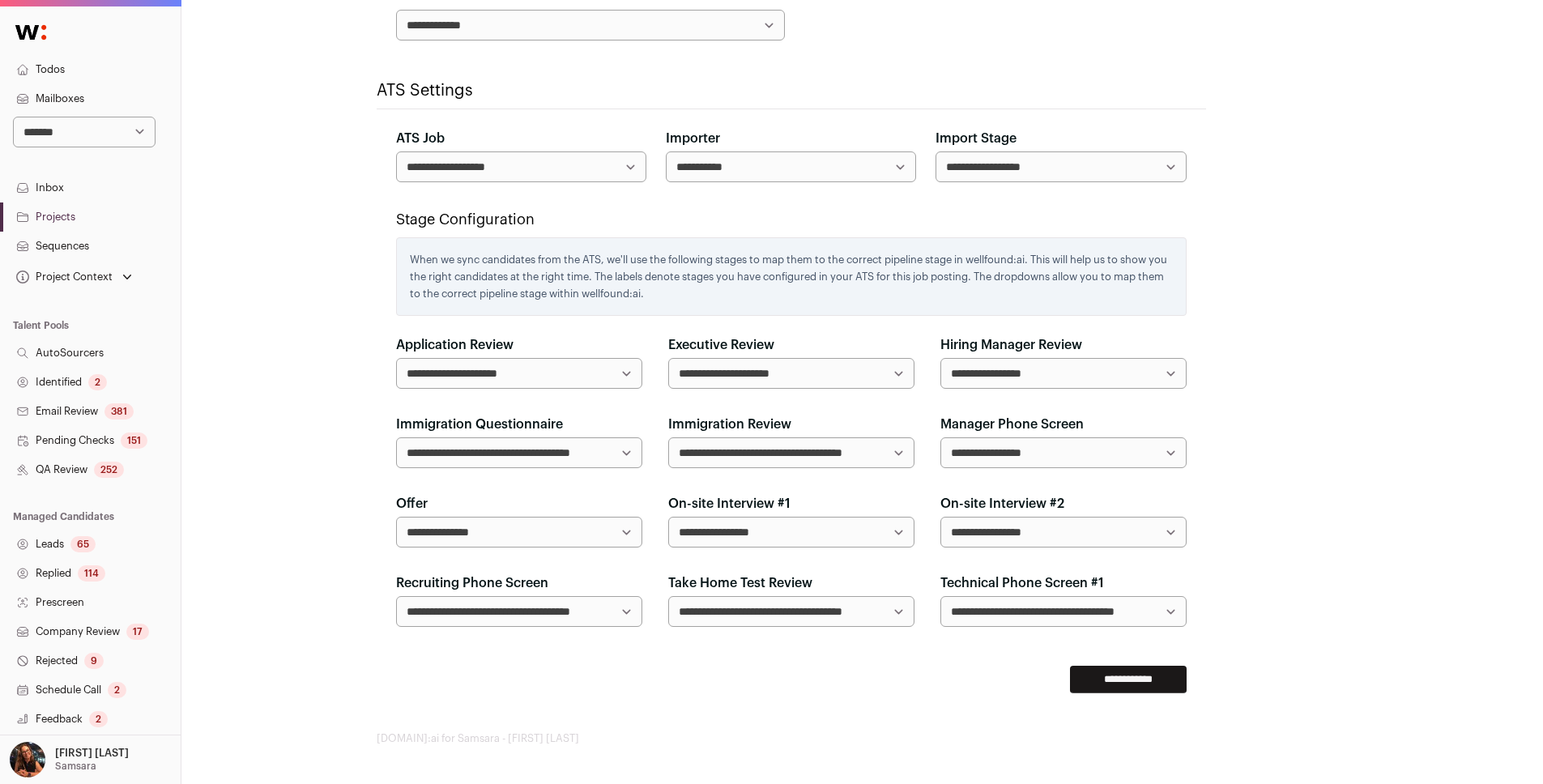 click on "**********" at bounding box center [519, 600] 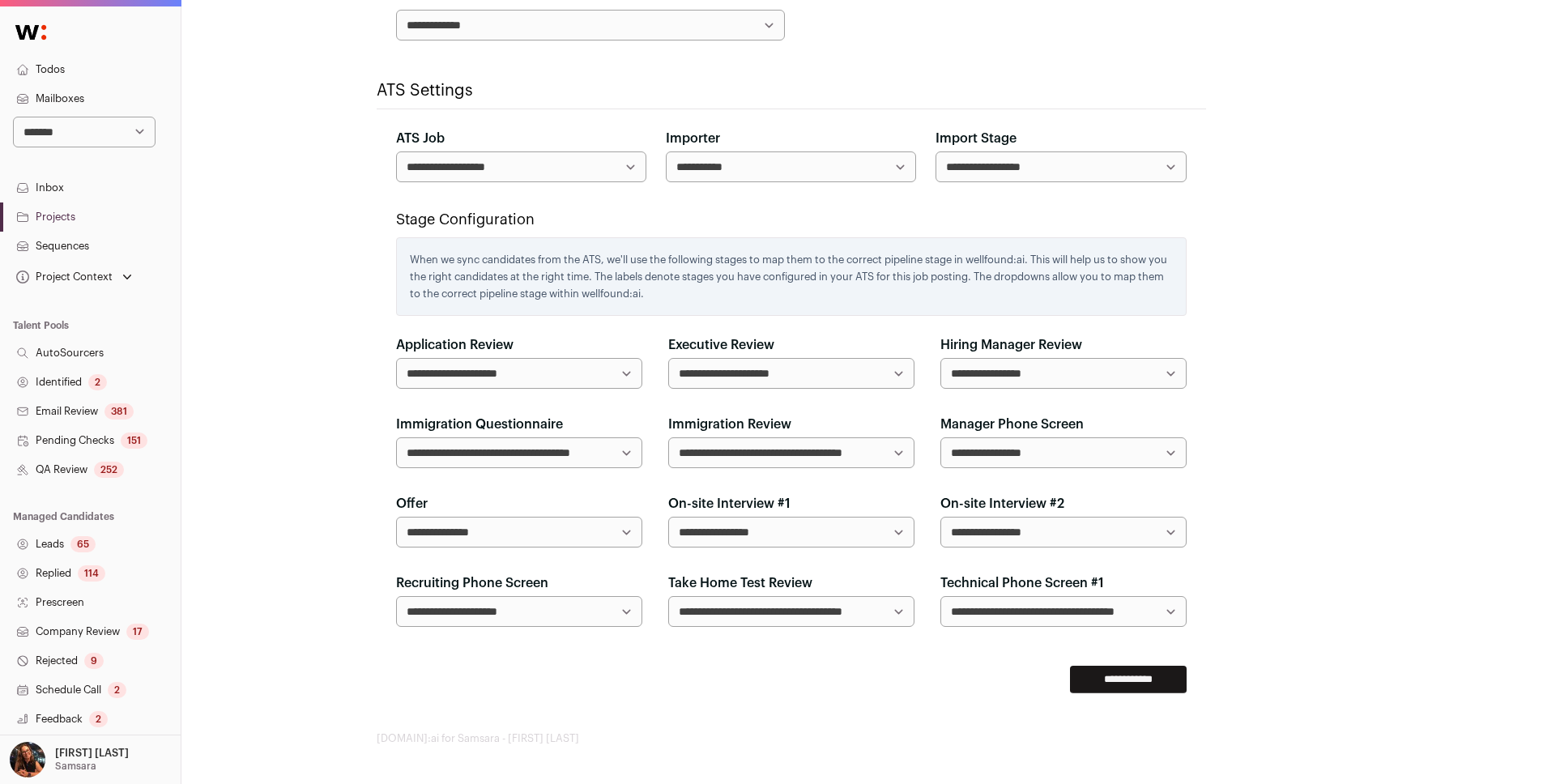 click on "**********" at bounding box center [791, 532] 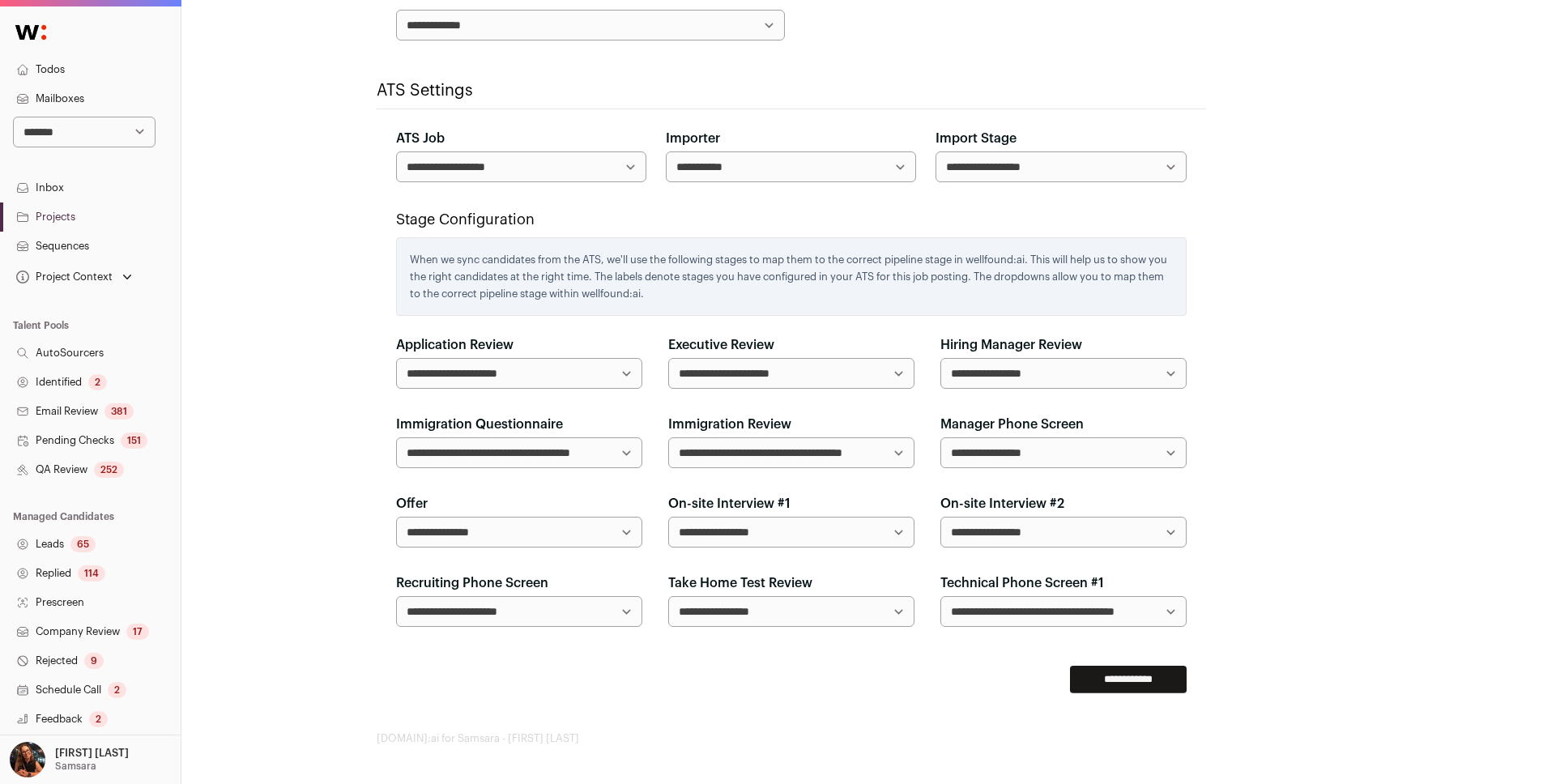 click on "**********" at bounding box center [791, 532] 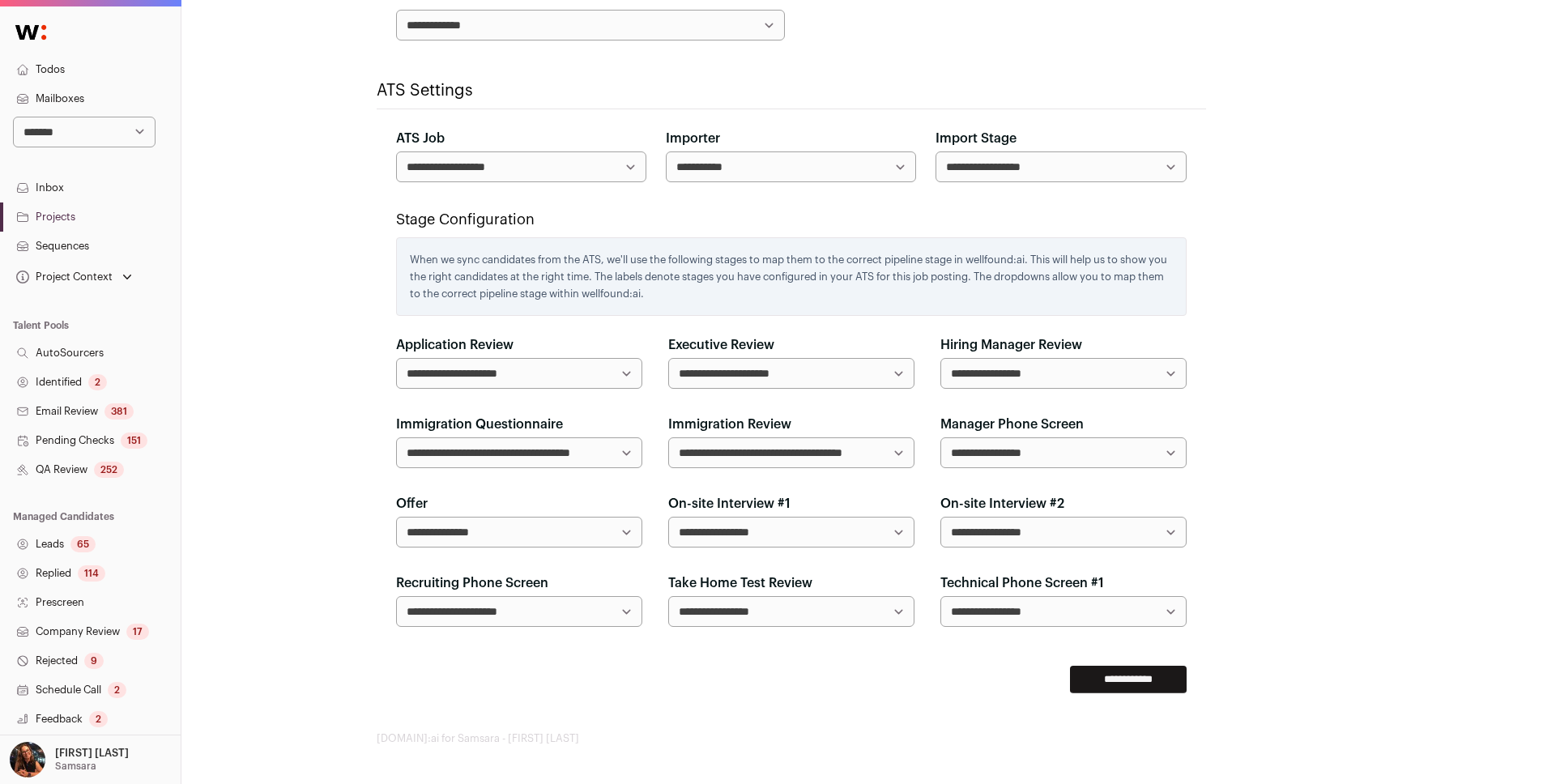 click on "**********" at bounding box center [1128, 680] 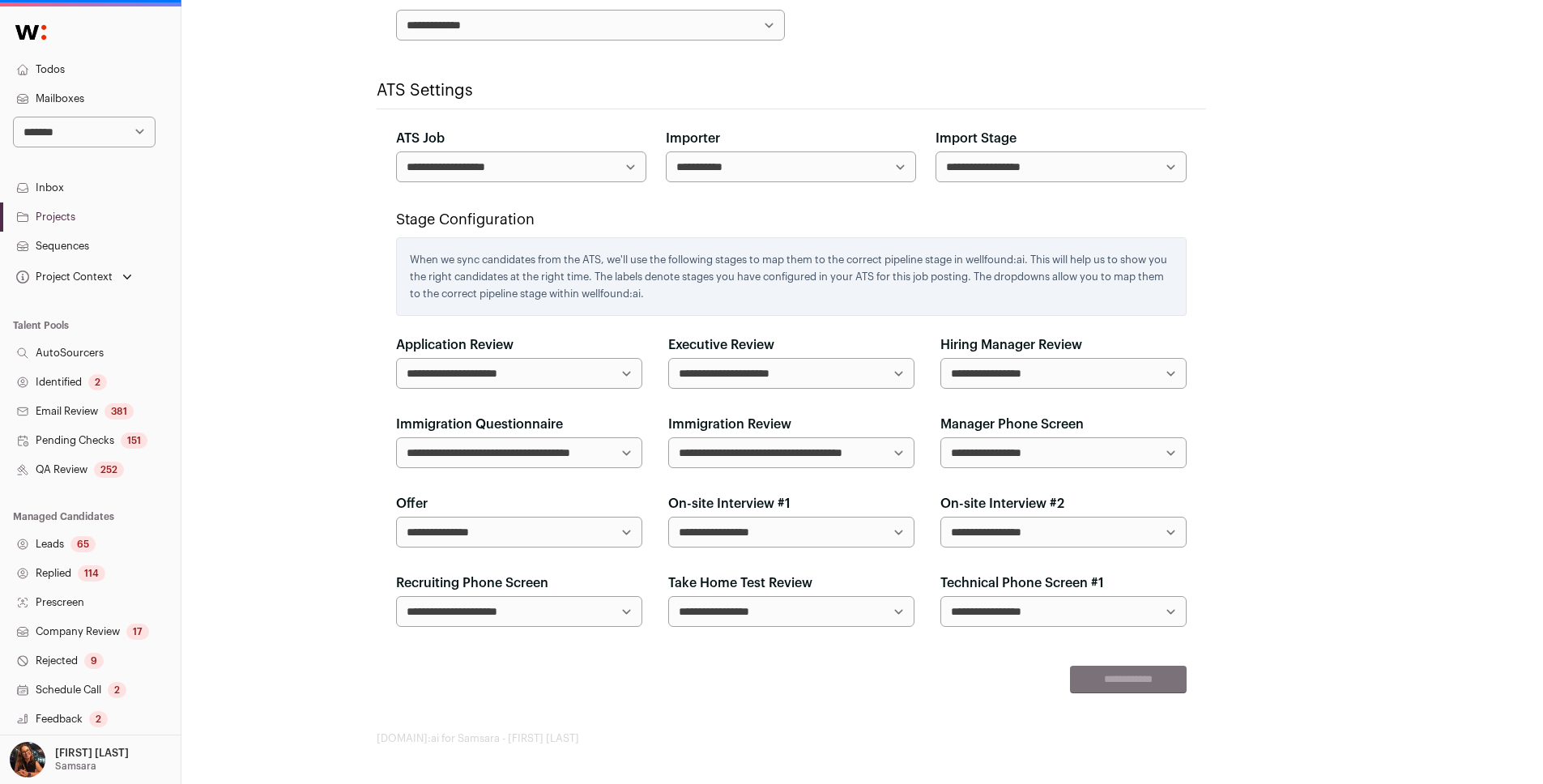 click on "**********" at bounding box center [863, -70] 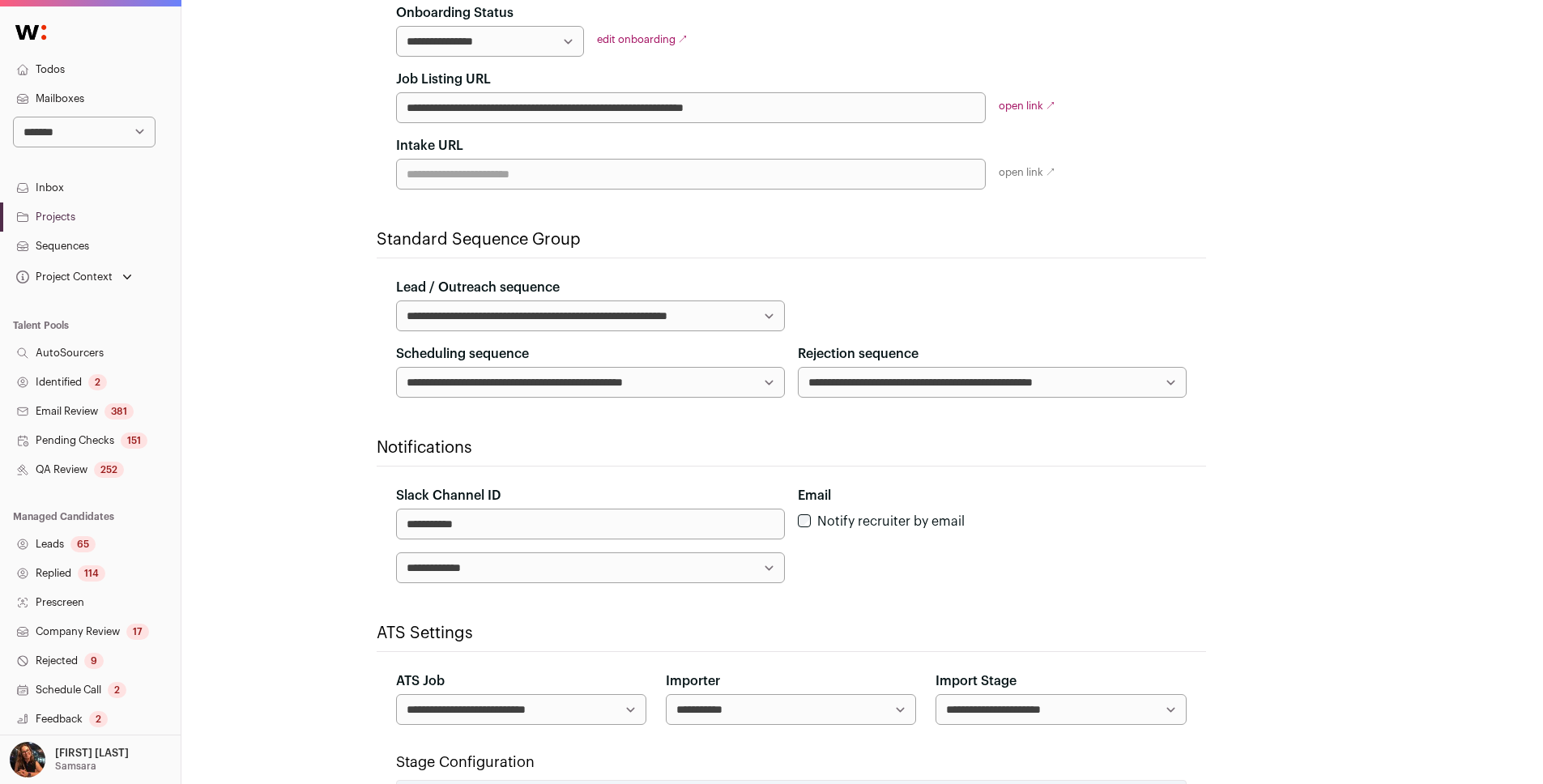 scroll, scrollTop: 523, scrollLeft: 0, axis: vertical 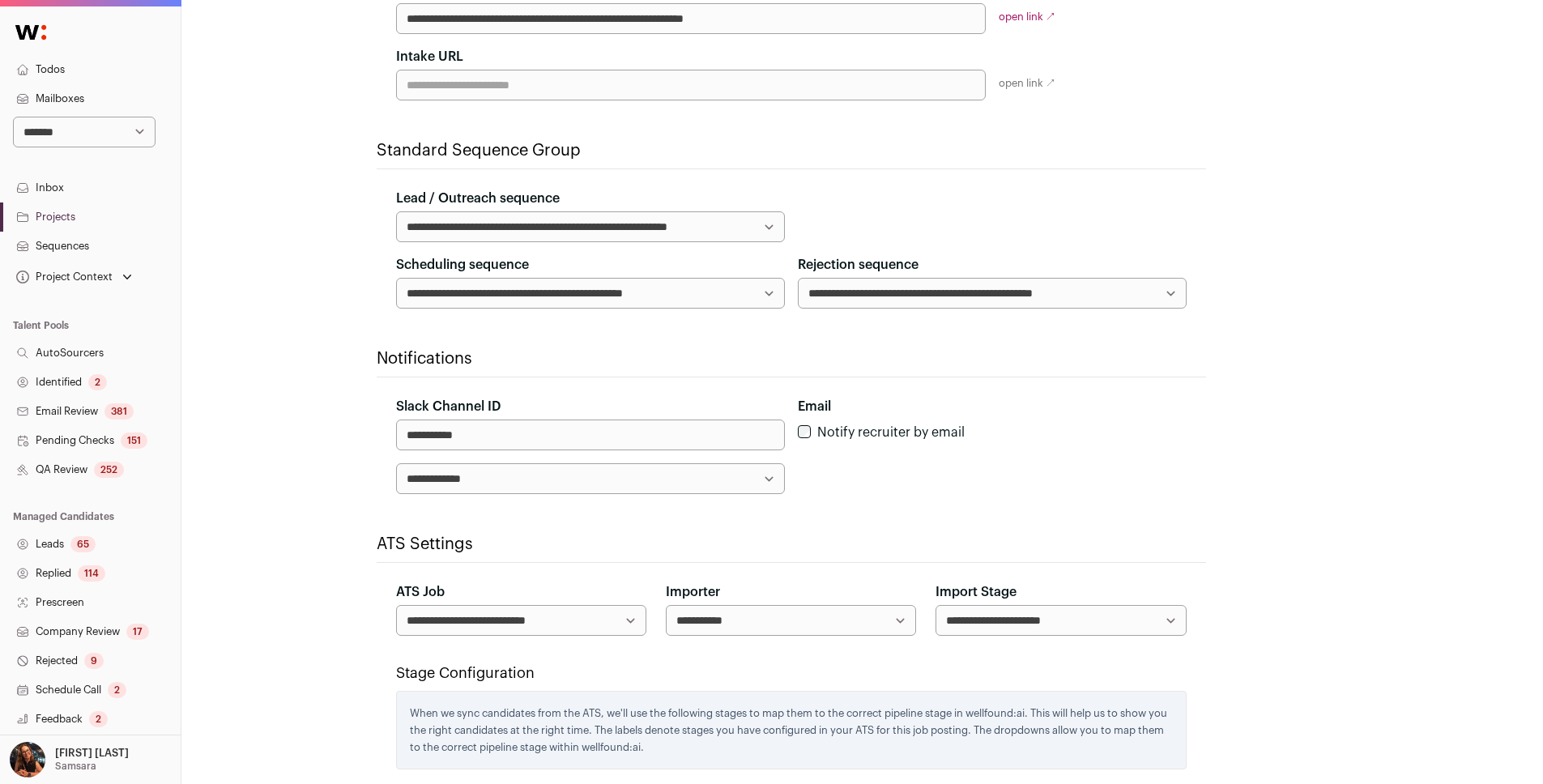 click on "**********" at bounding box center [992, 293] 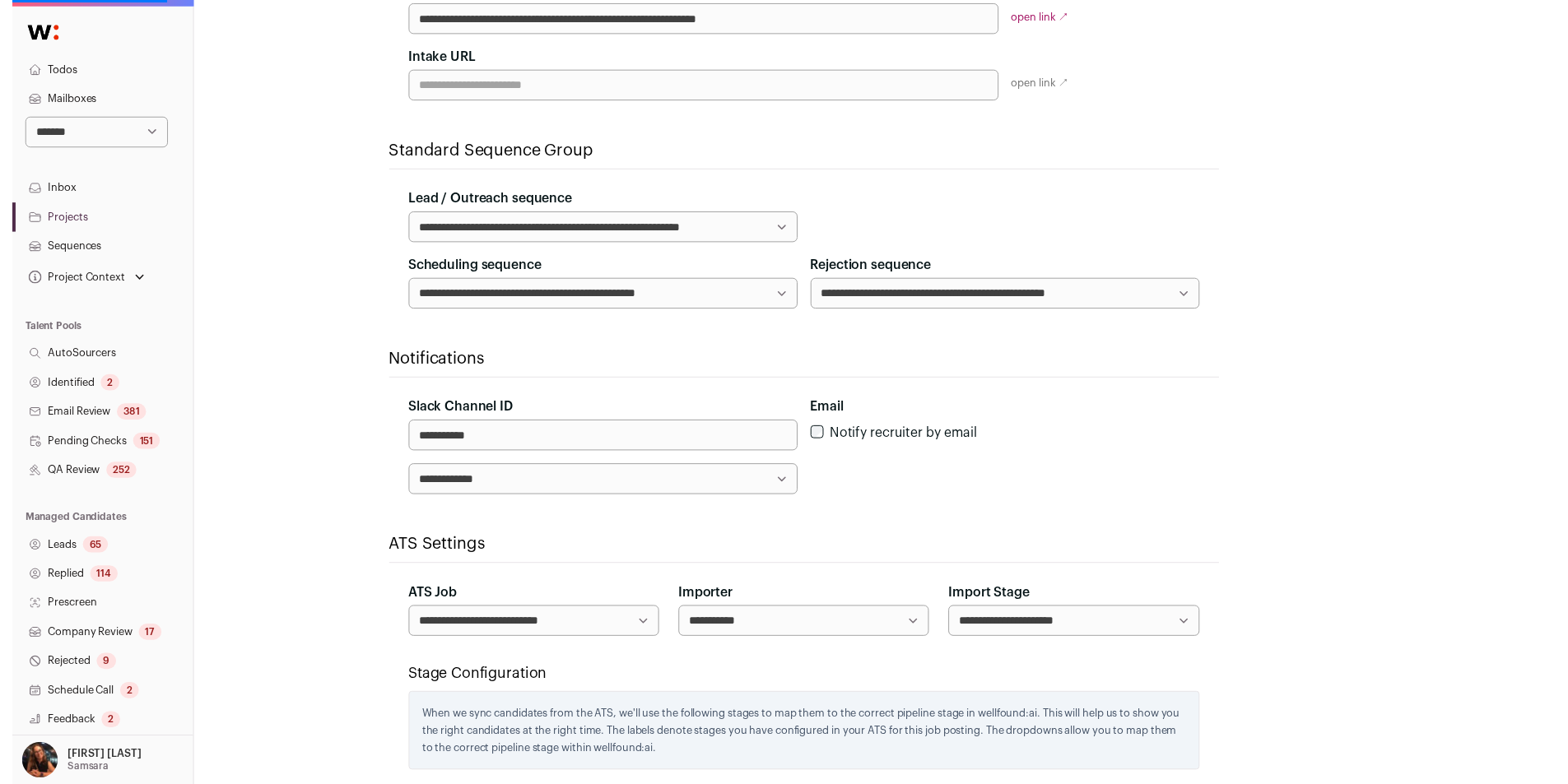 scroll, scrollTop: 0, scrollLeft: 0, axis: both 